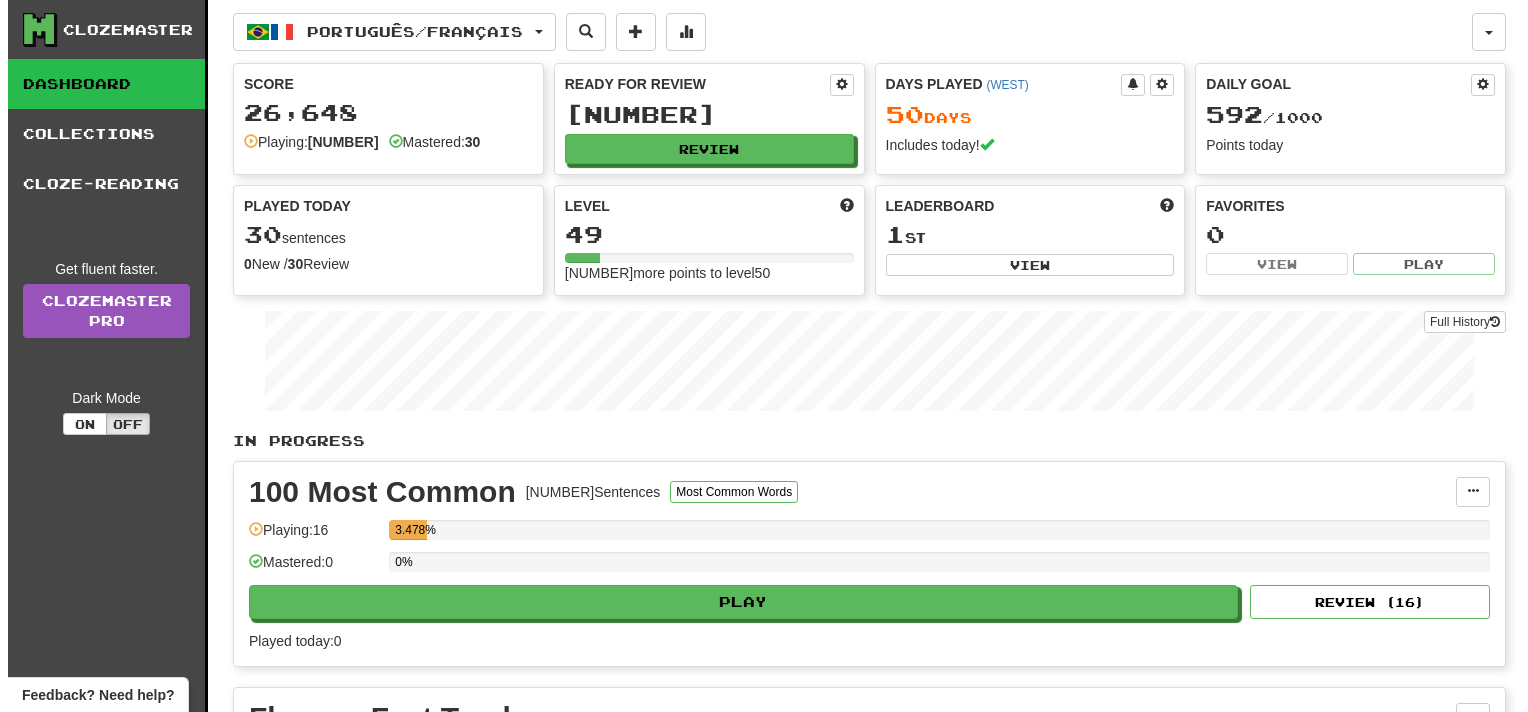 scroll, scrollTop: 0, scrollLeft: 0, axis: both 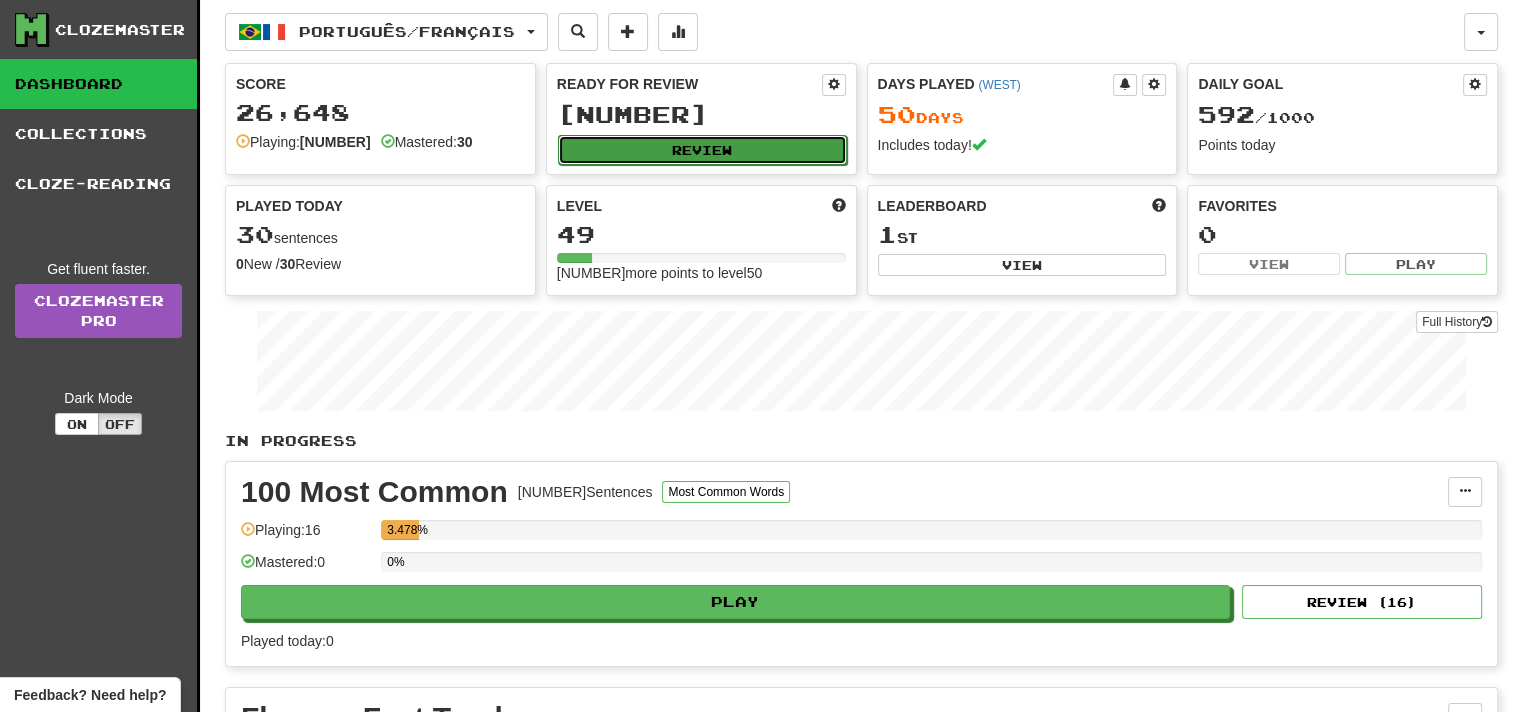 click on "Review" at bounding box center (702, 150) 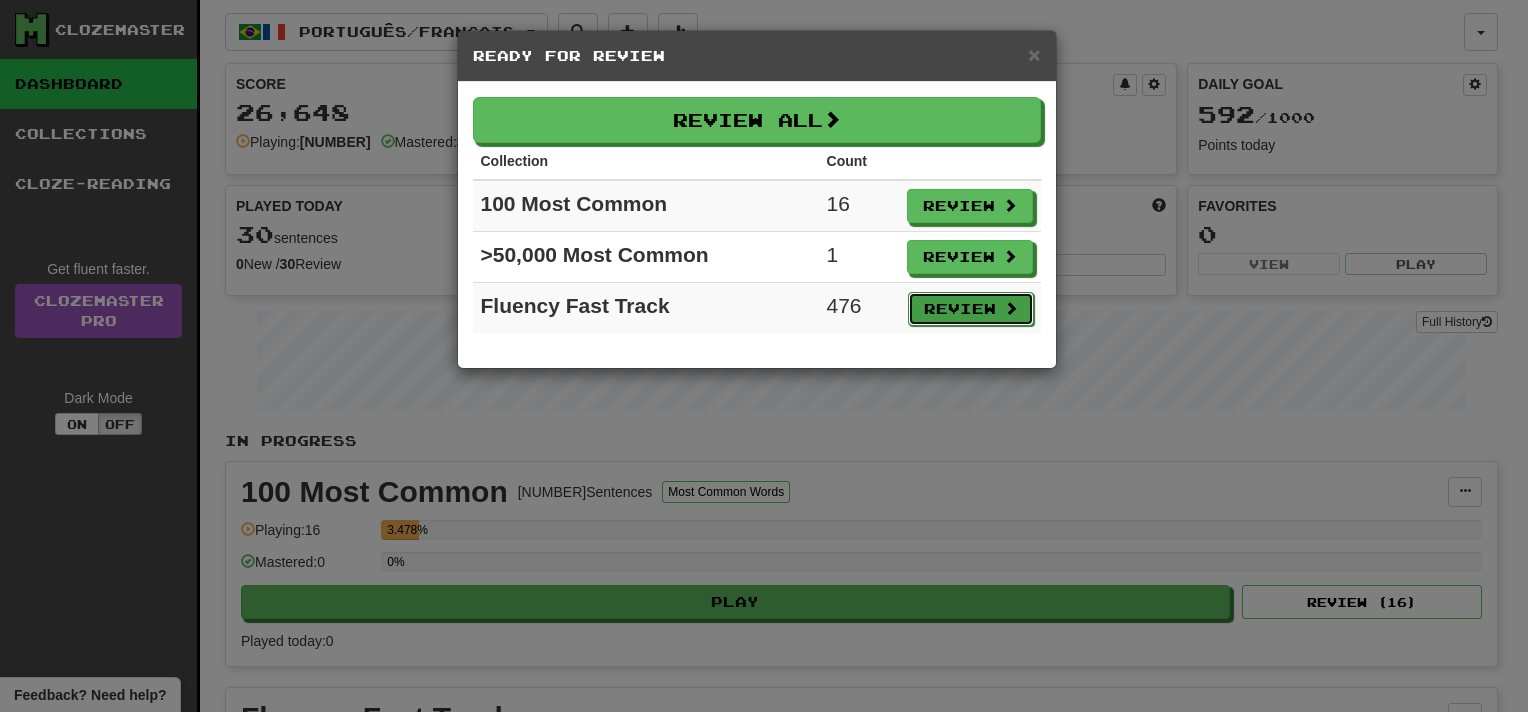 click on "Review" at bounding box center (971, 309) 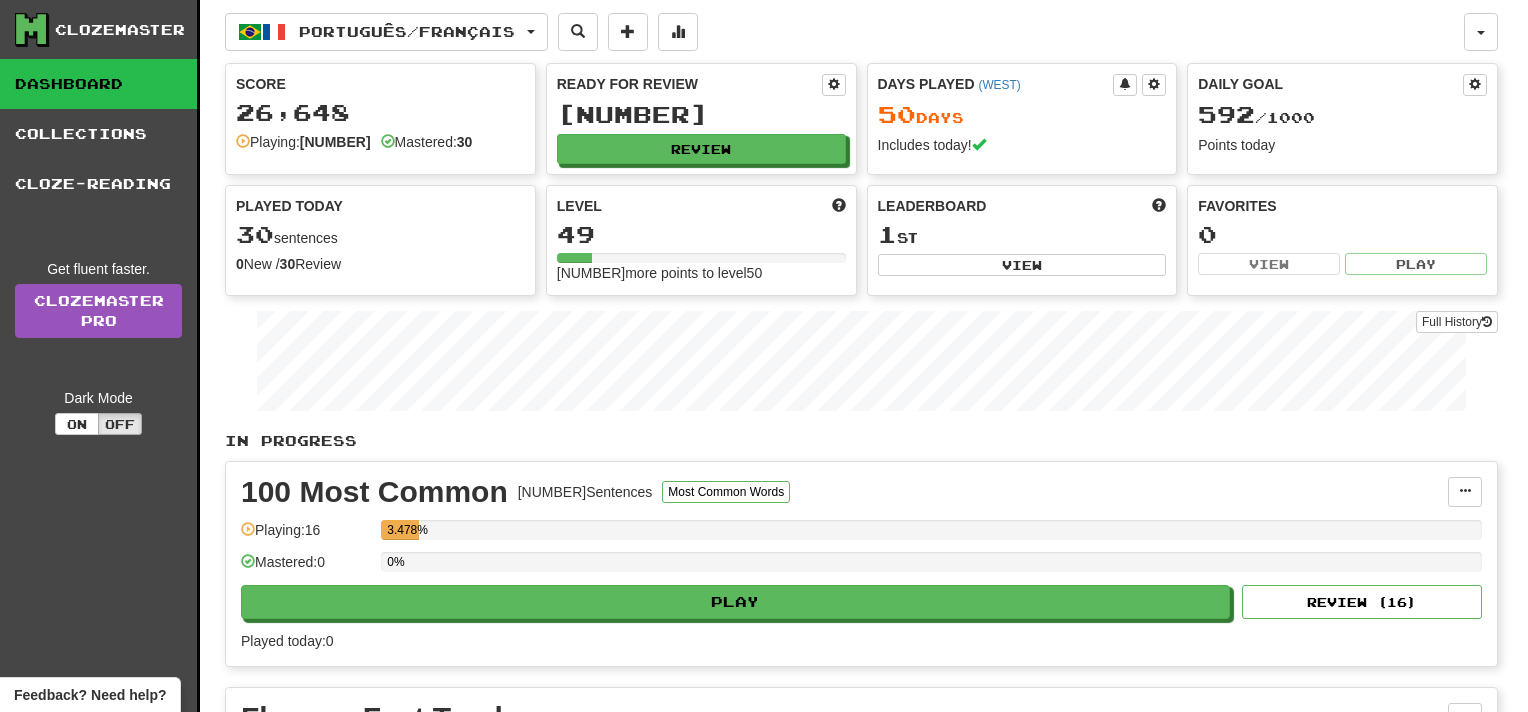 select on "**" 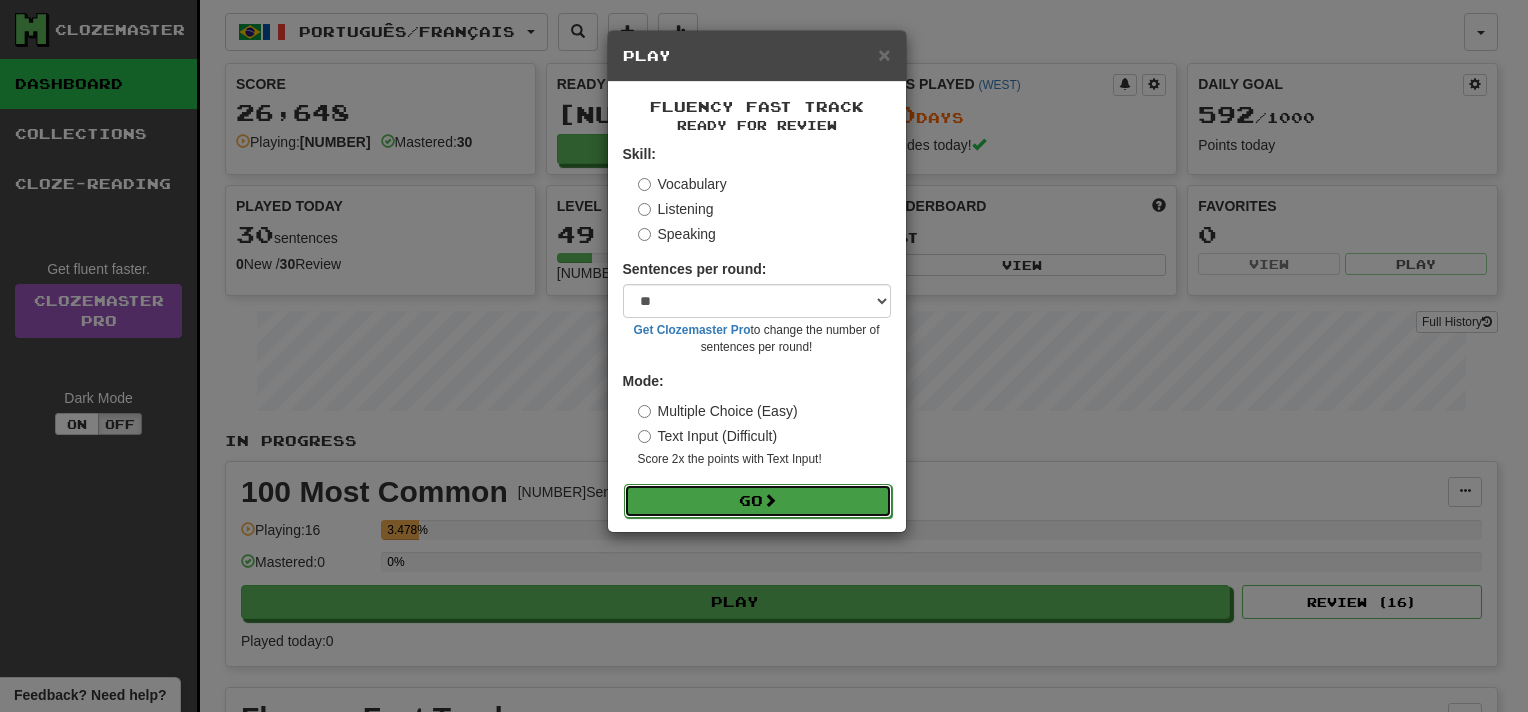 click on "Go" at bounding box center (758, 501) 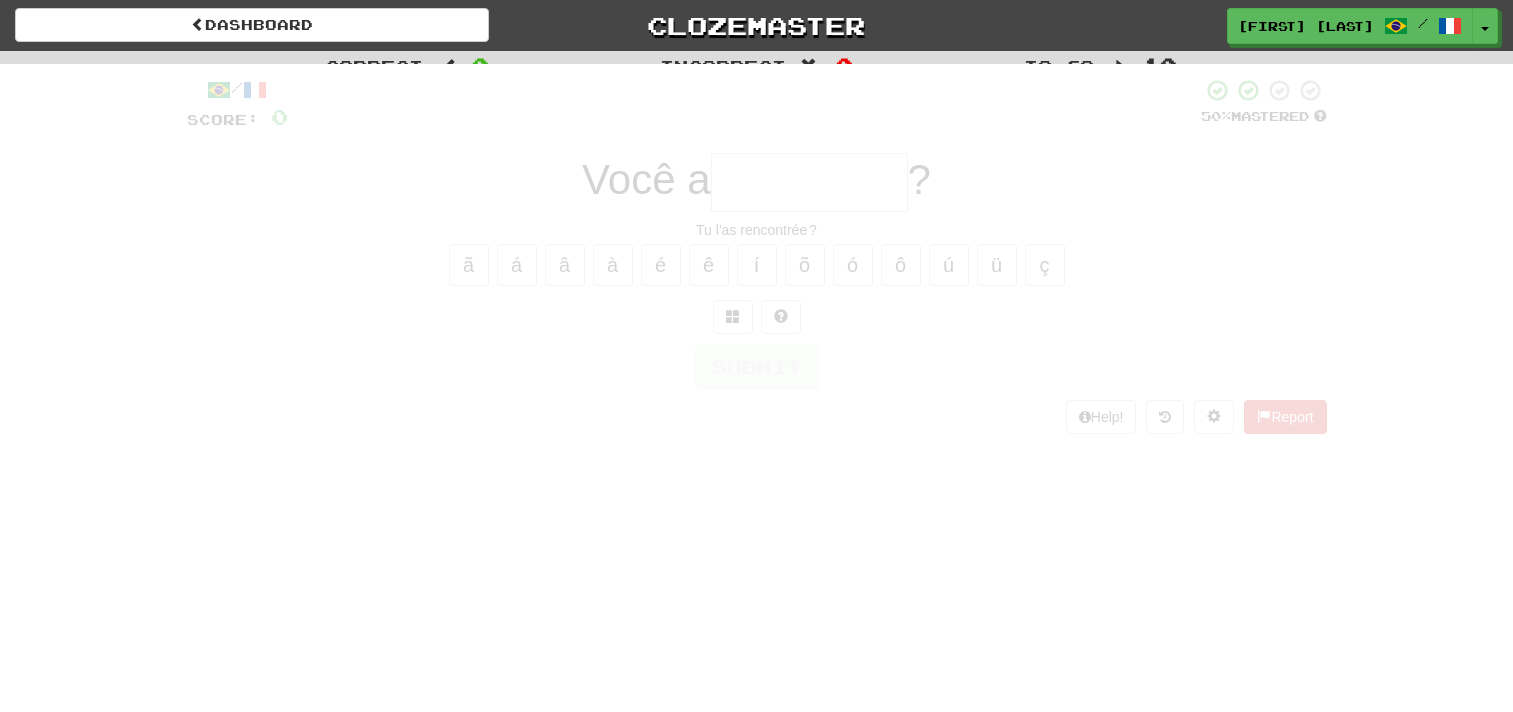 scroll, scrollTop: 0, scrollLeft: 0, axis: both 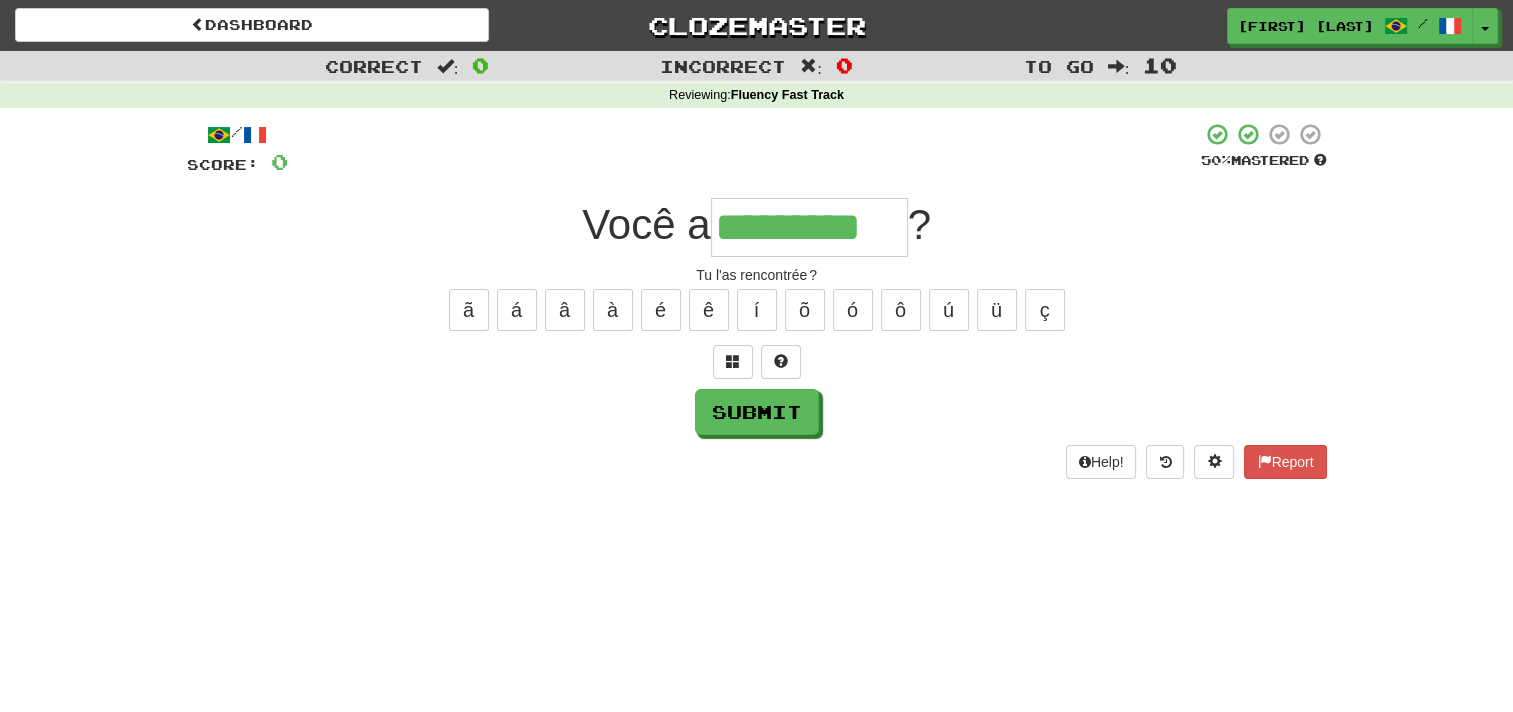 type on "*********" 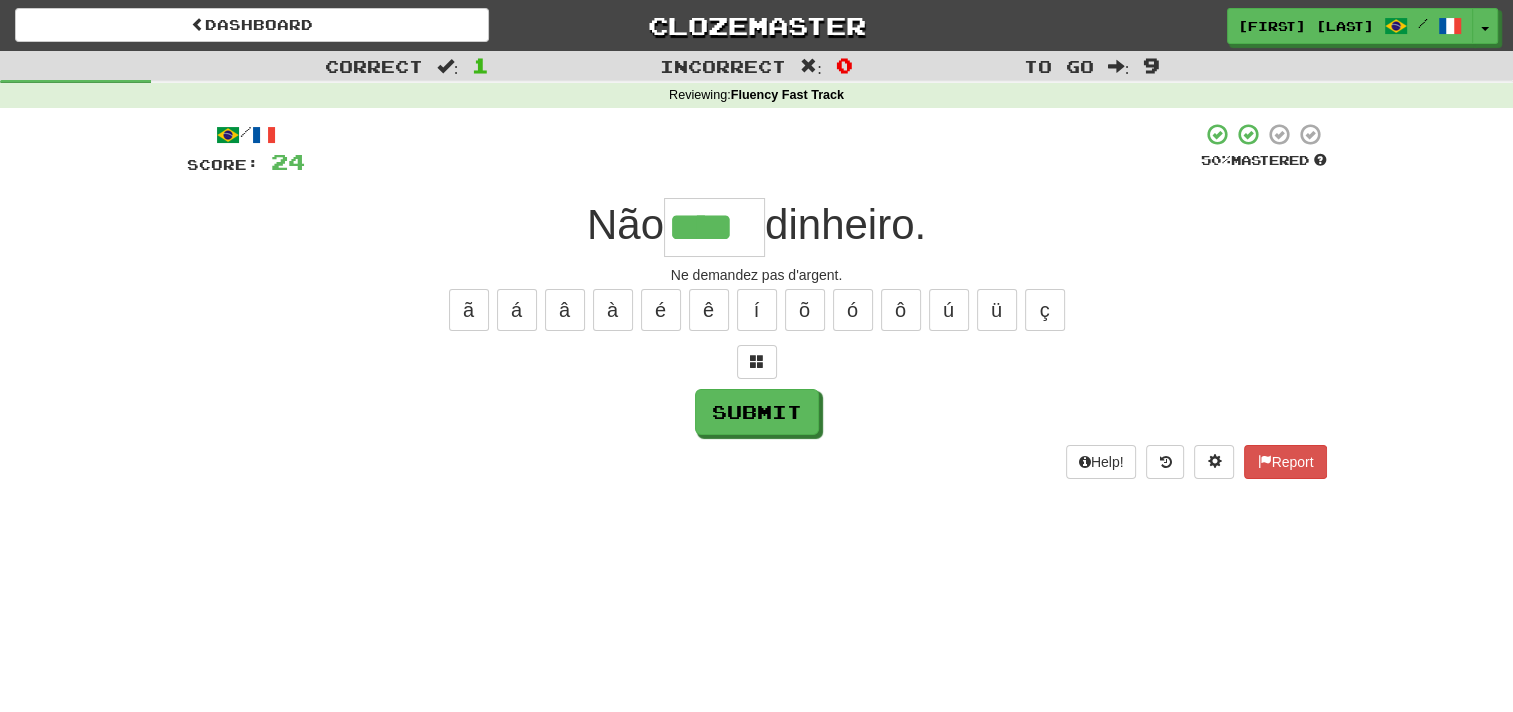 type on "****" 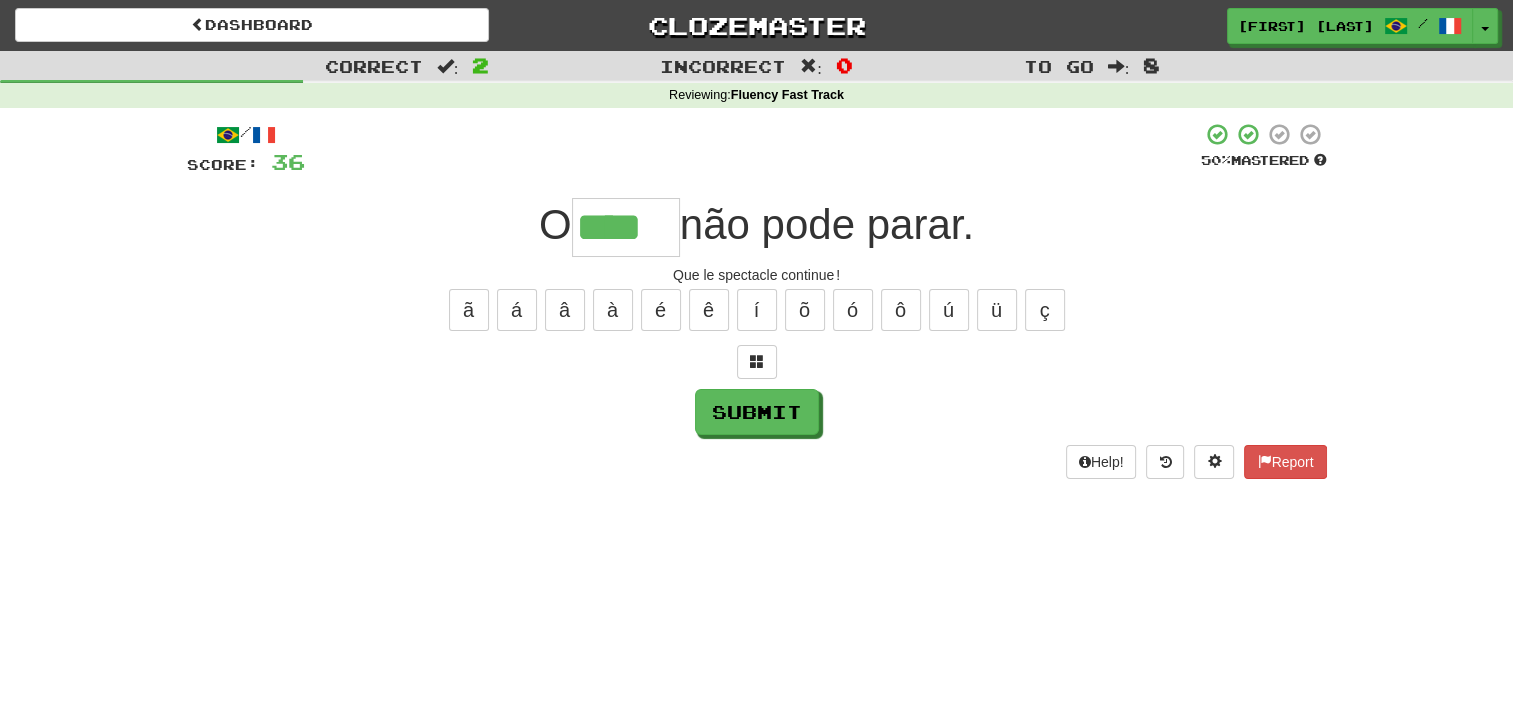 type on "****" 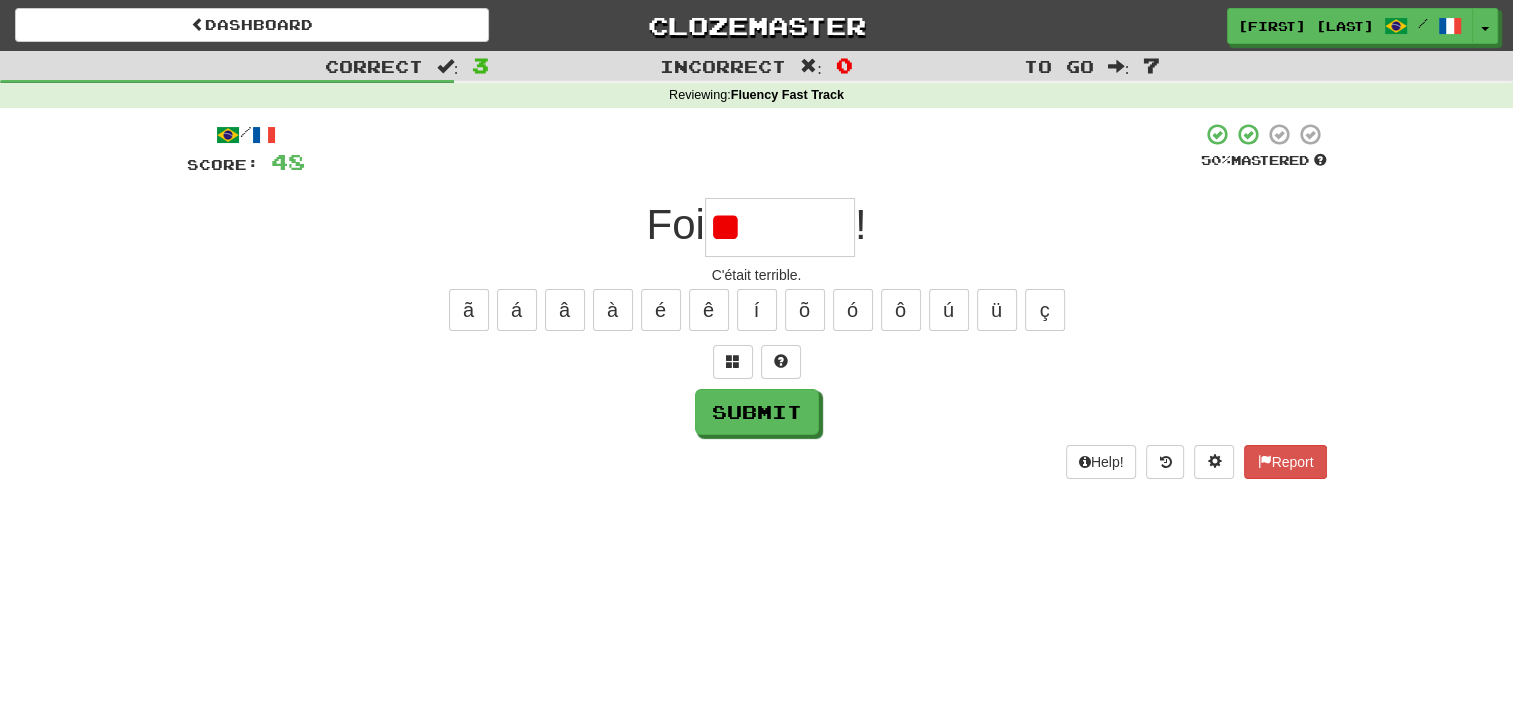 type on "*" 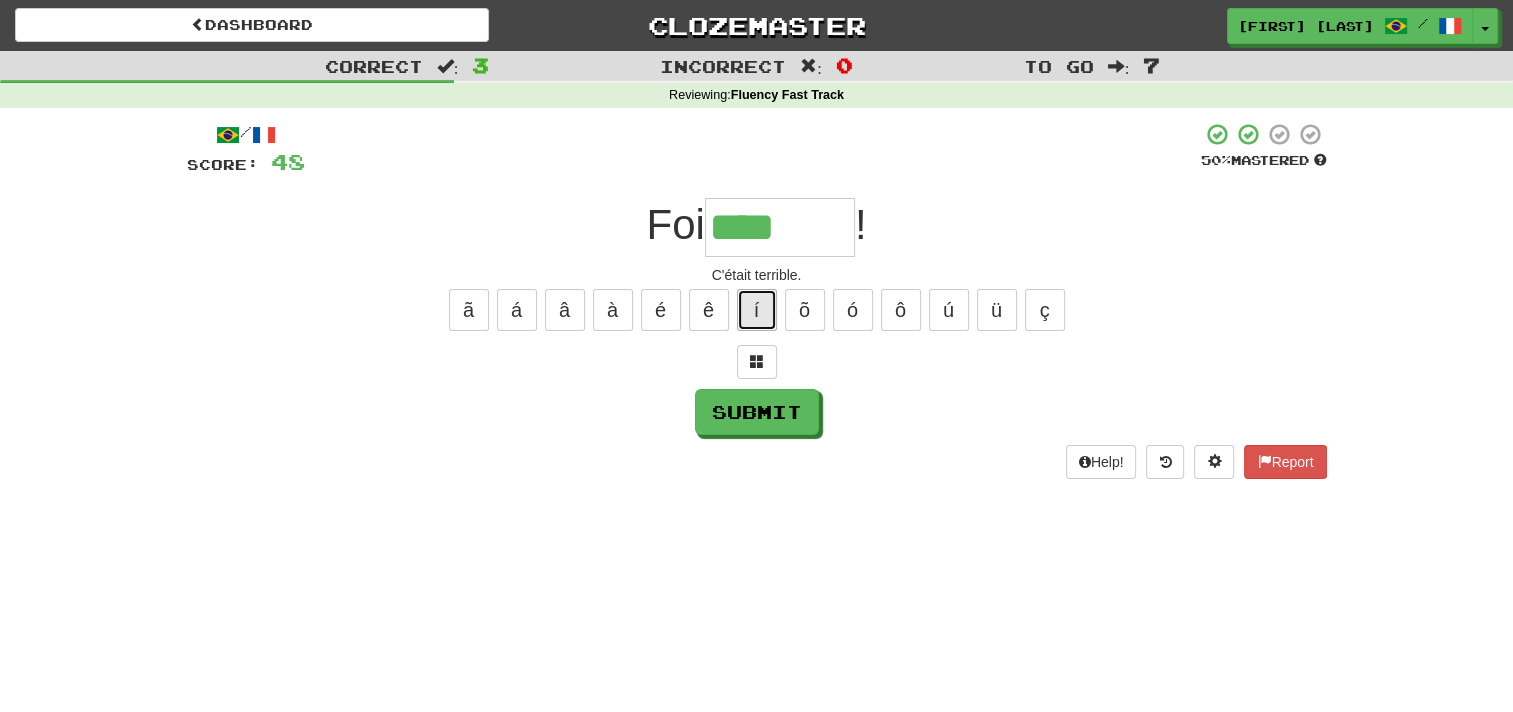 click on "í" at bounding box center (757, 310) 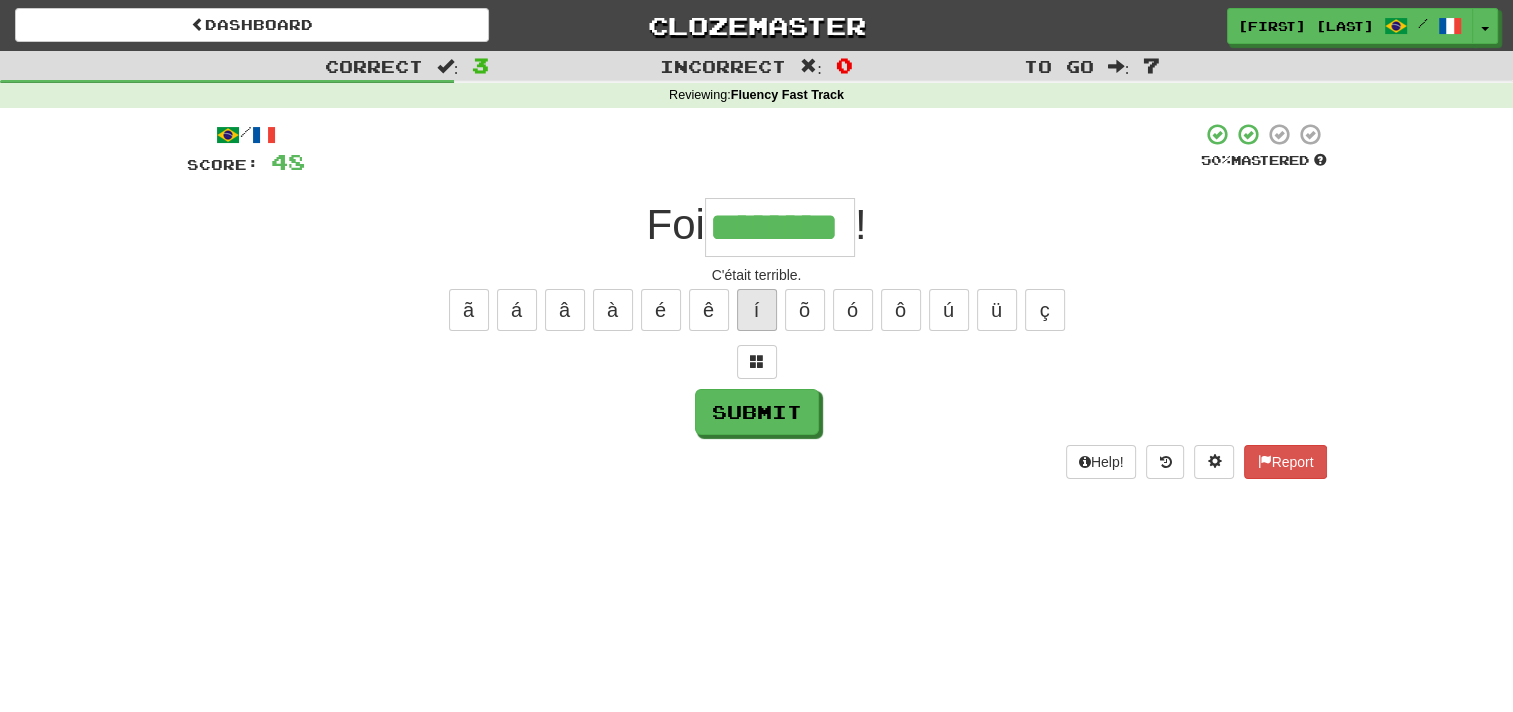 type on "********" 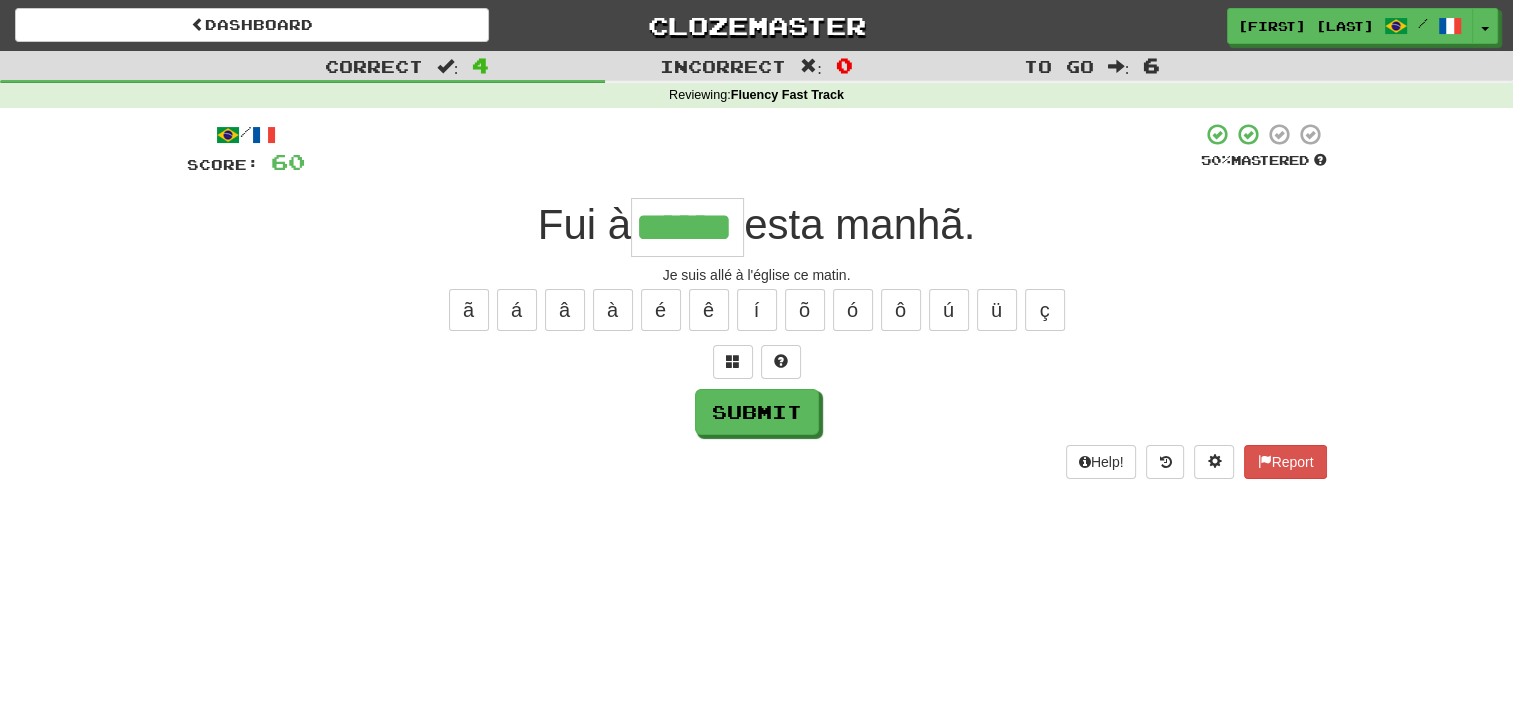 type on "******" 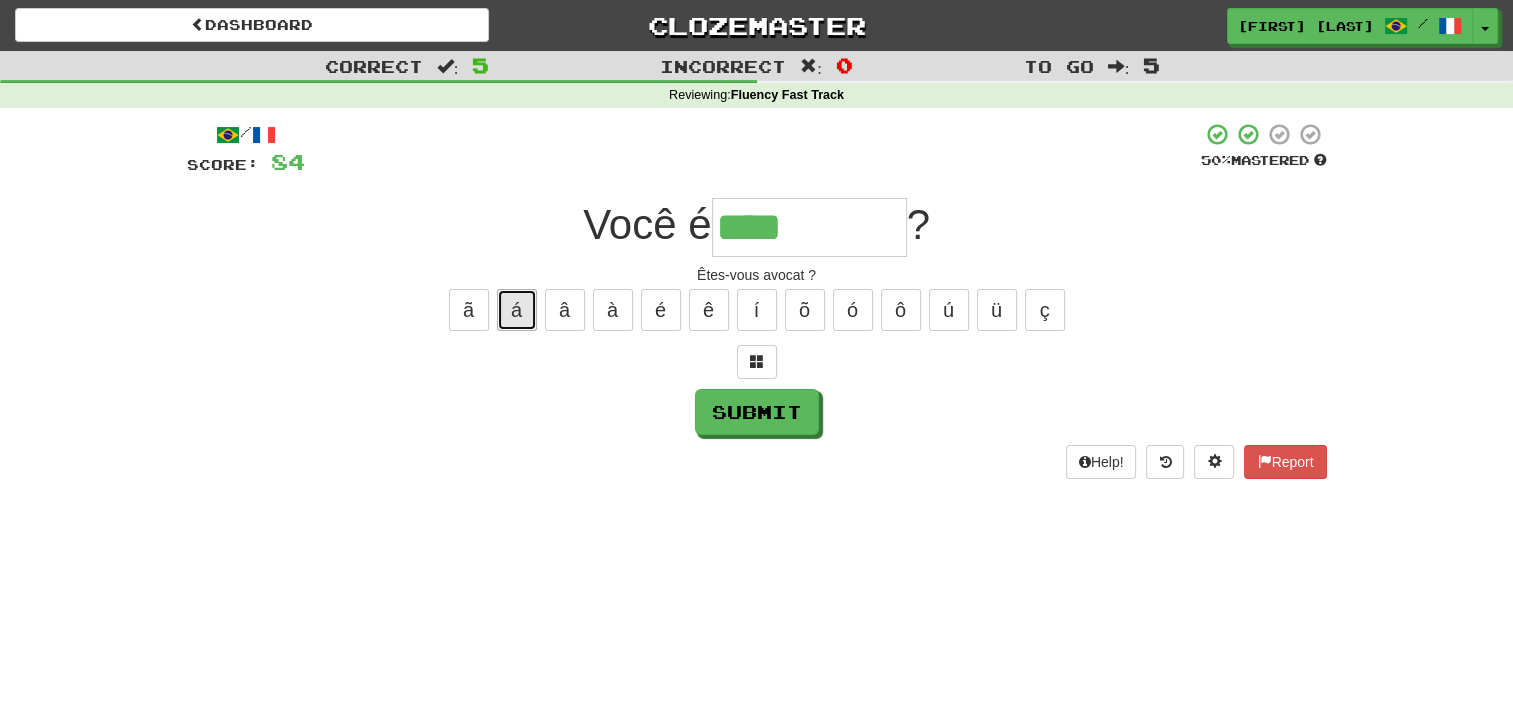 click on "á" at bounding box center (517, 310) 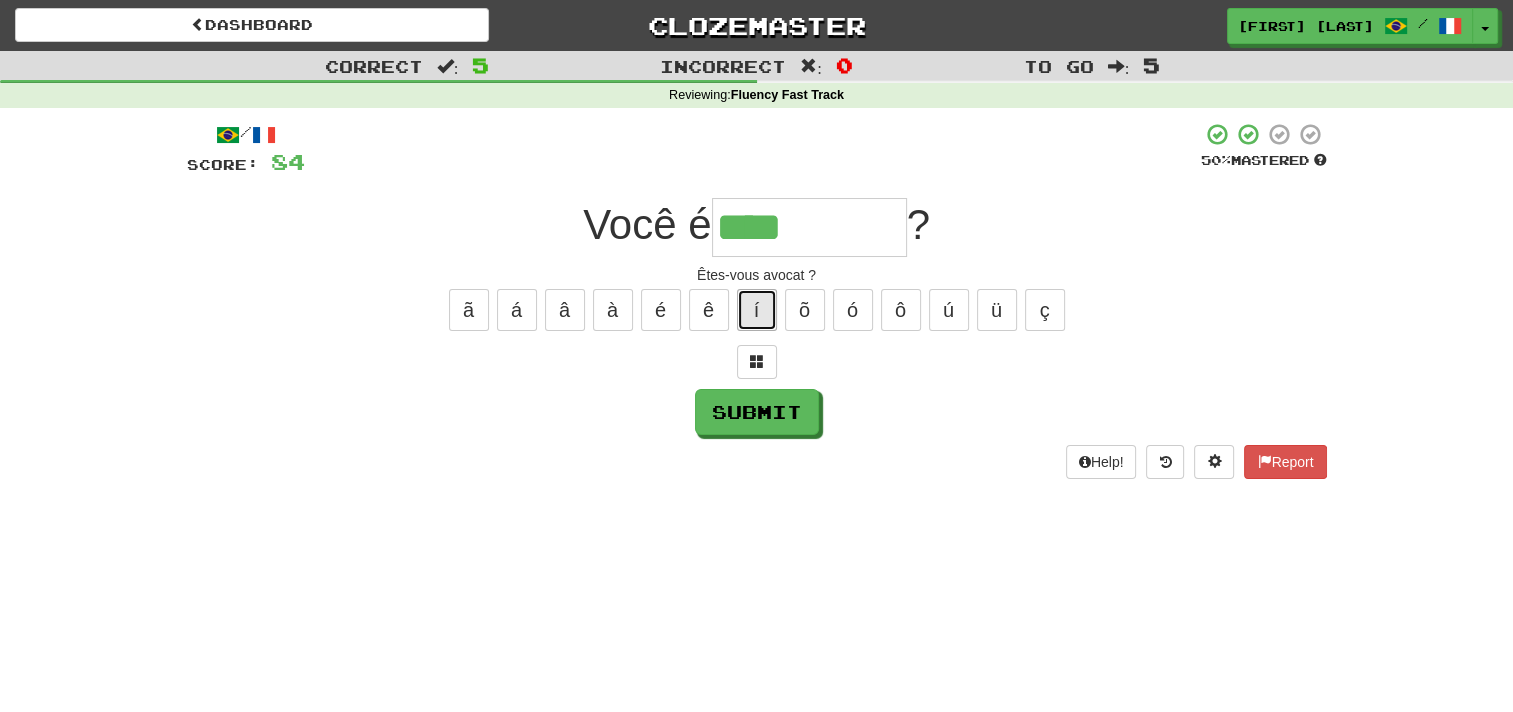 click on "í" at bounding box center [757, 310] 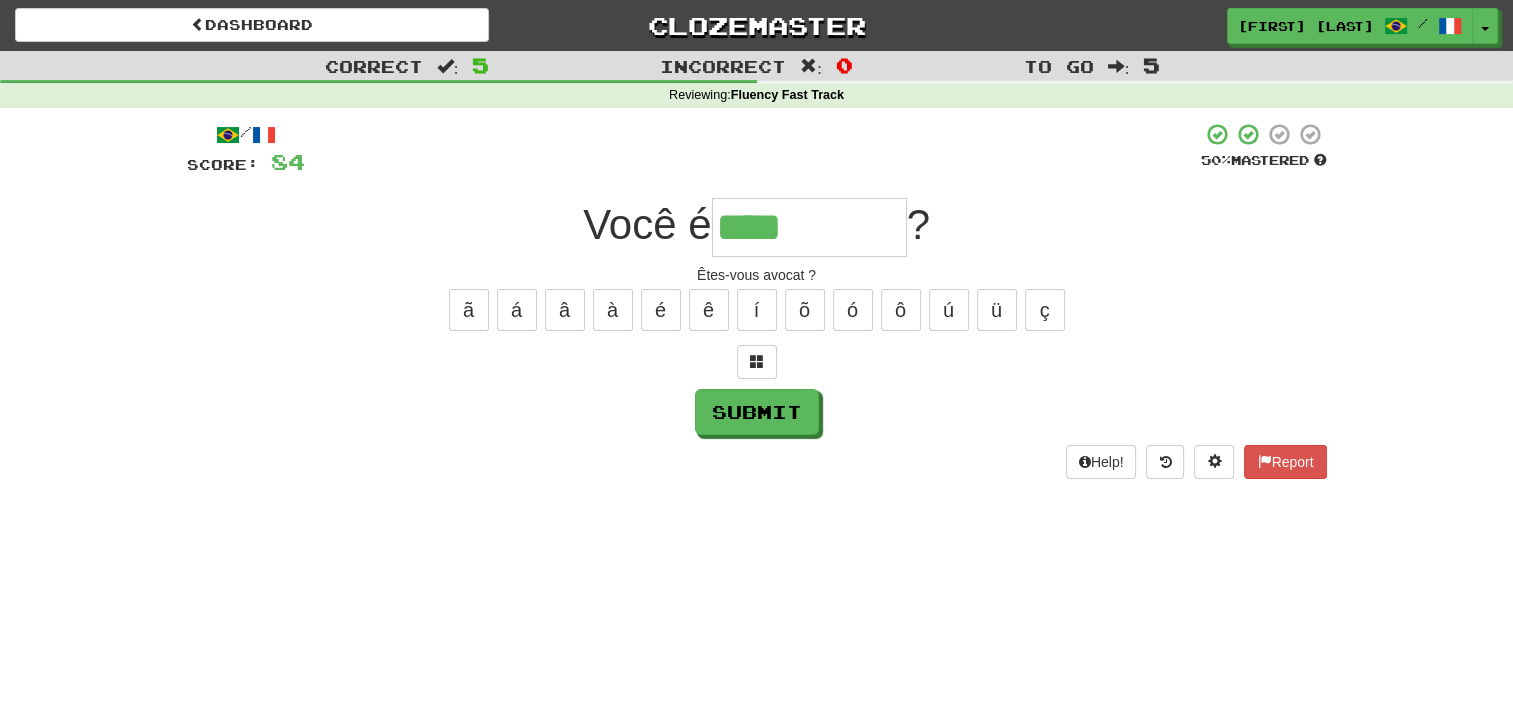 click on "ã á â à é ê í õ ó ô ú ü ç" at bounding box center (757, 310) 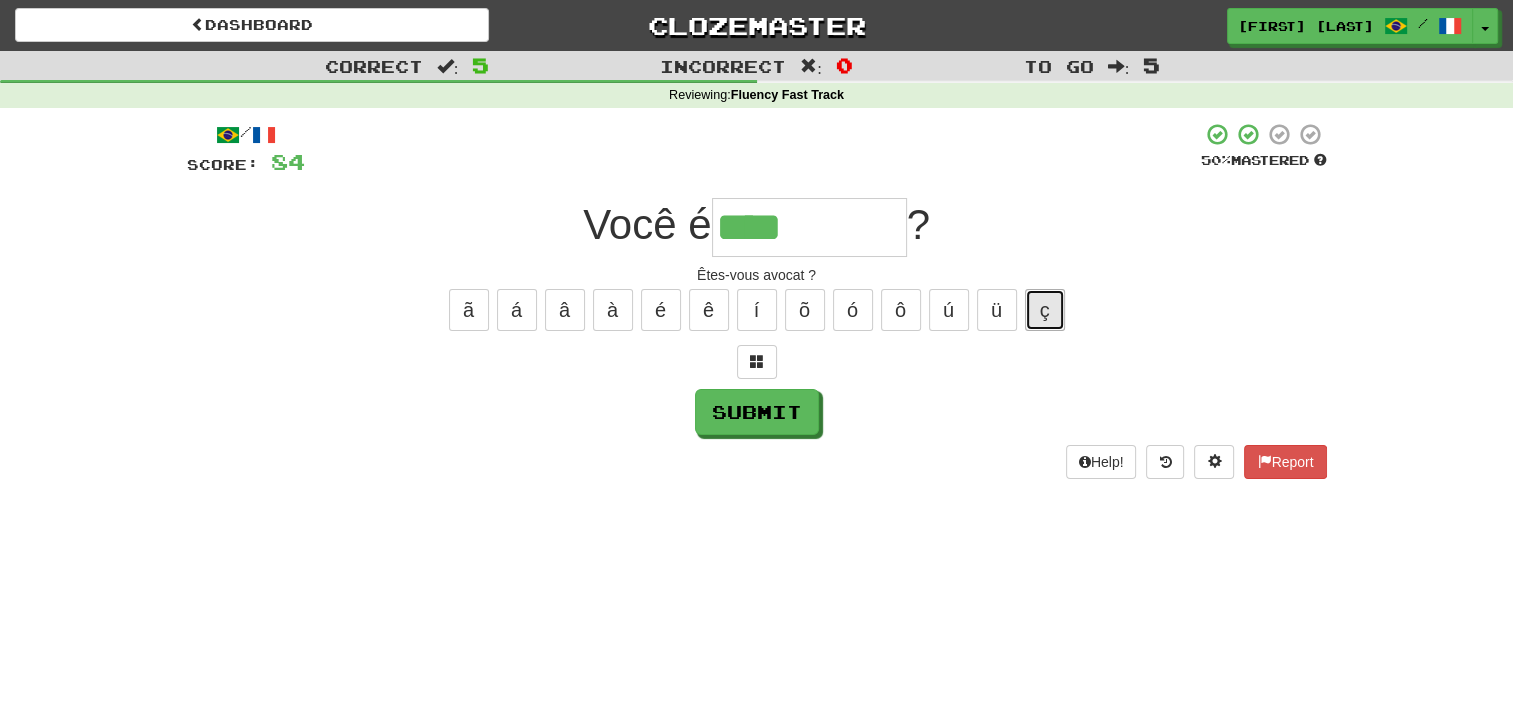 click on "ç" at bounding box center (1045, 310) 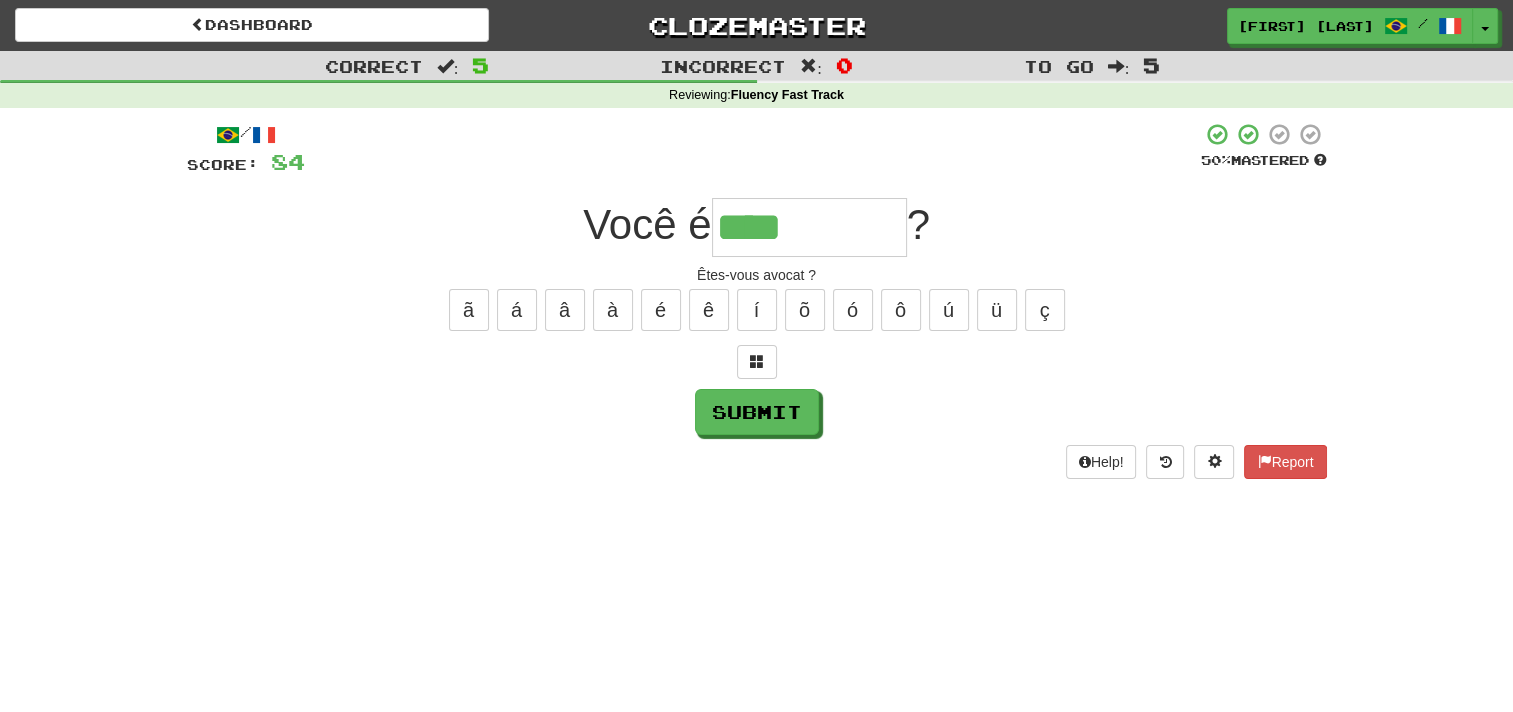 type on "********" 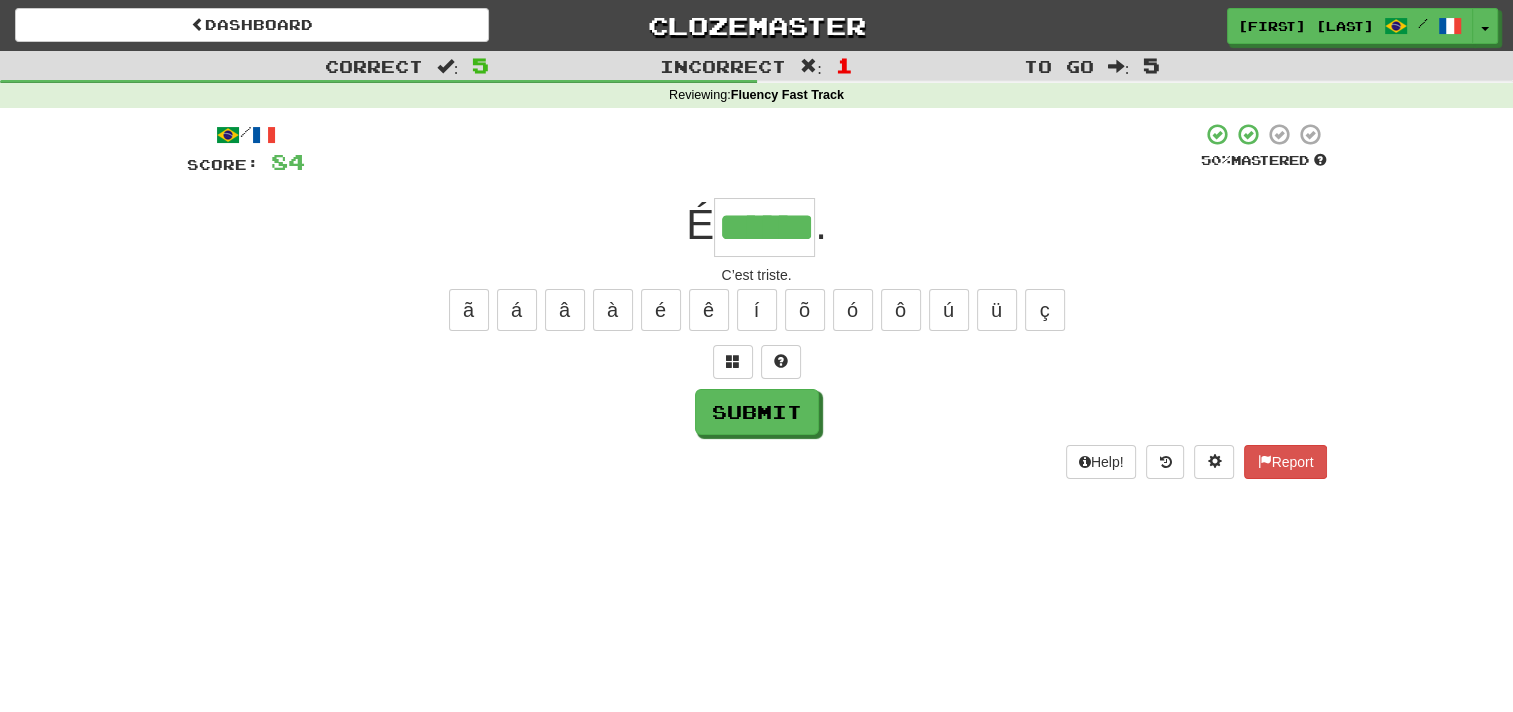 type on "******" 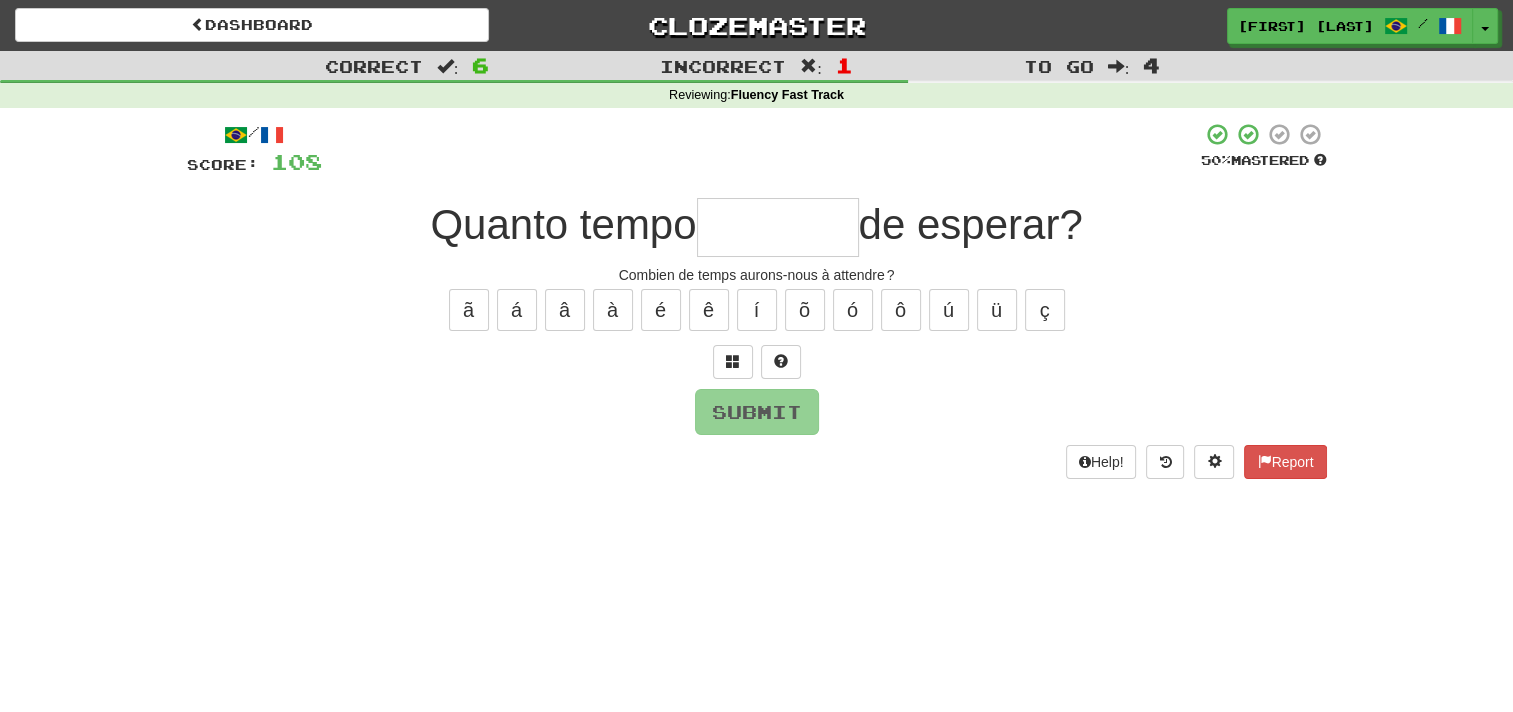 type on "*" 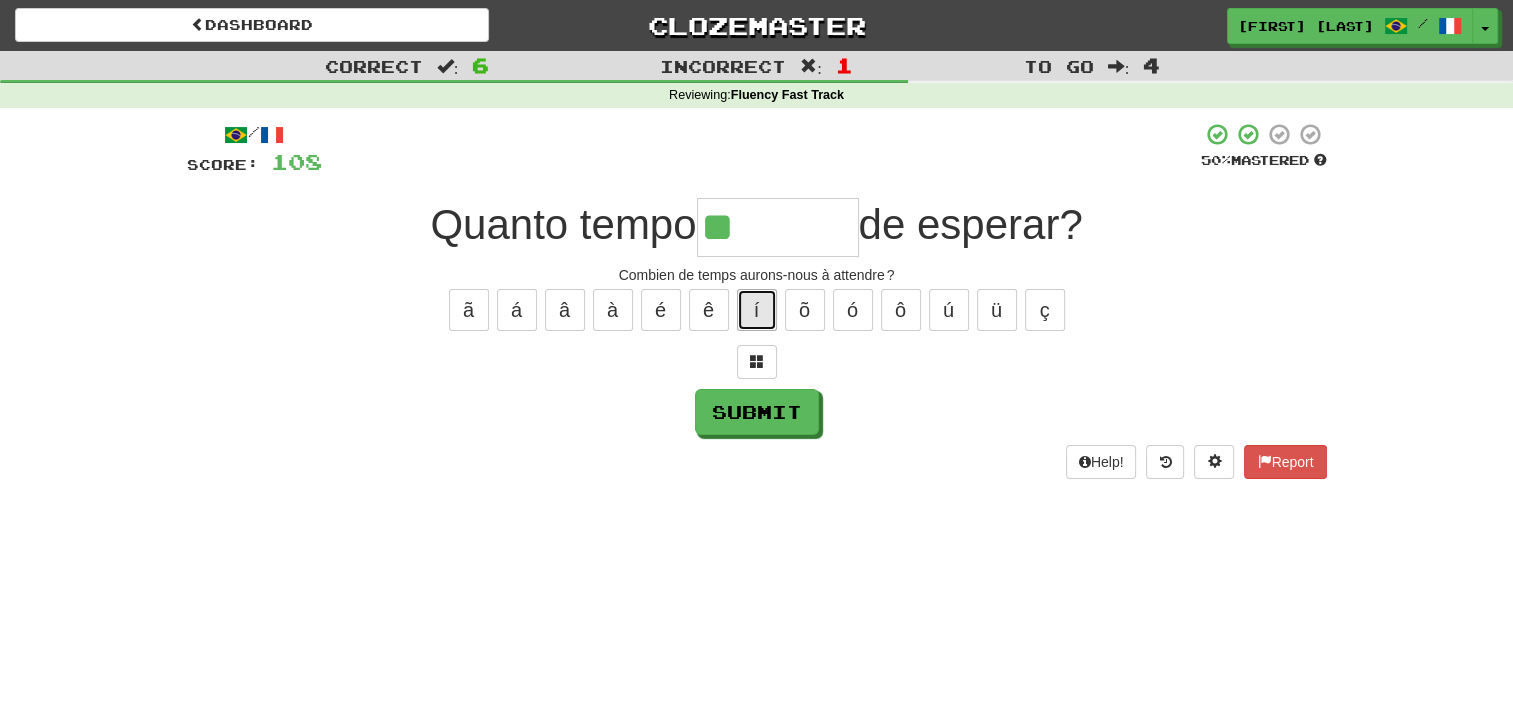 click on "í" at bounding box center [757, 310] 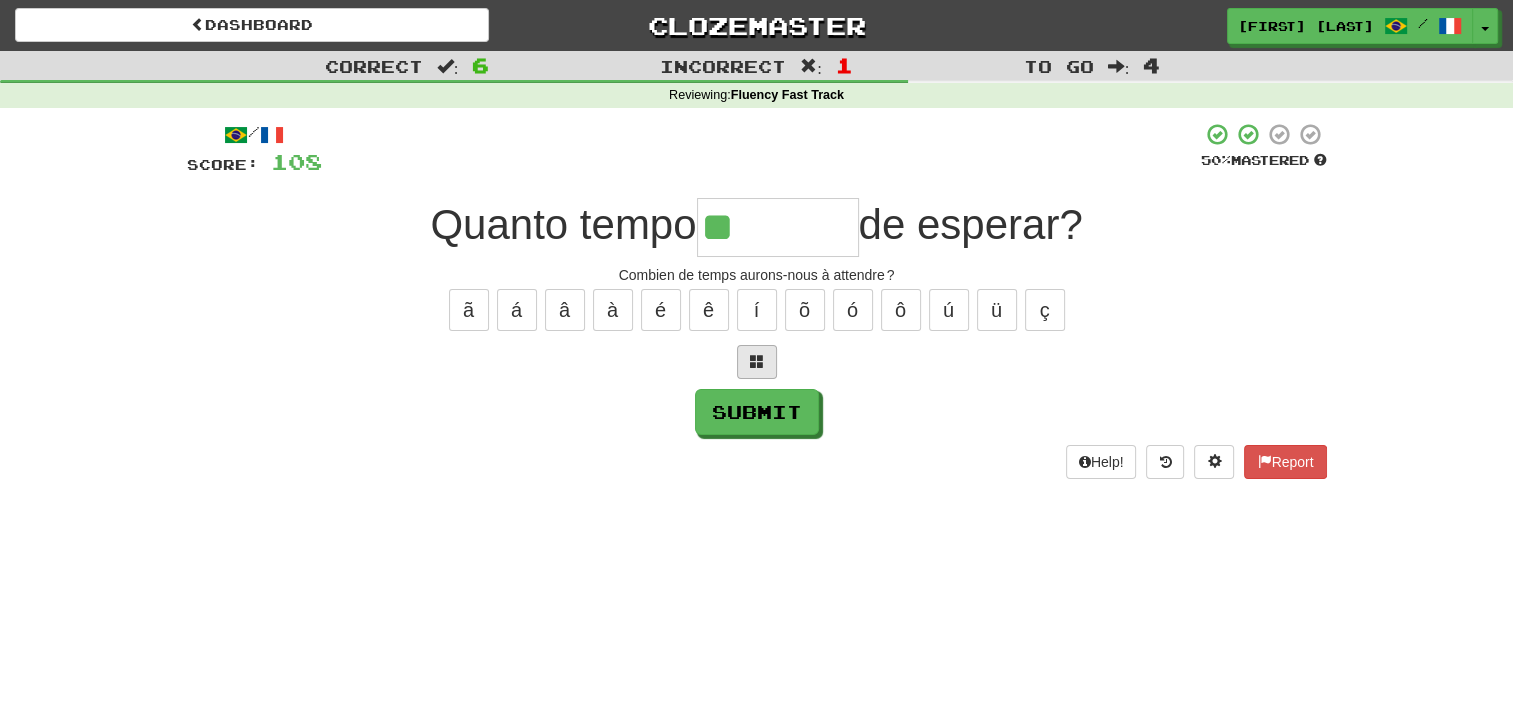 type on "*******" 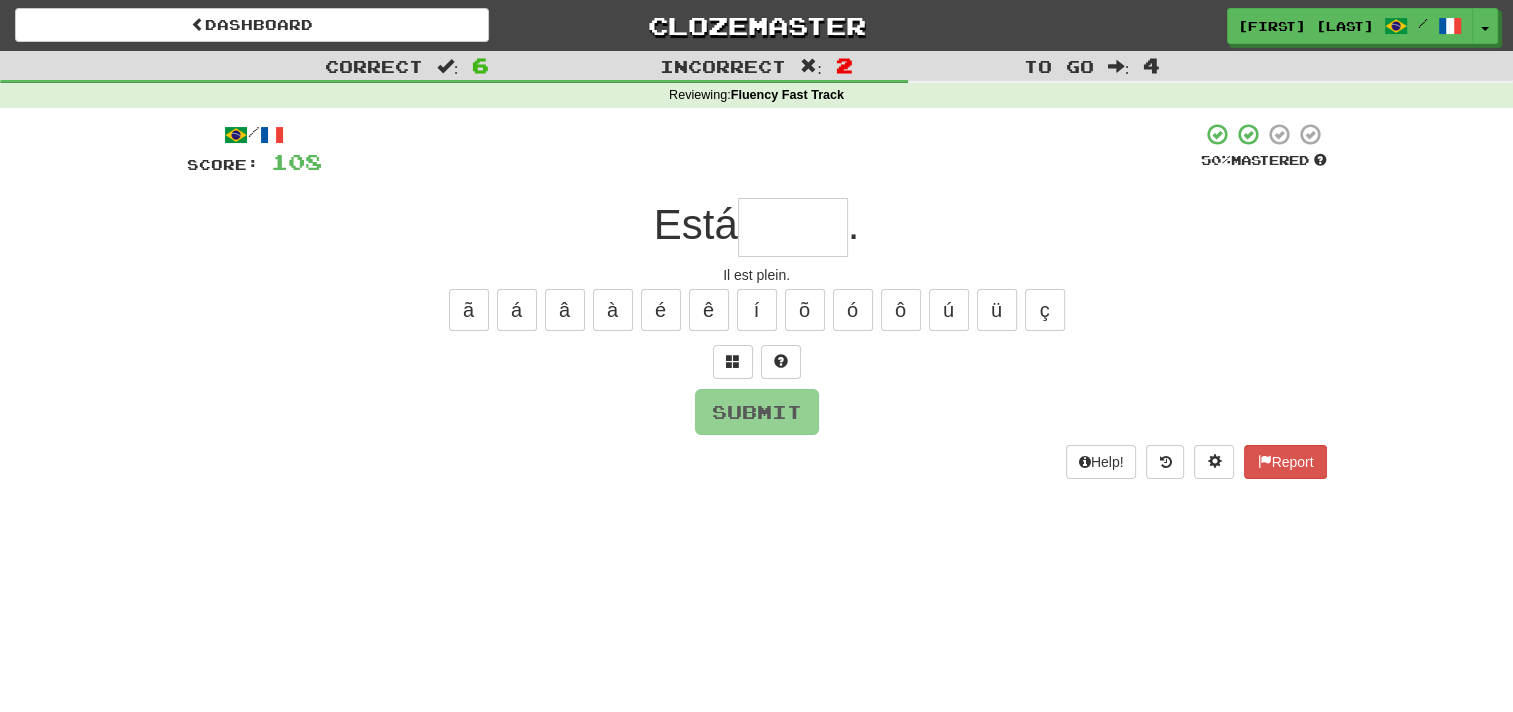type on "*" 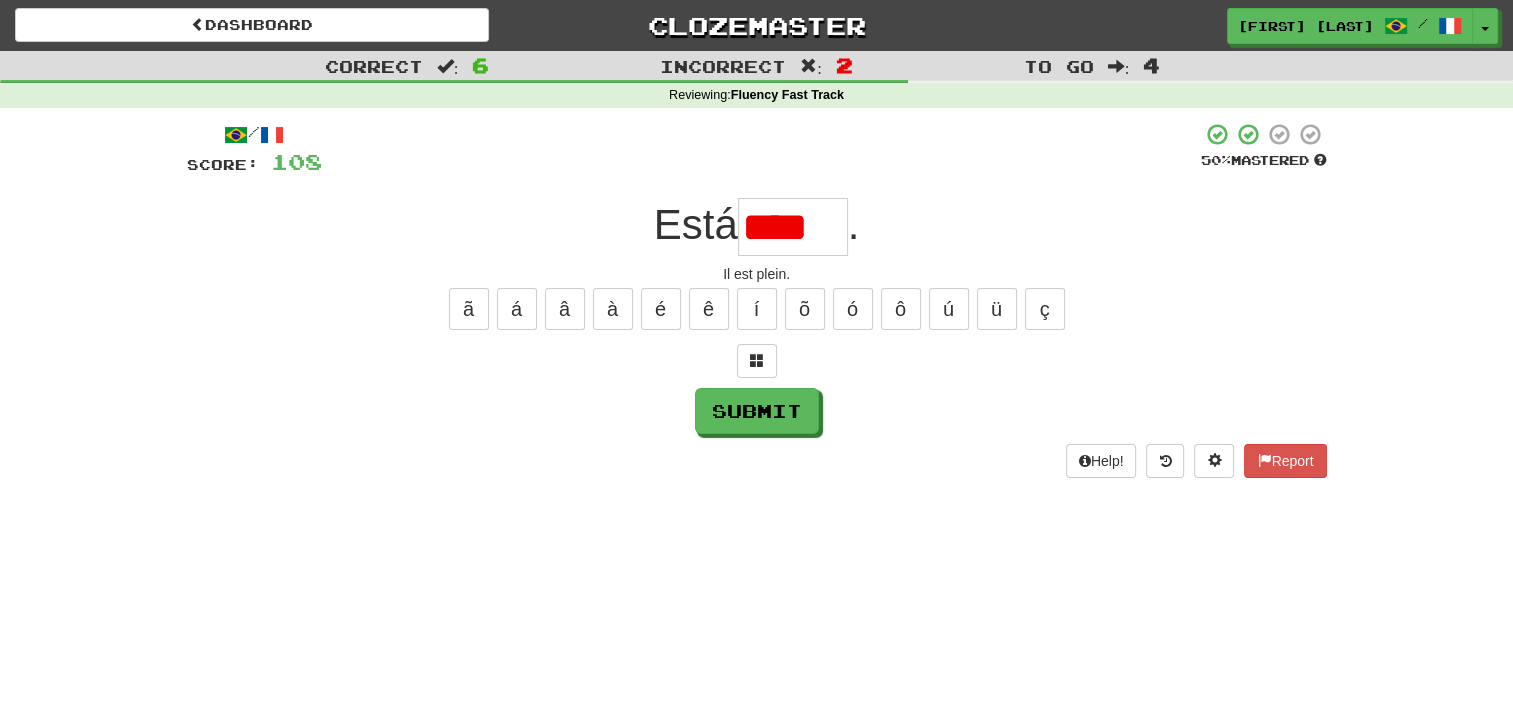 scroll, scrollTop: 0, scrollLeft: 0, axis: both 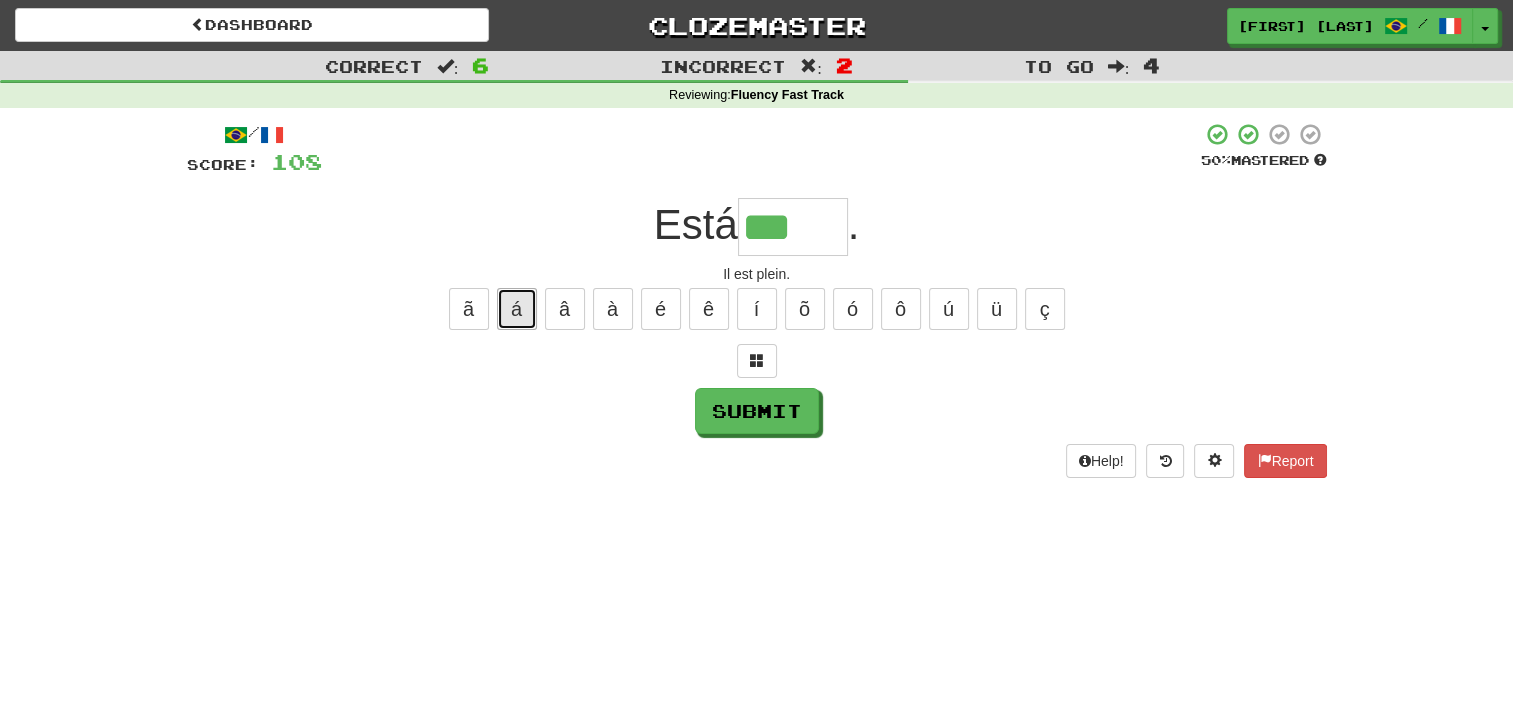 click on "á" at bounding box center [517, 309] 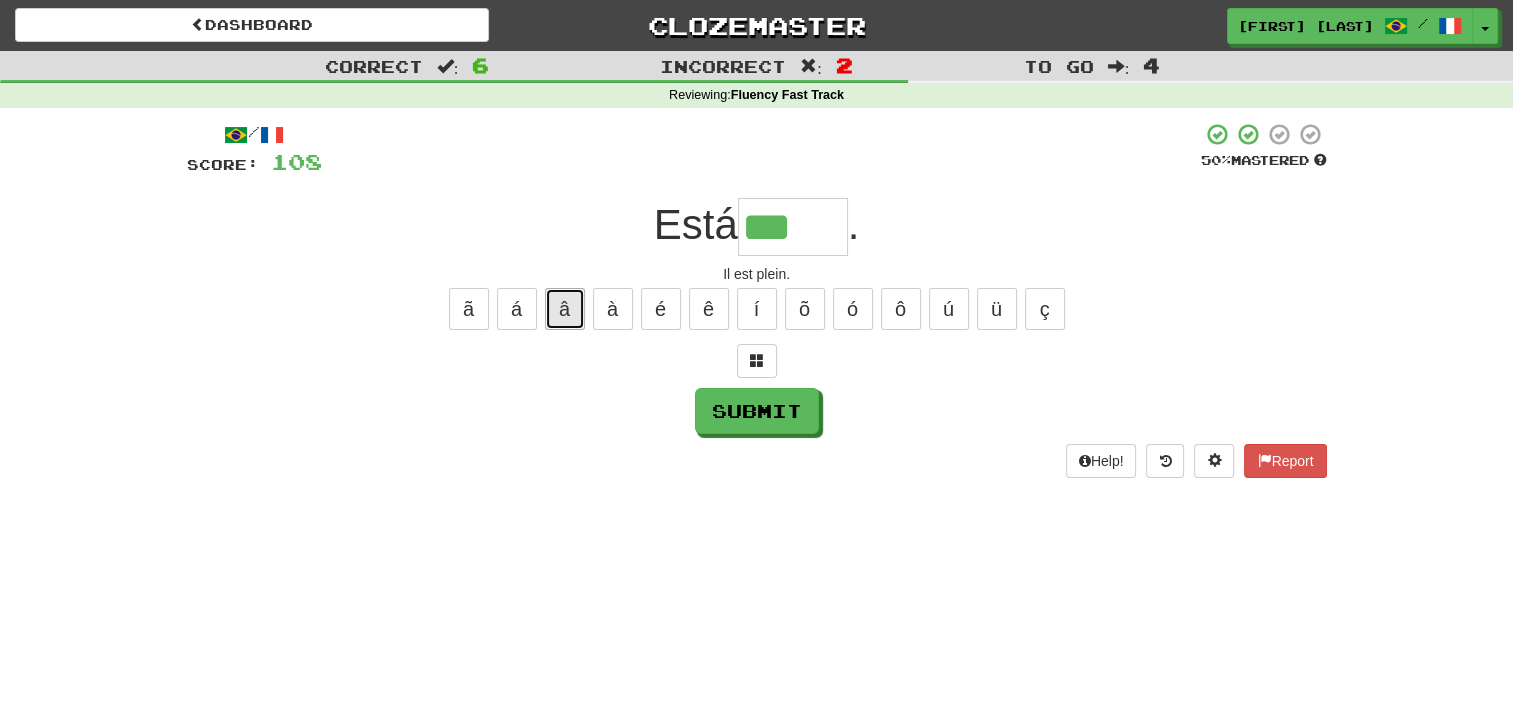 click on "â" at bounding box center (565, 309) 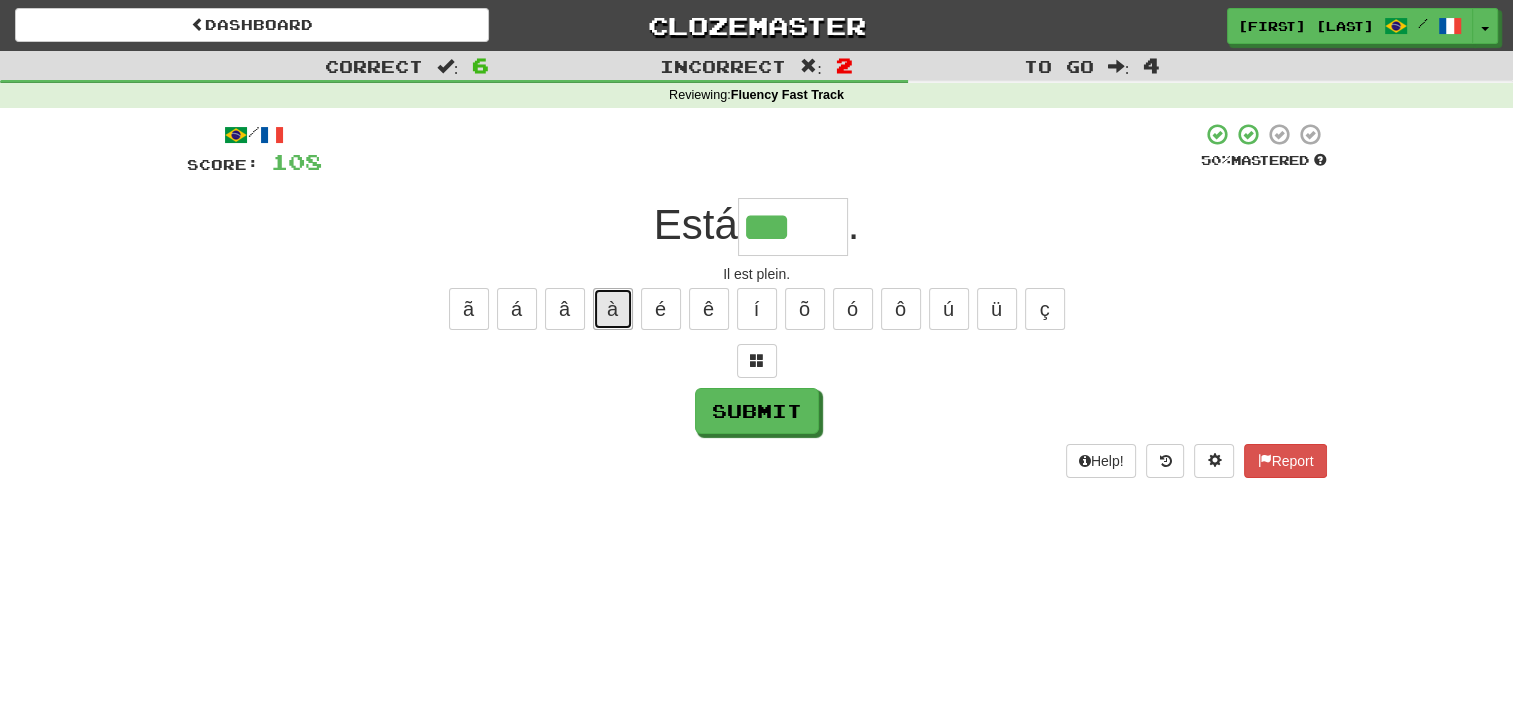 click on "à" at bounding box center (613, 309) 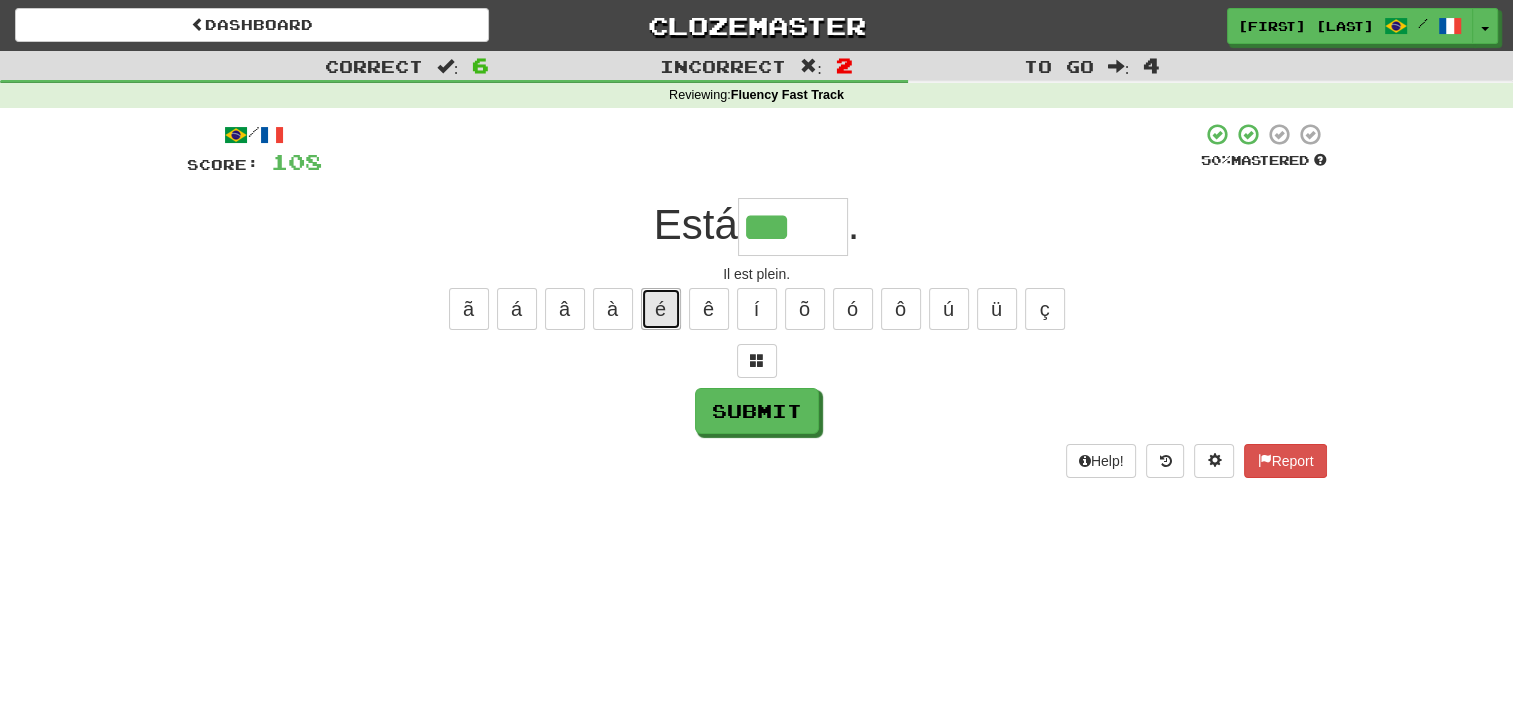 click on "é" at bounding box center [661, 309] 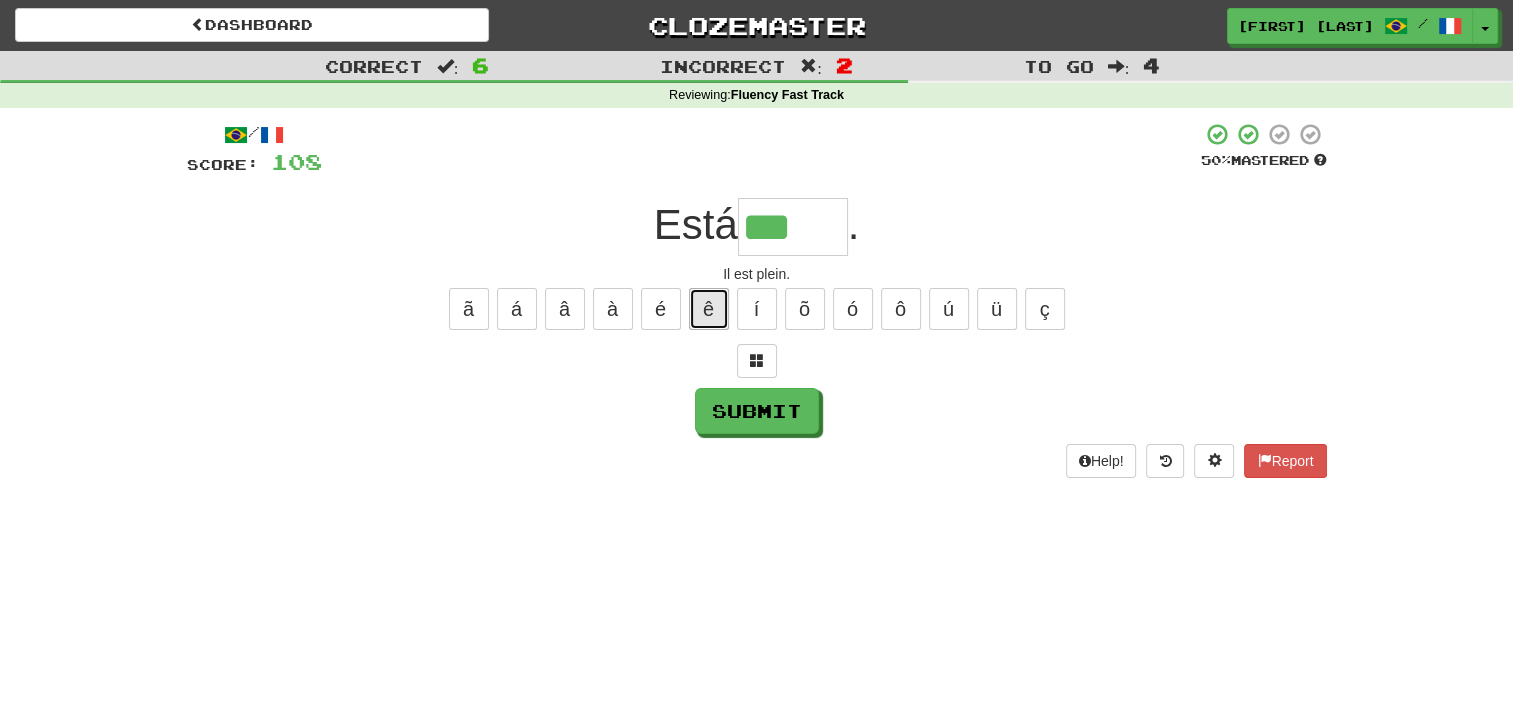 click on "ê" at bounding box center (709, 309) 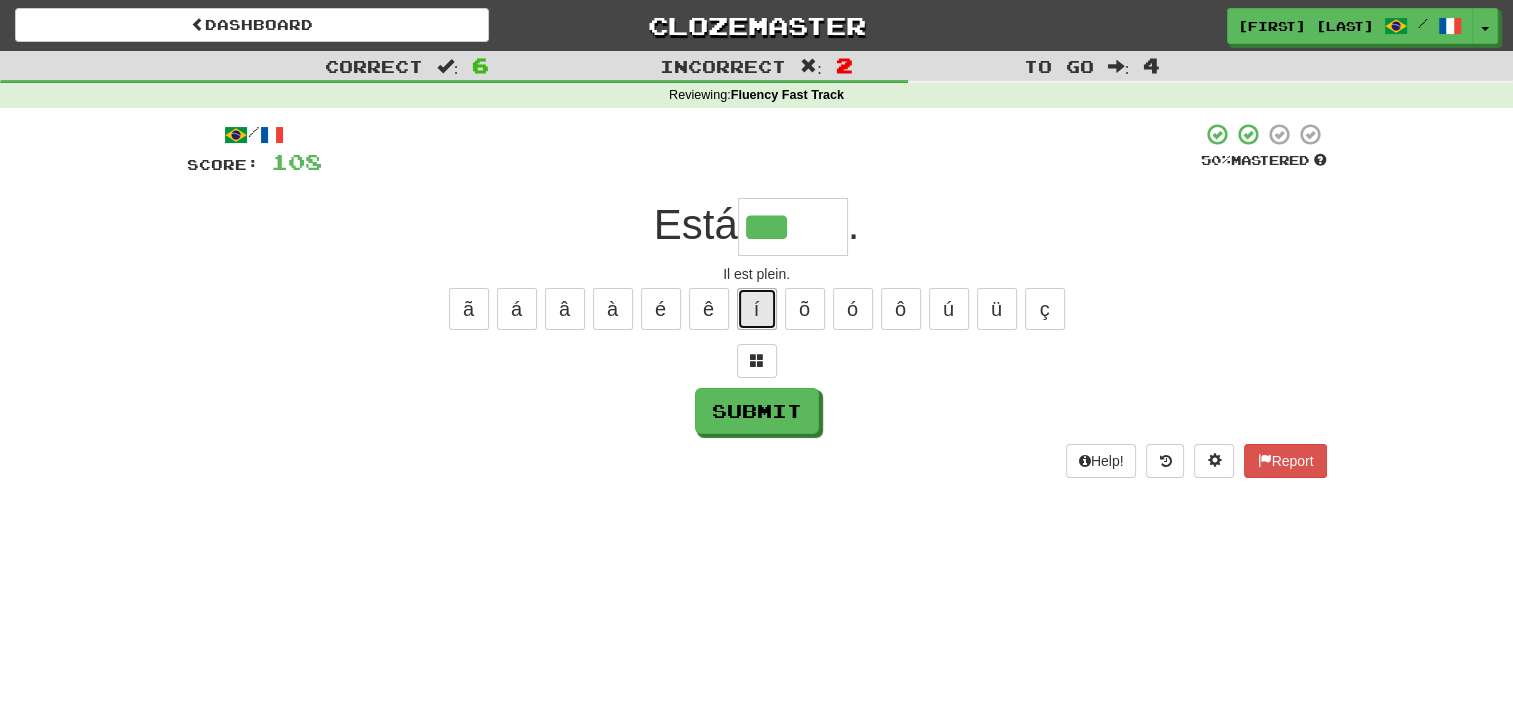 click on "í" at bounding box center (757, 309) 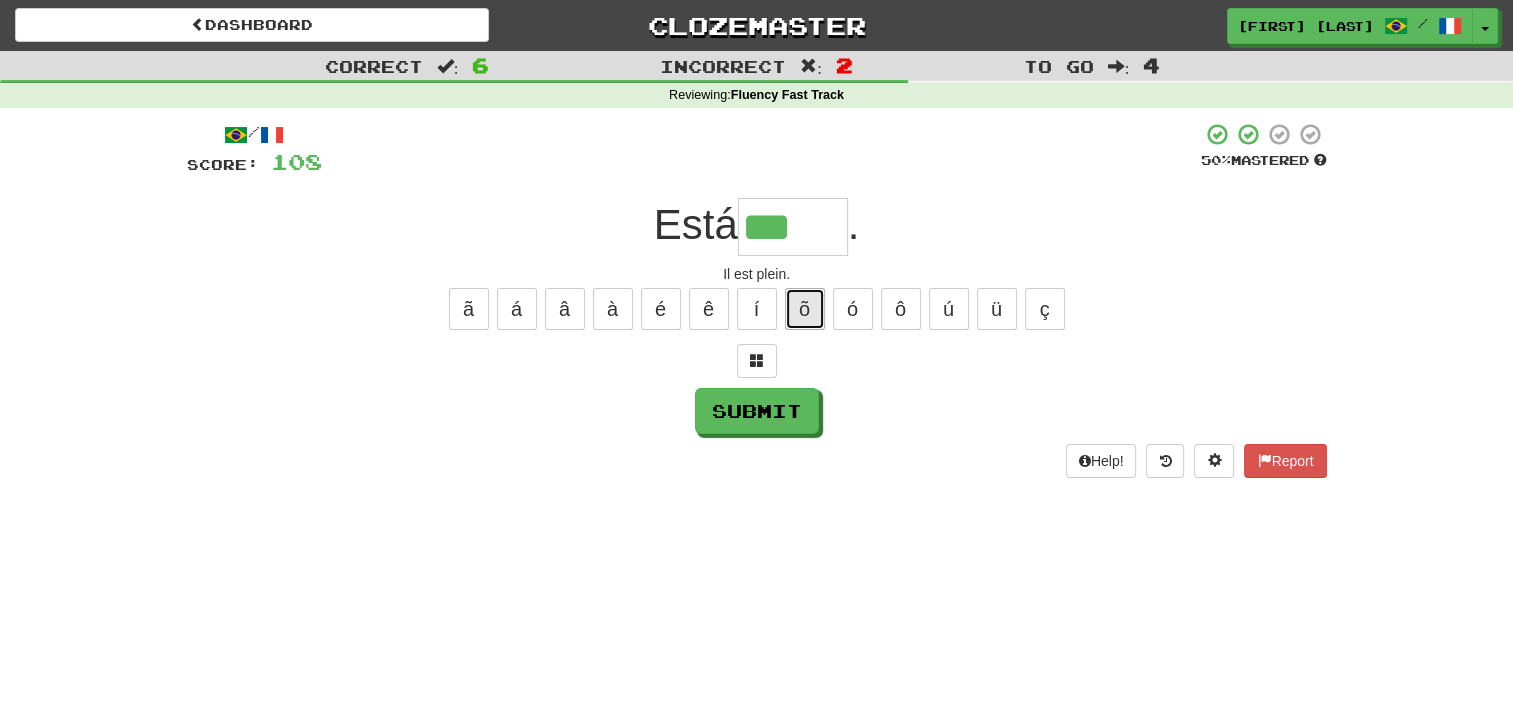 click on "õ" at bounding box center (805, 309) 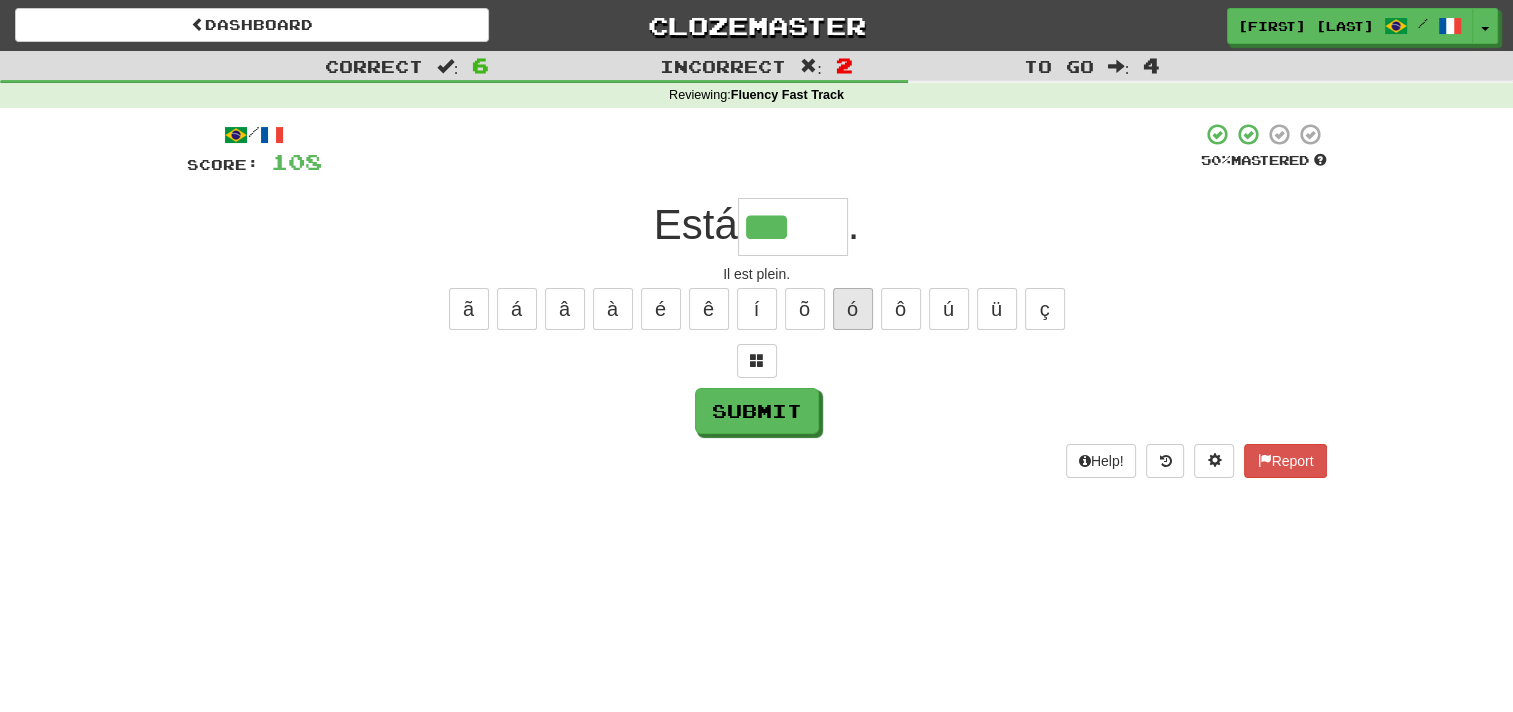 type on "***" 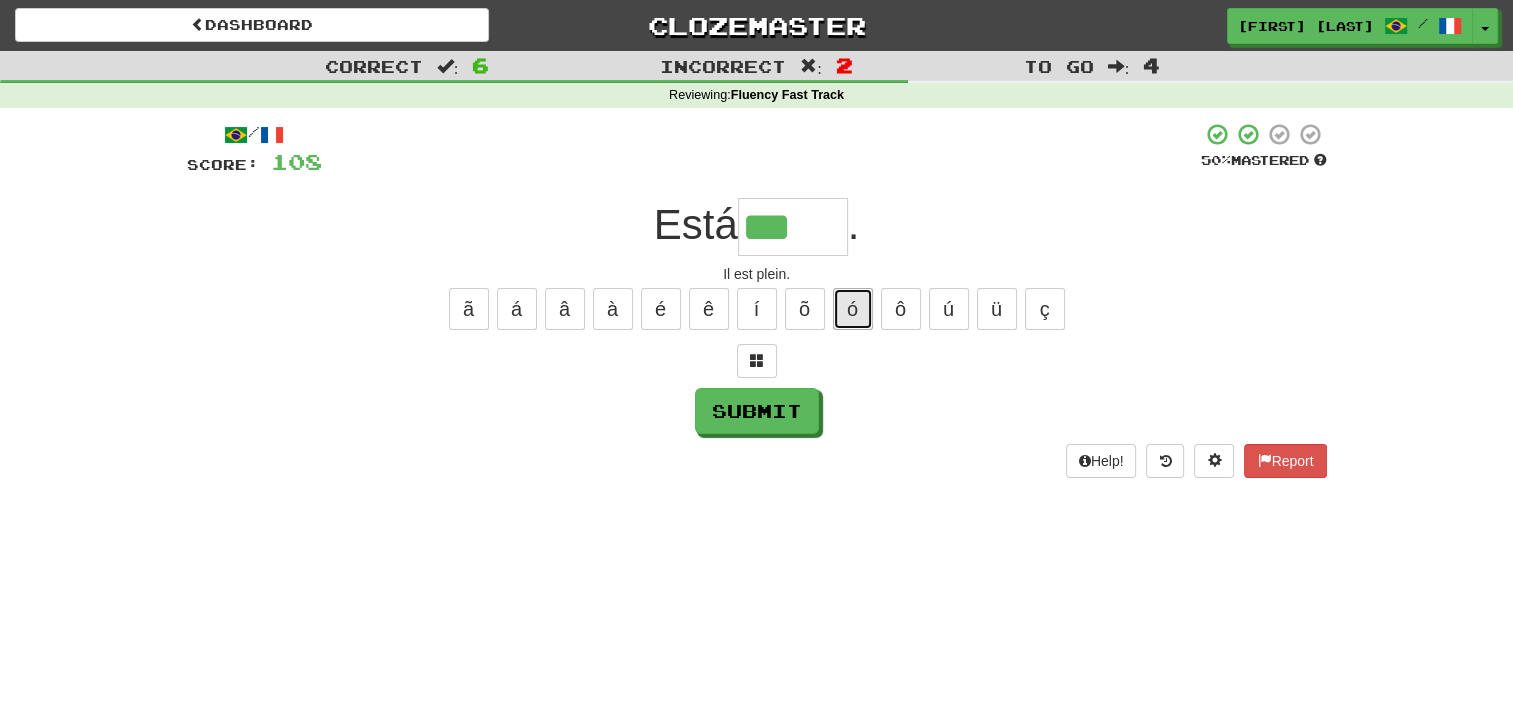 type 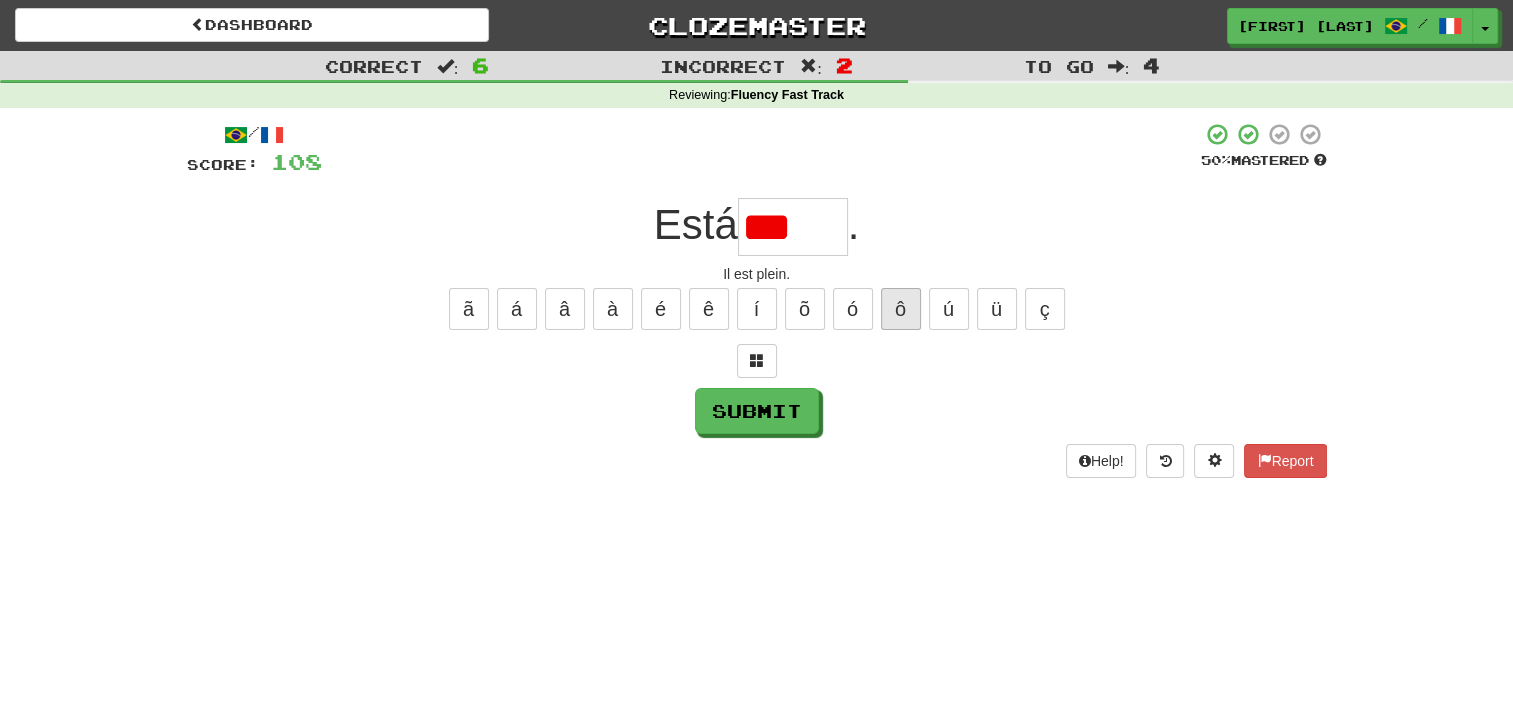 type on "***" 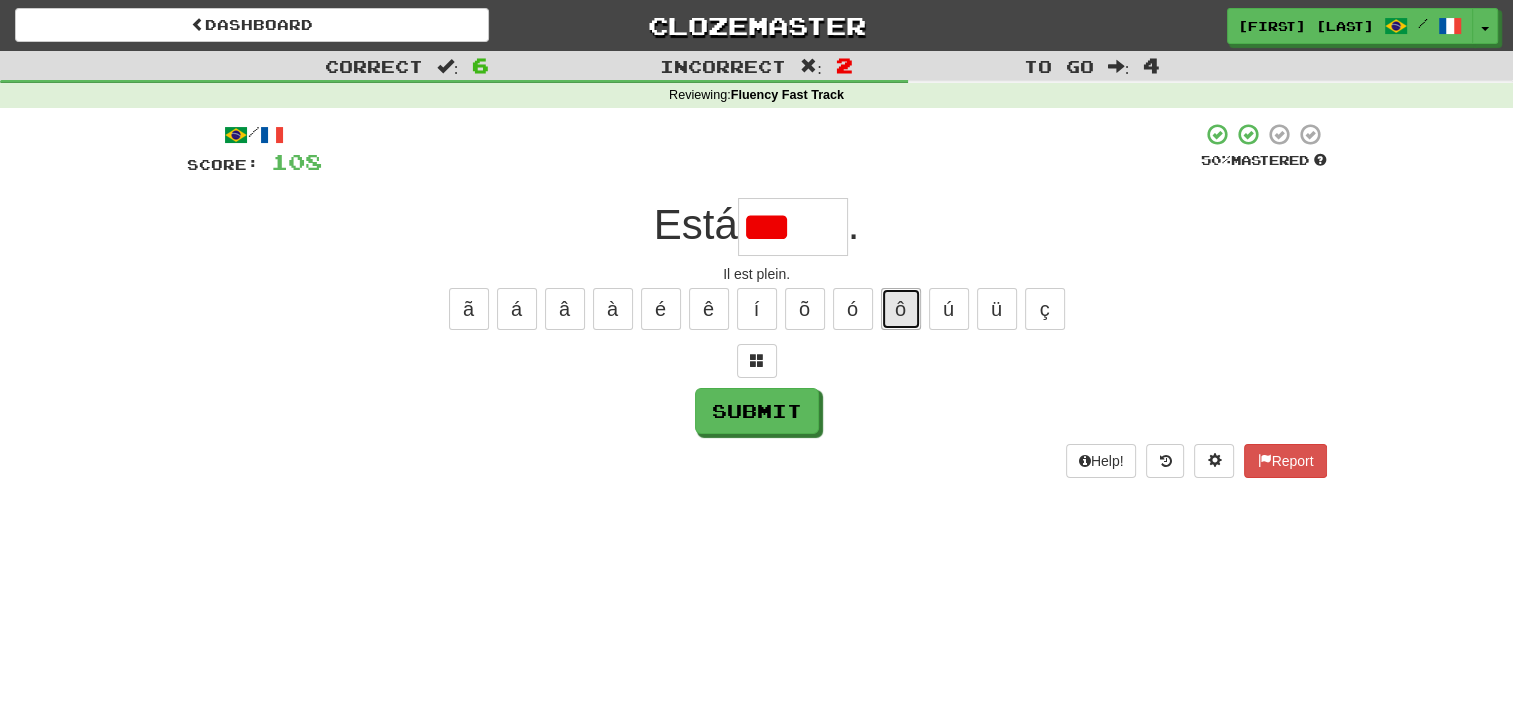 type 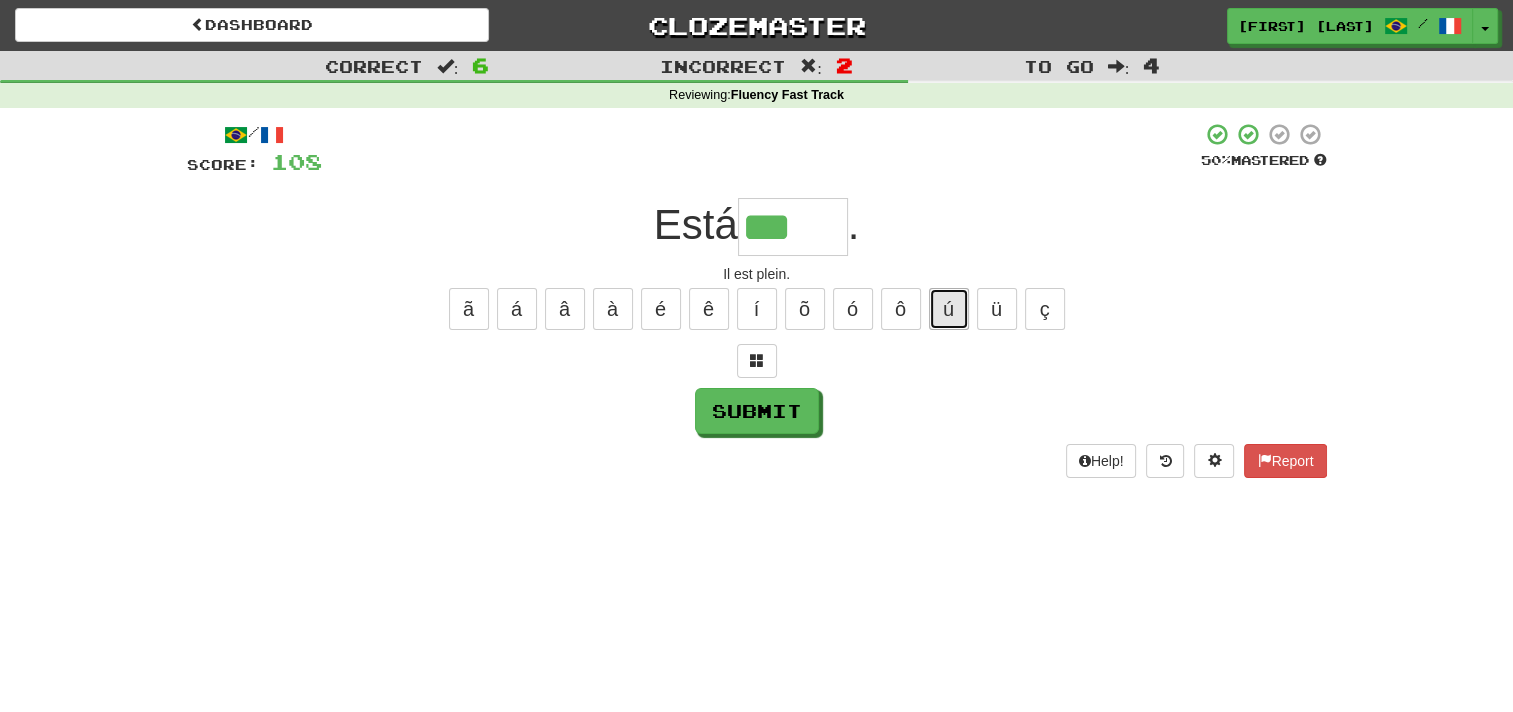 click on "ú" at bounding box center (949, 309) 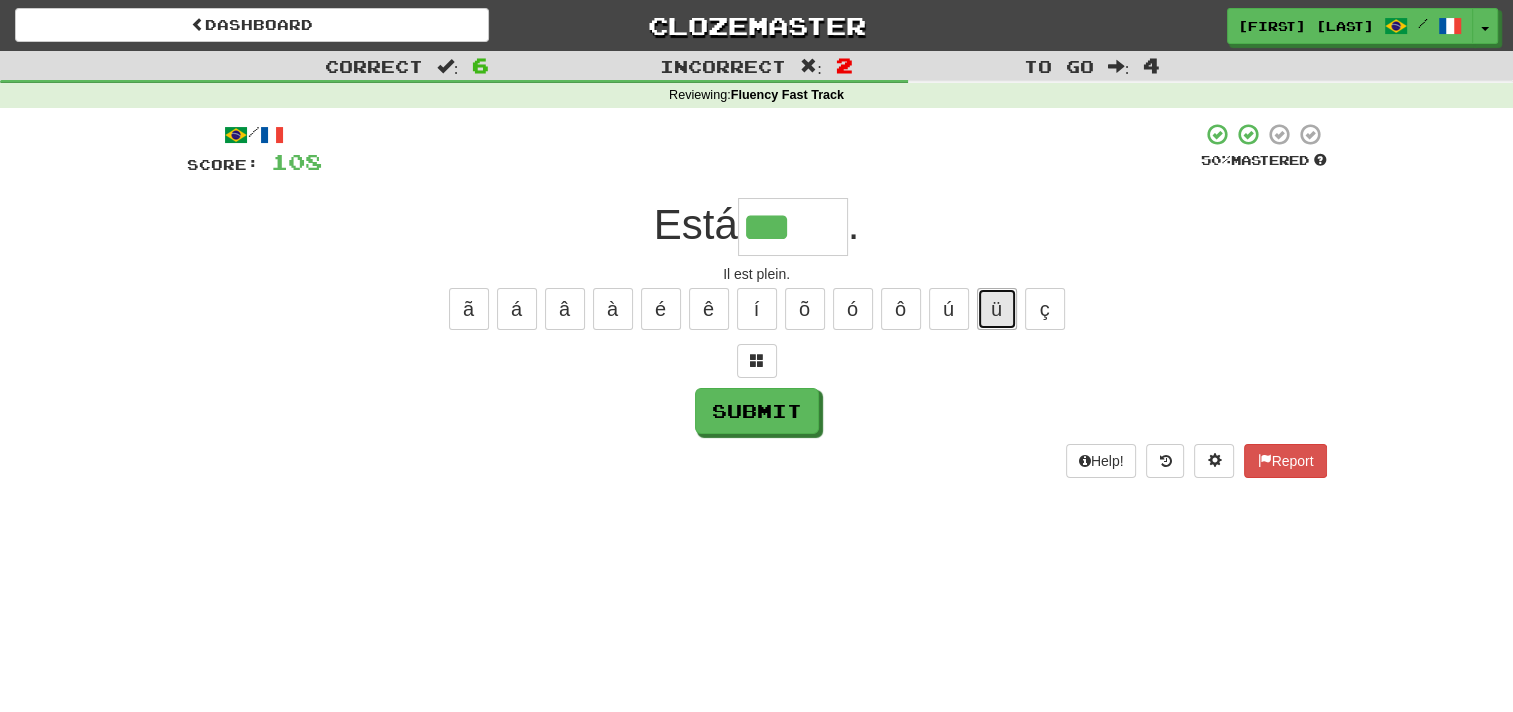 click on "ü" at bounding box center (997, 309) 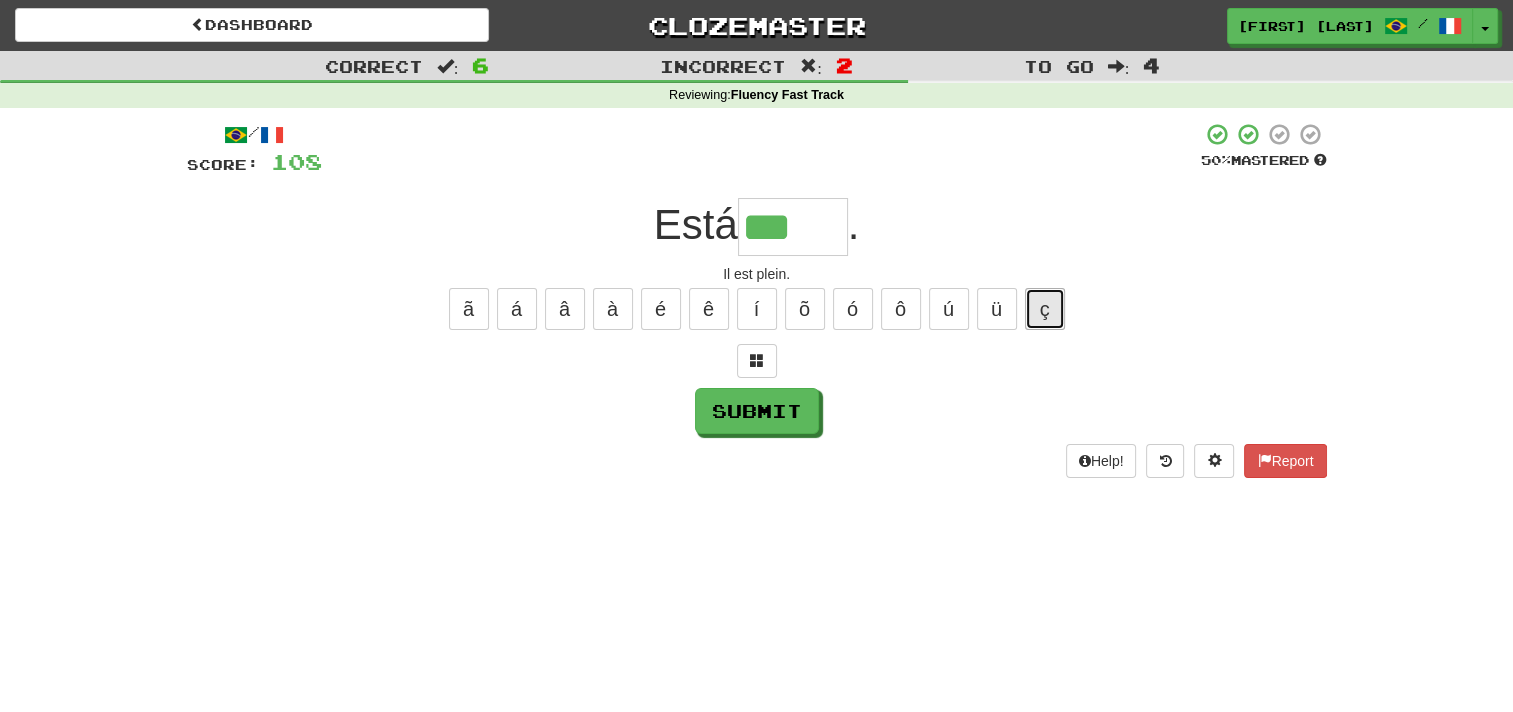 click on "ç" at bounding box center (1045, 309) 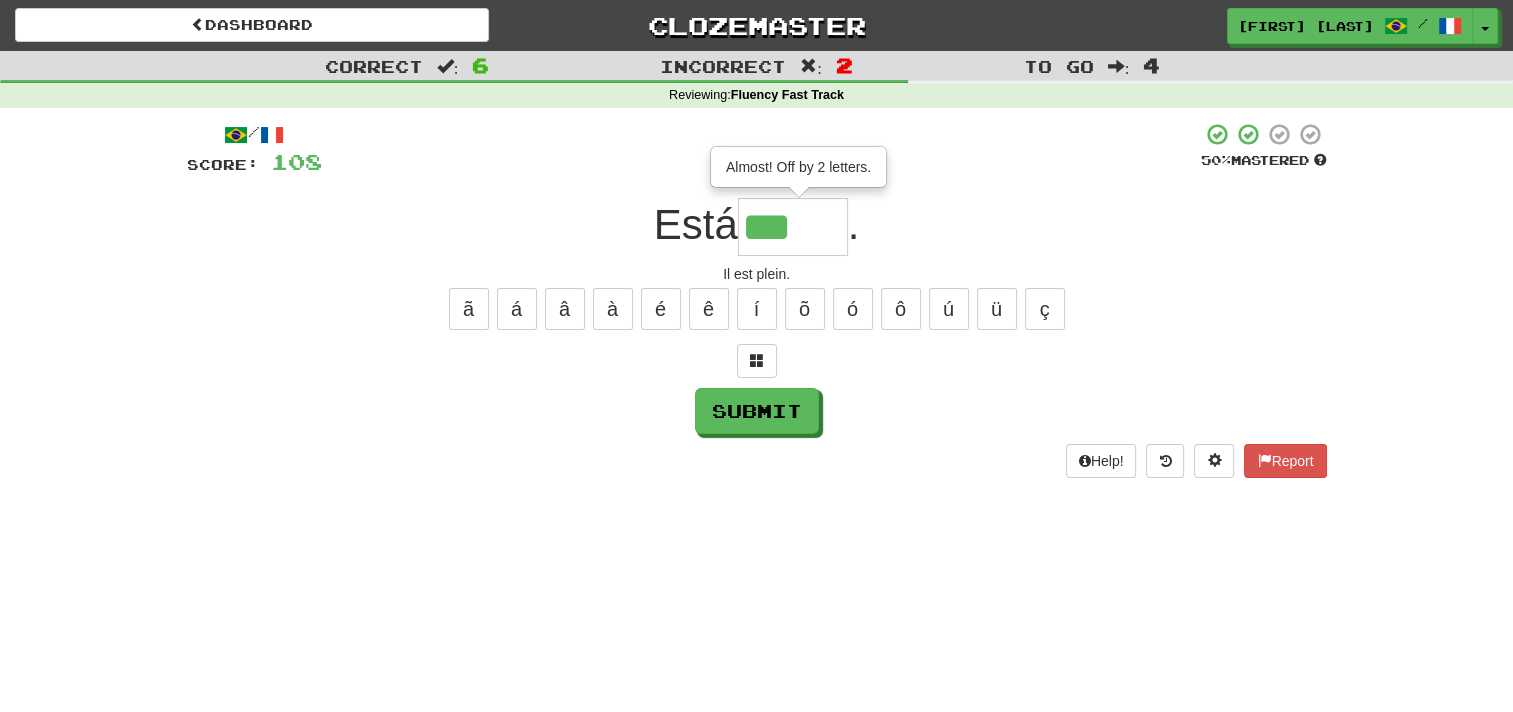 type on "*****" 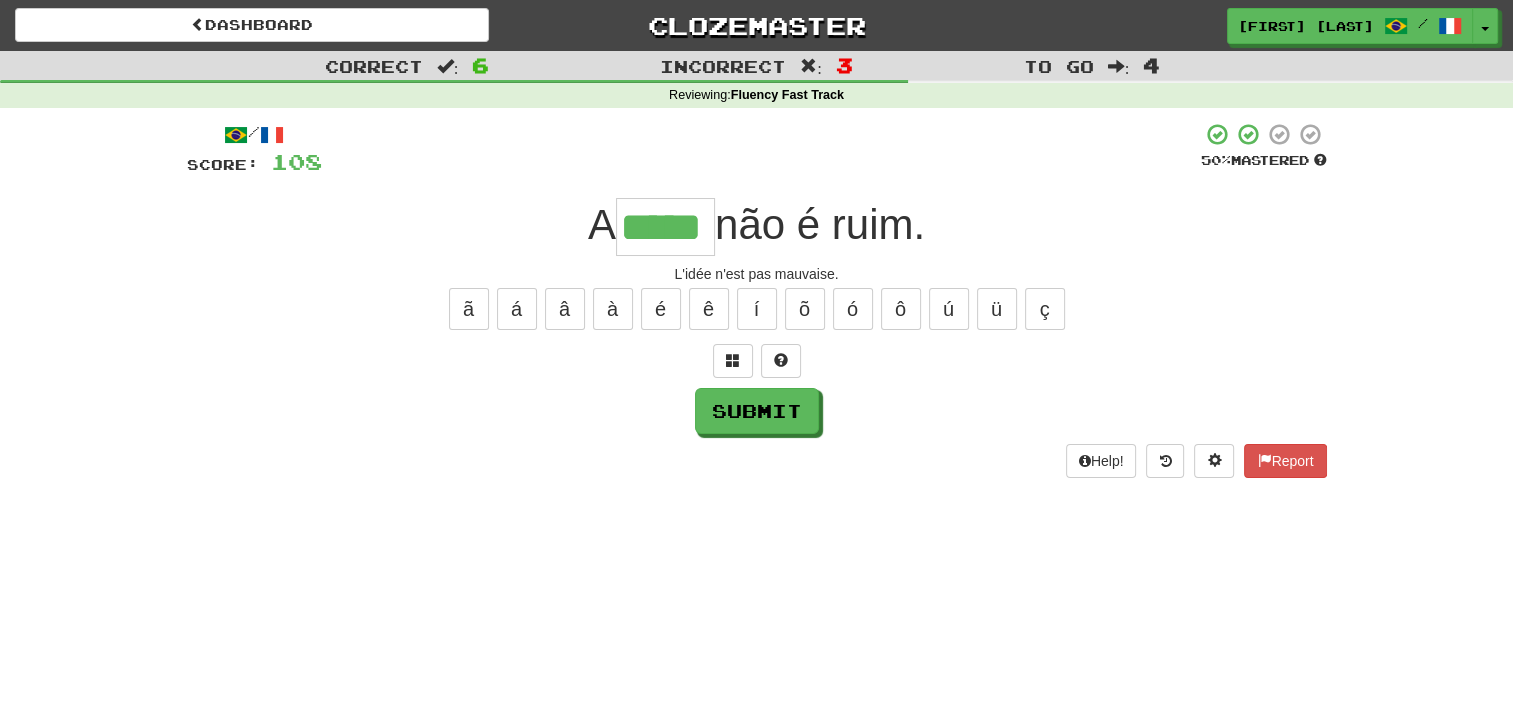 type on "*****" 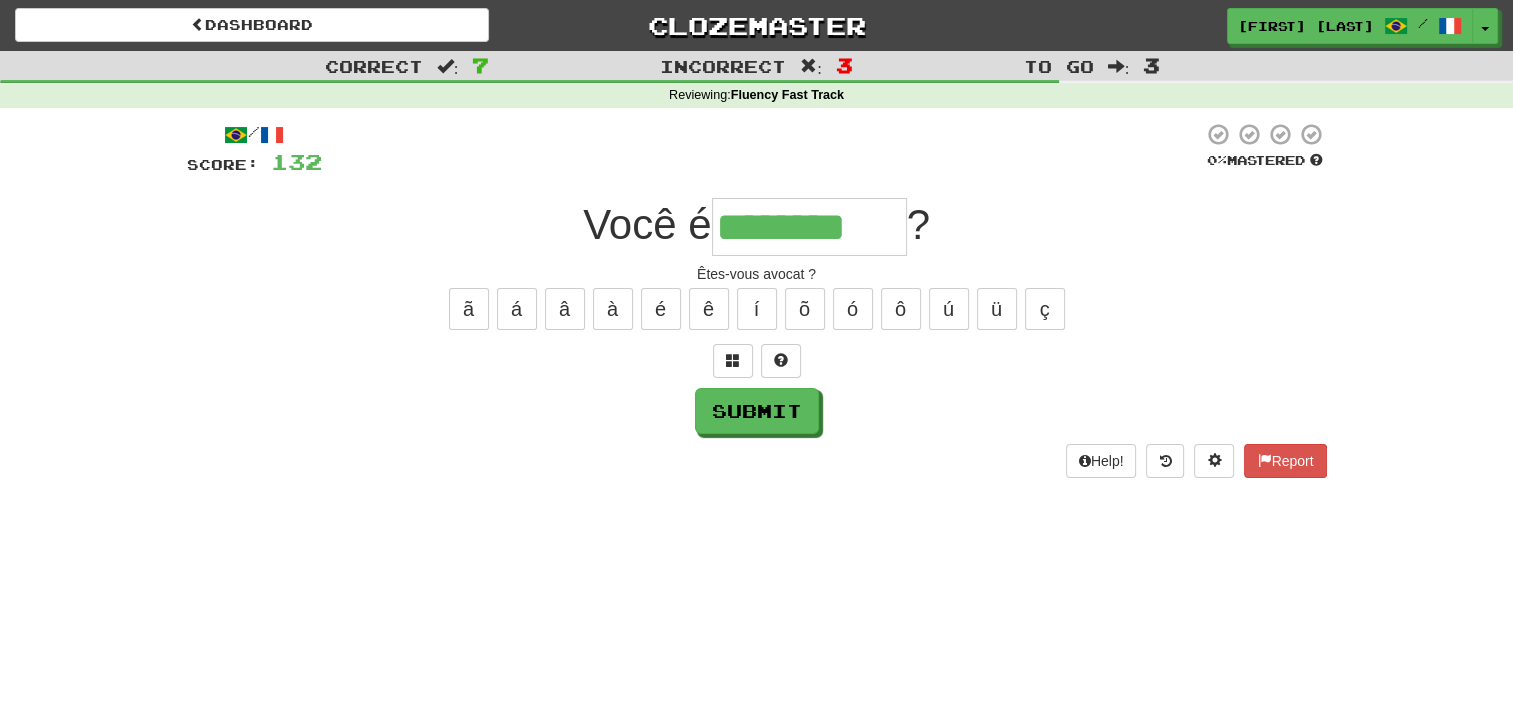 type on "********" 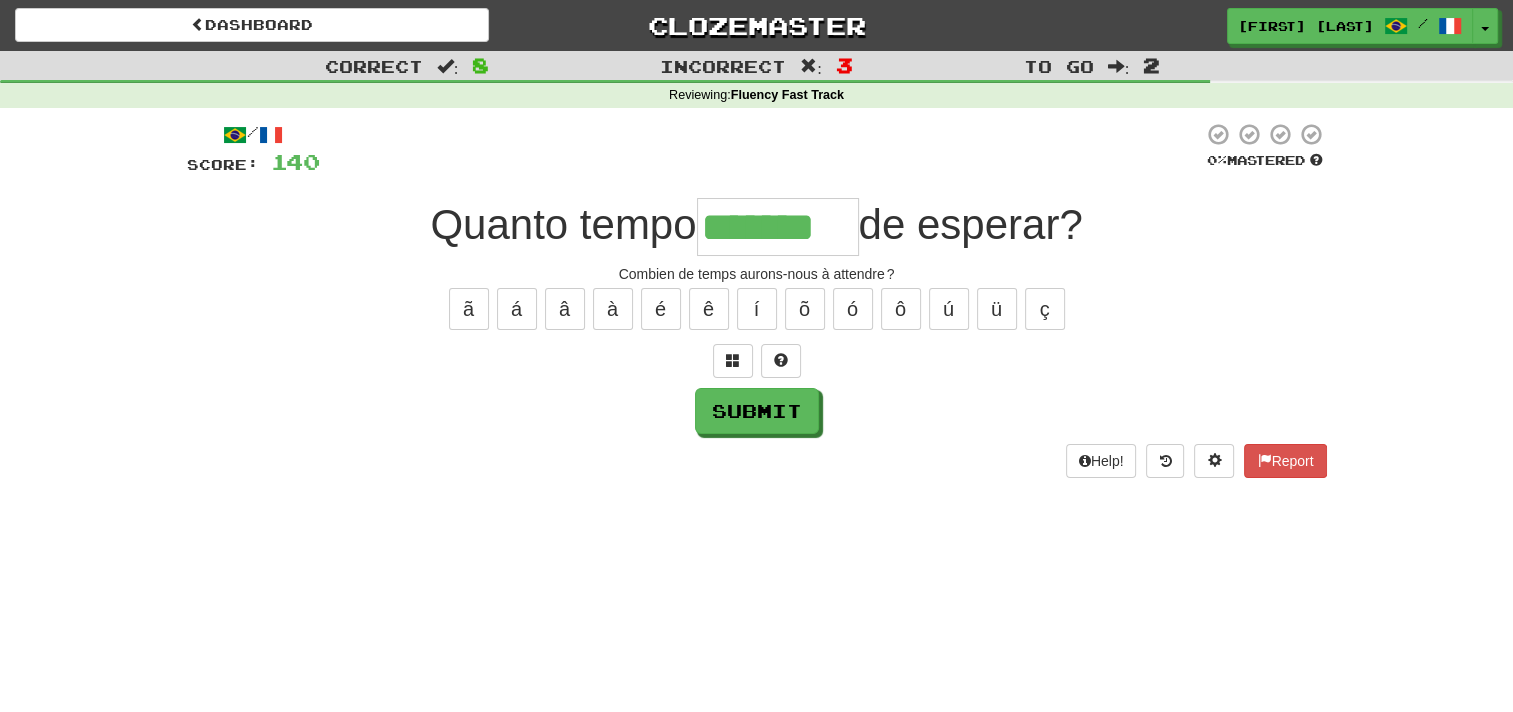 type on "*******" 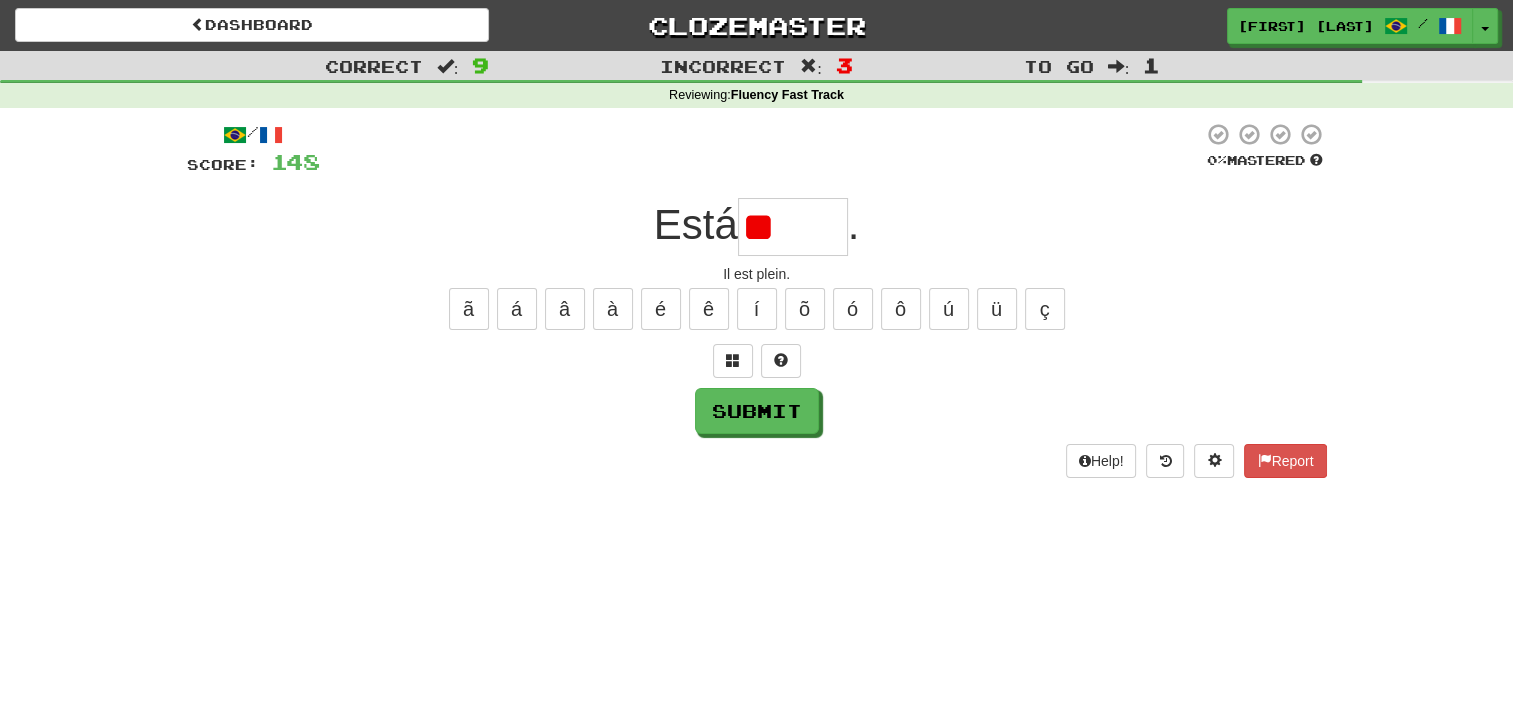 type on "*" 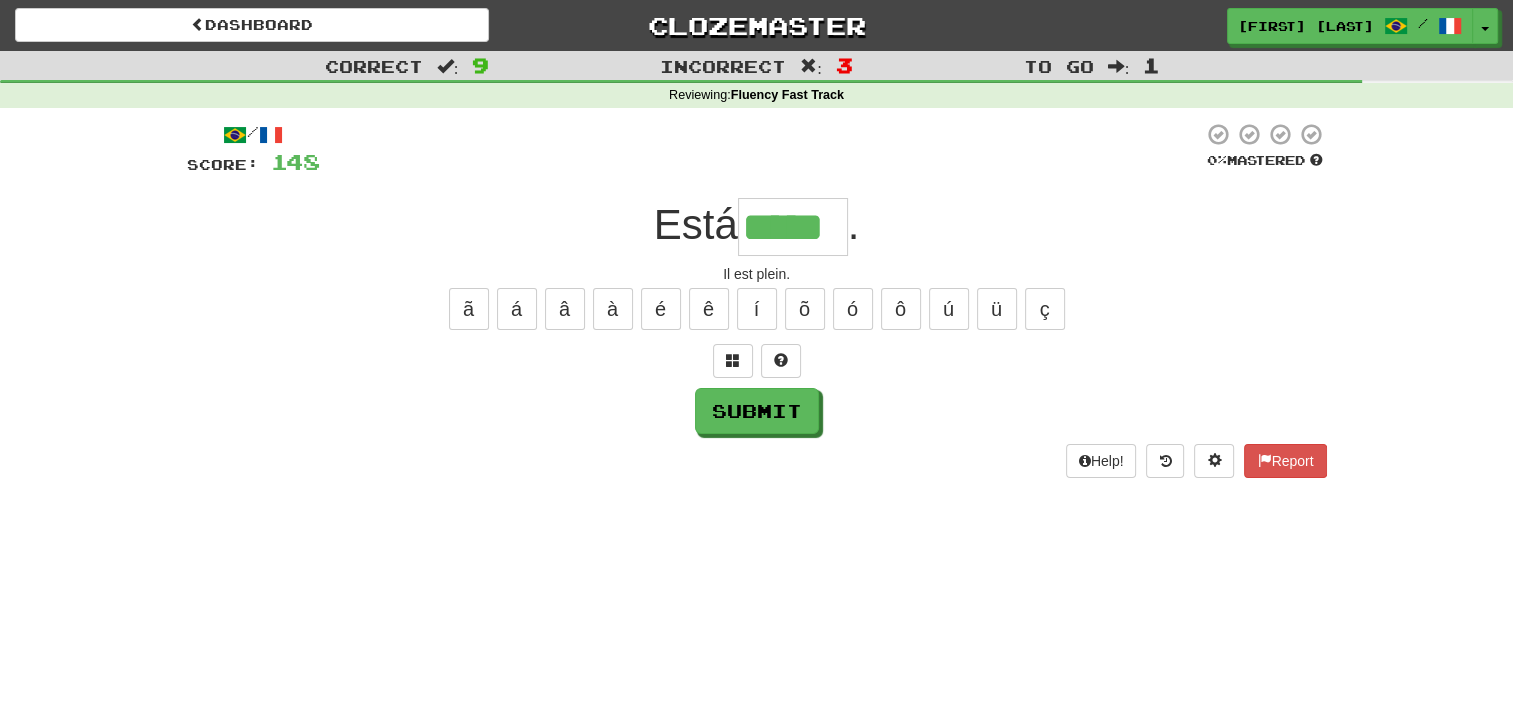type on "*****" 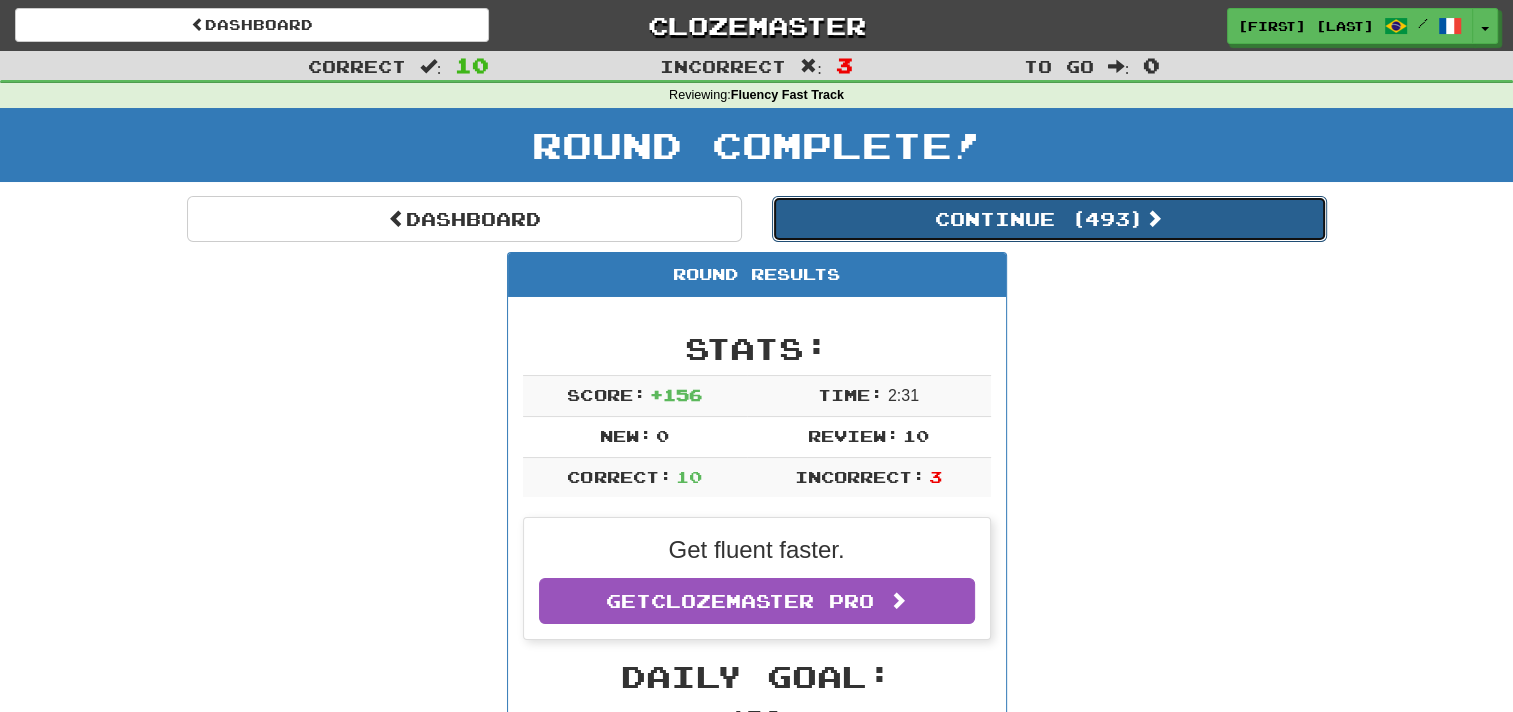 click on "Continue ( 493 )" at bounding box center (1049, 219) 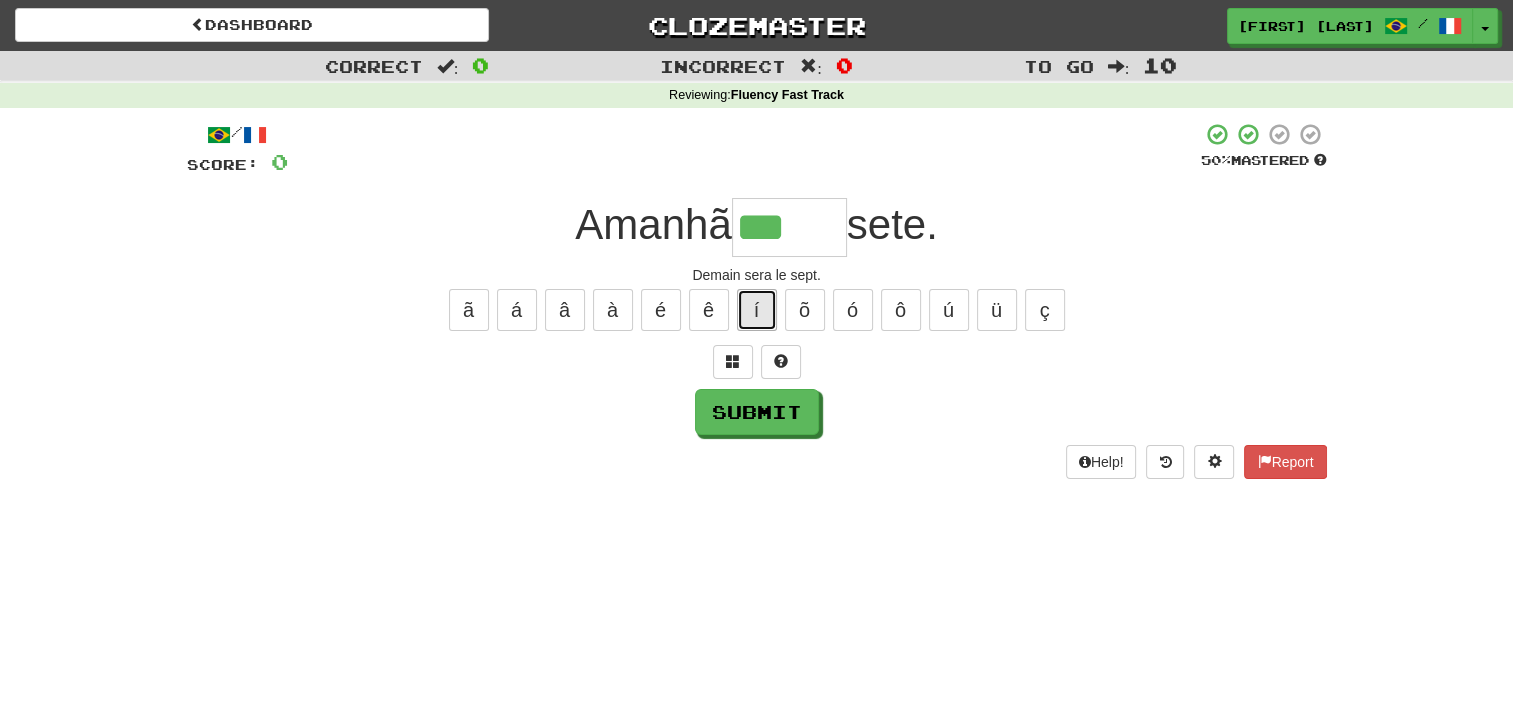 click on "í" at bounding box center (757, 310) 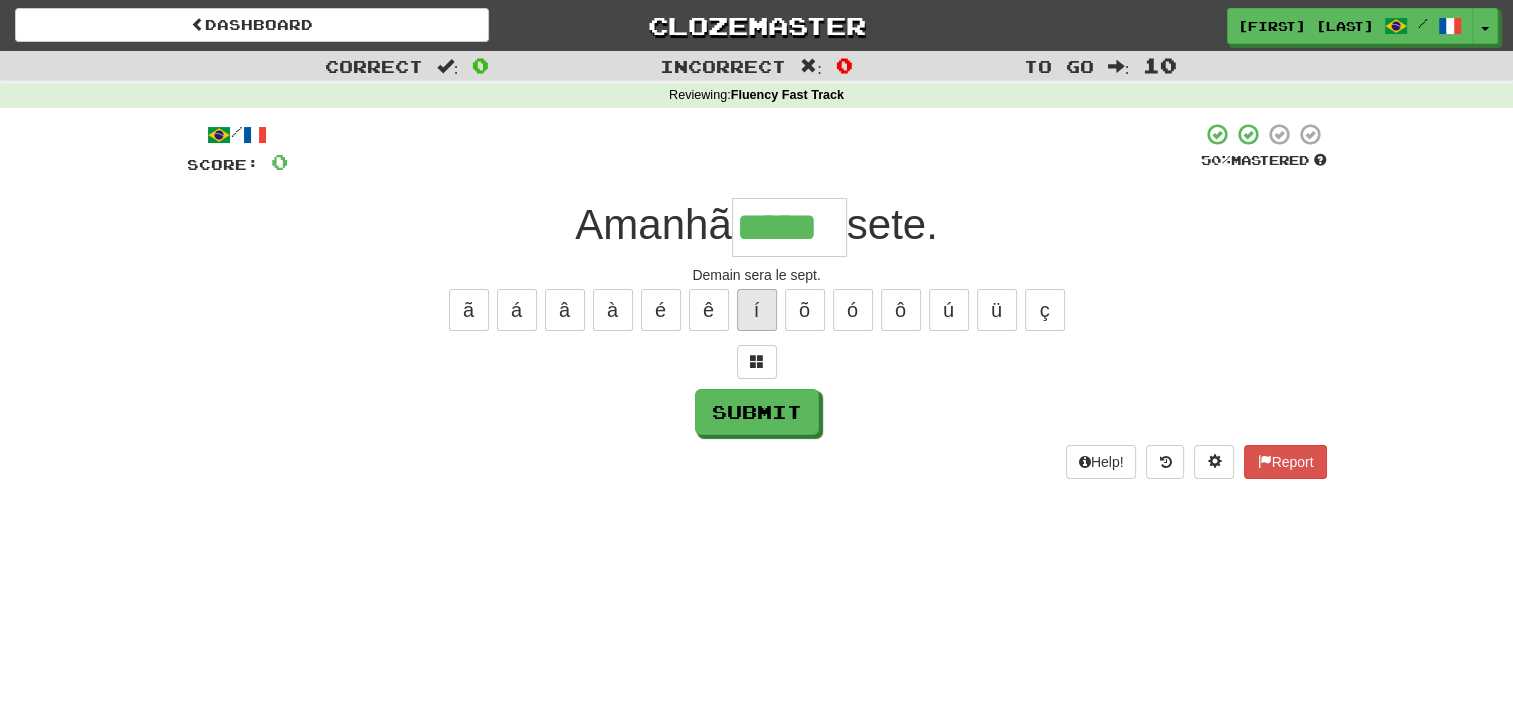 type on "*****" 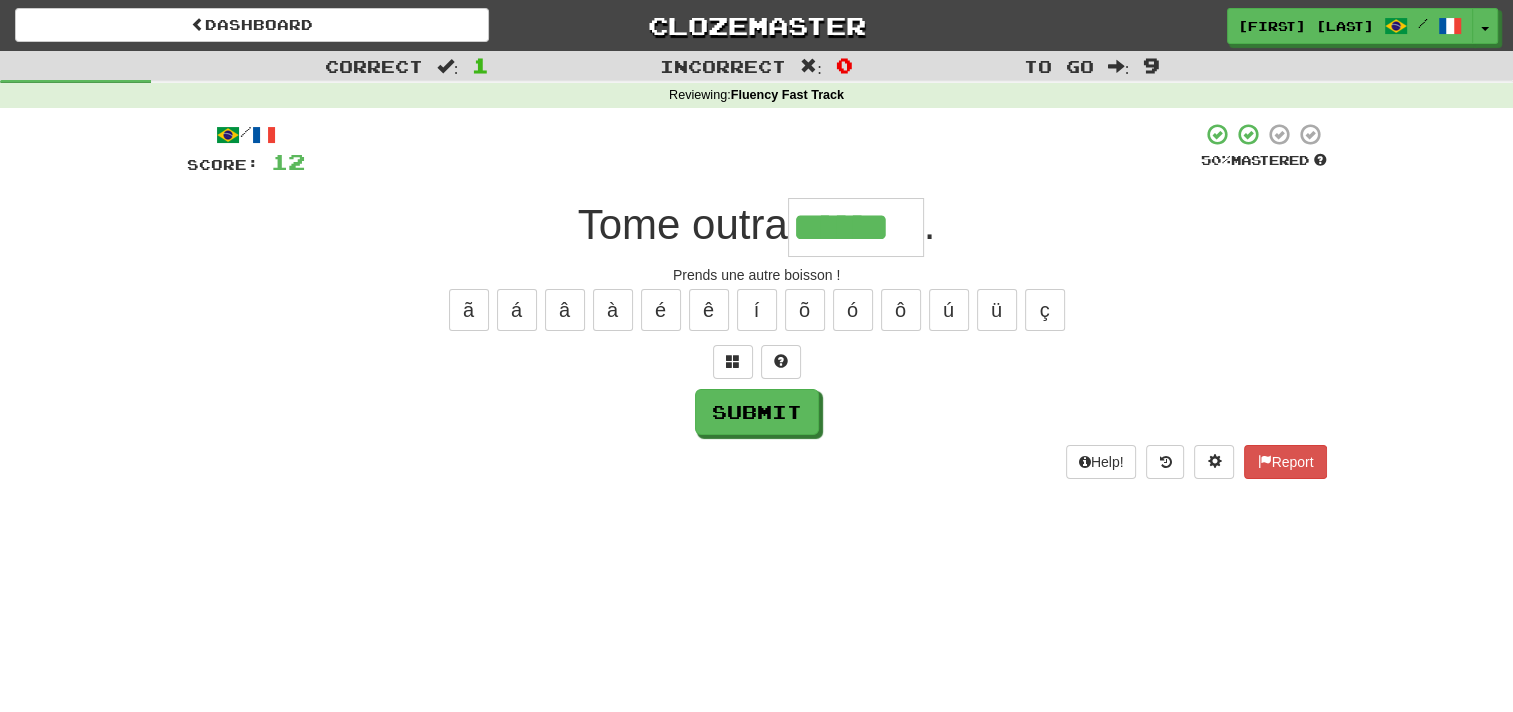 type on "******" 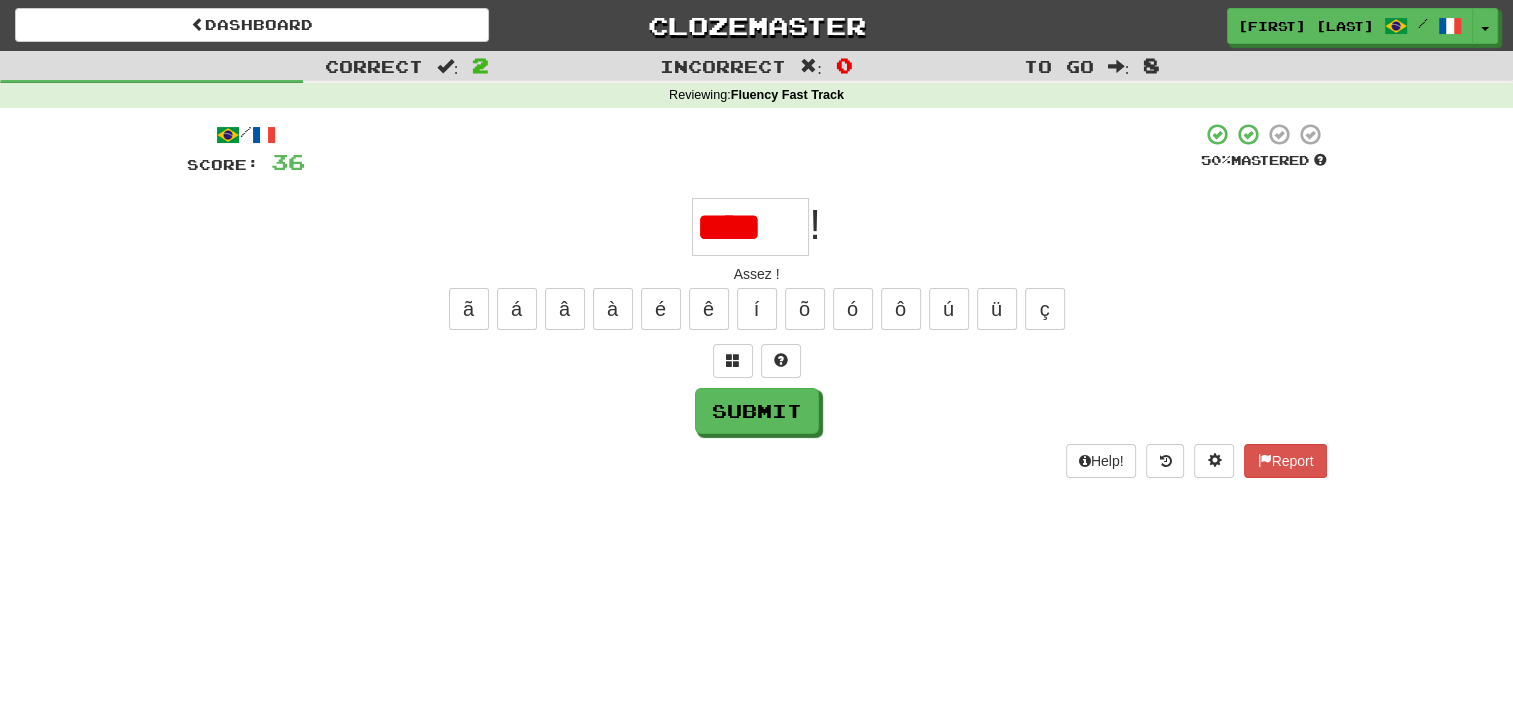 scroll, scrollTop: 0, scrollLeft: 0, axis: both 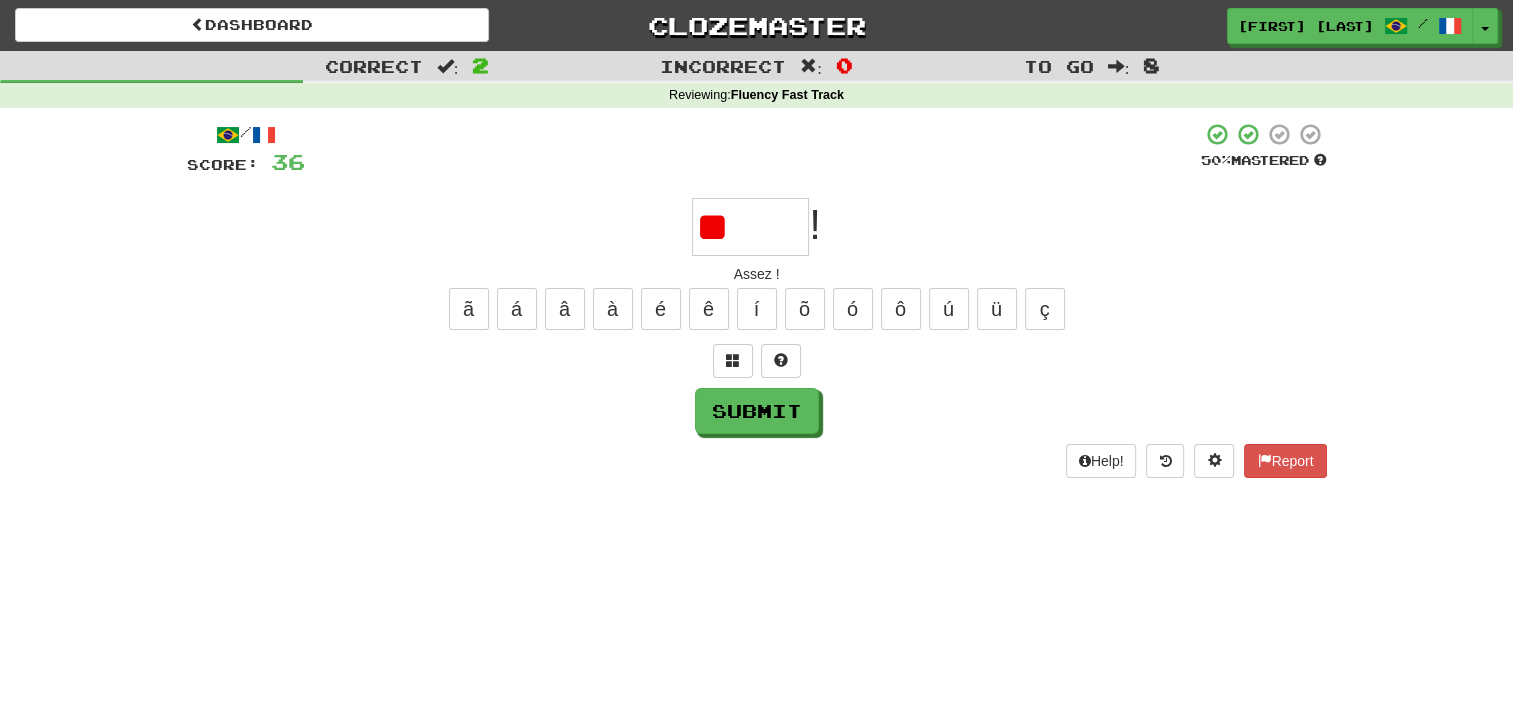 type on "*" 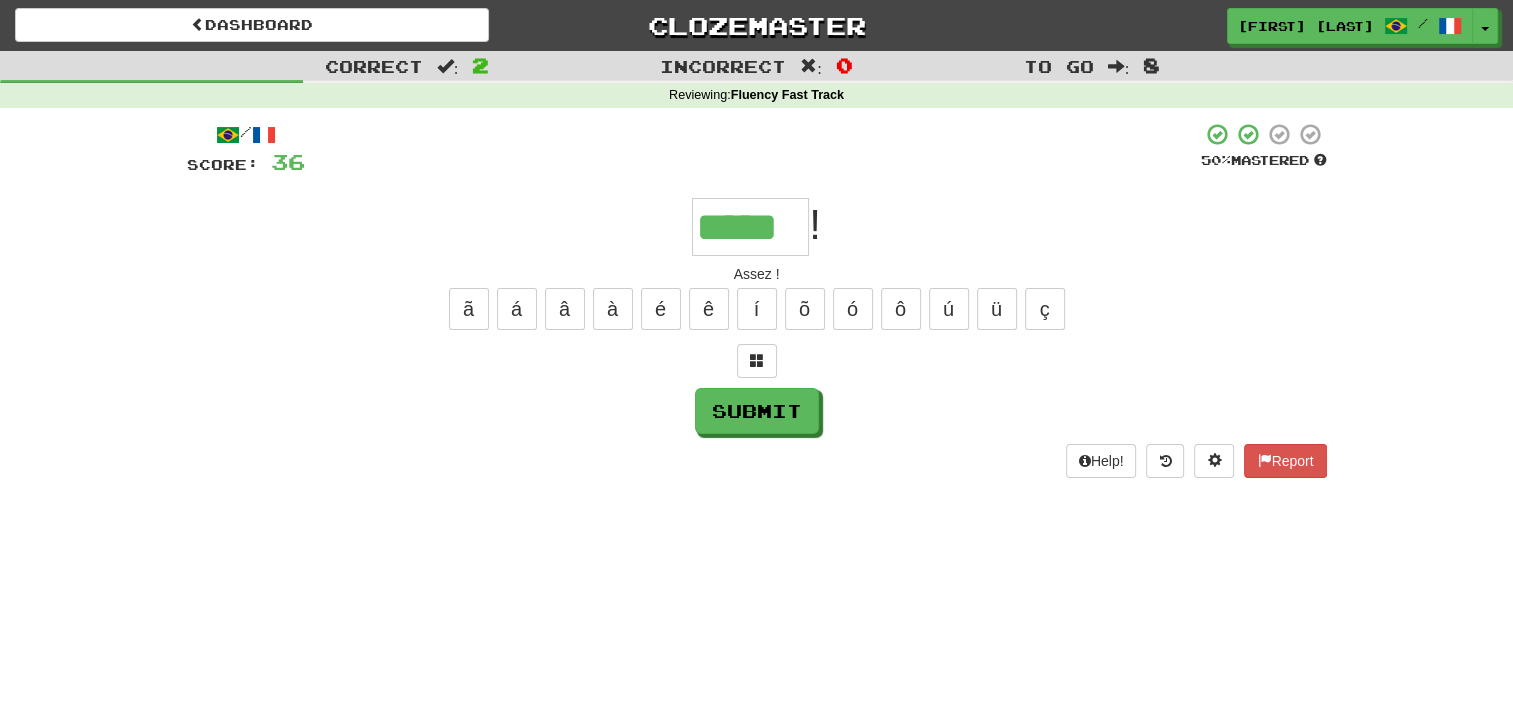 type on "*****" 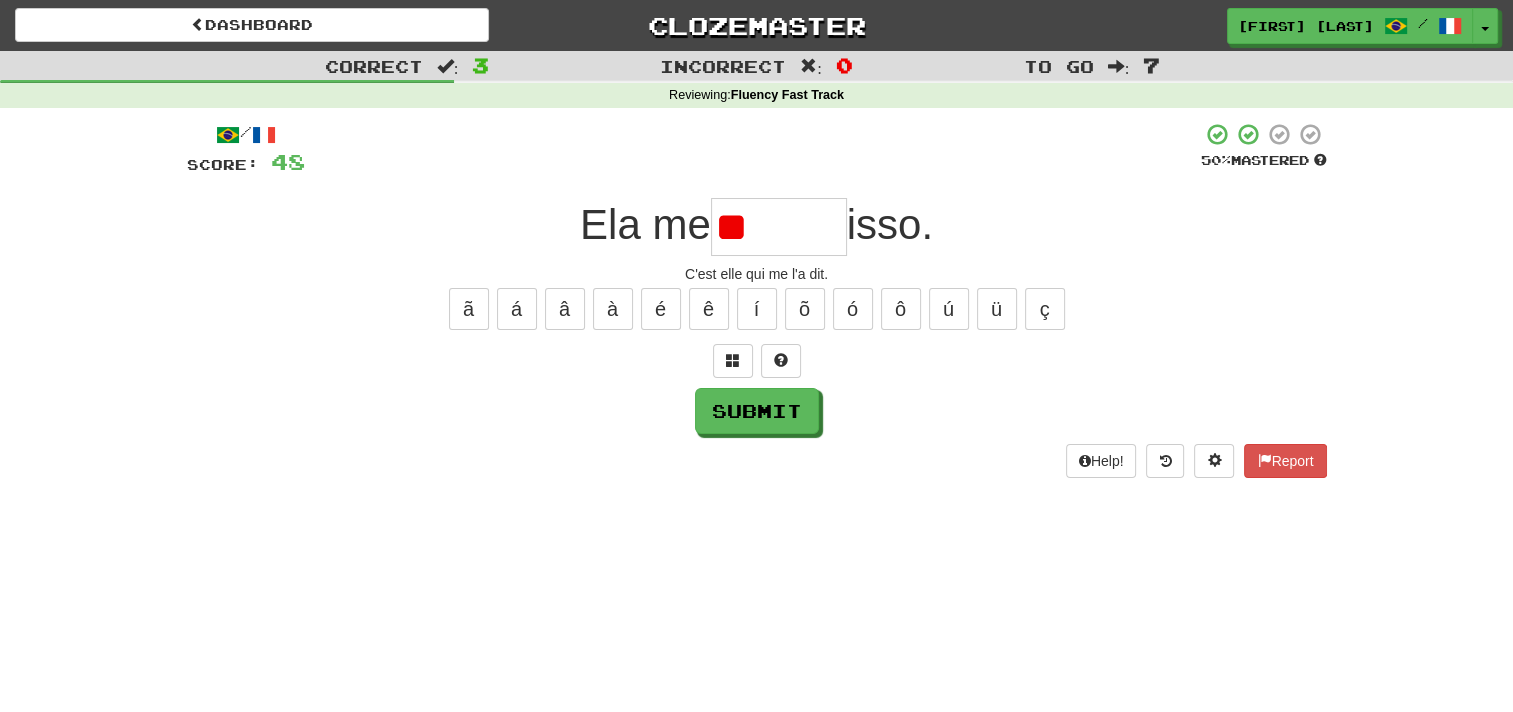 type on "*" 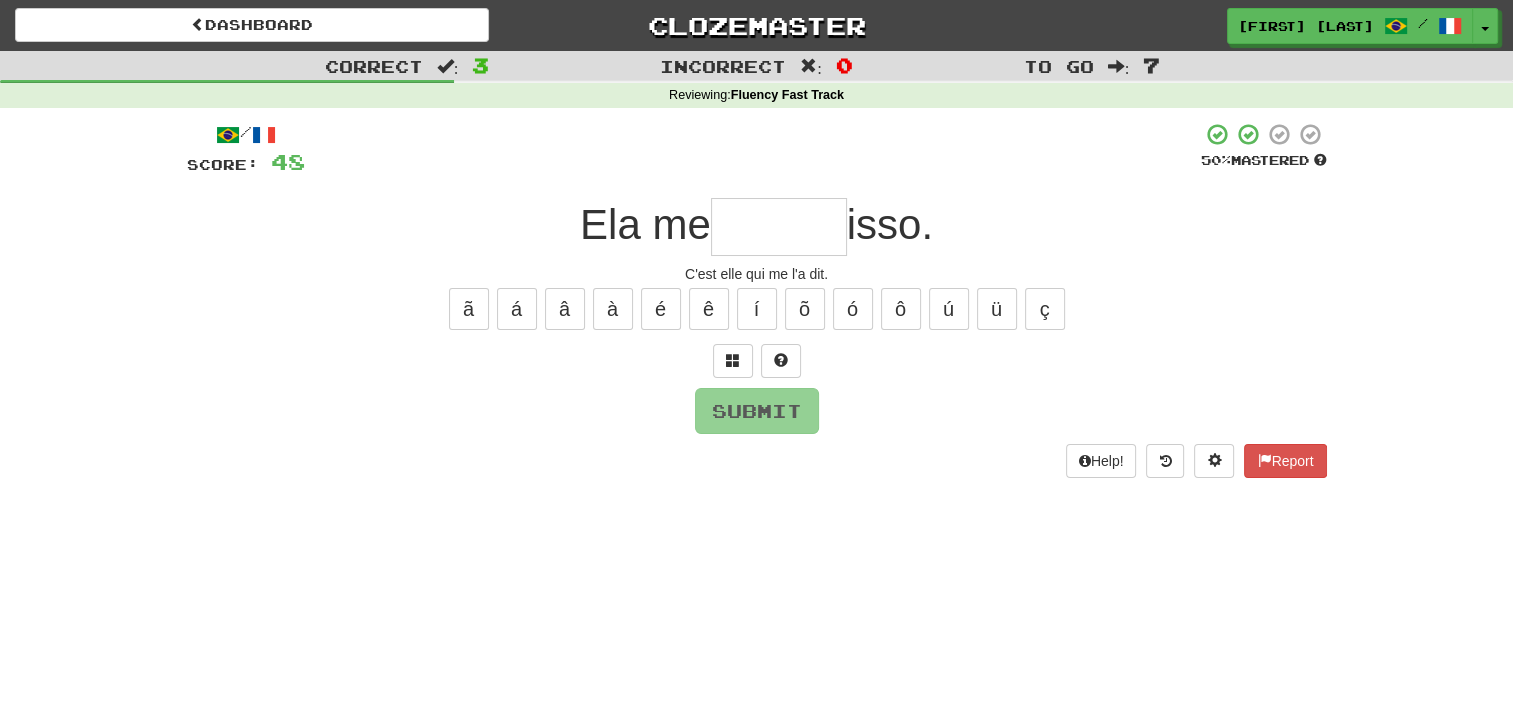 type on "*" 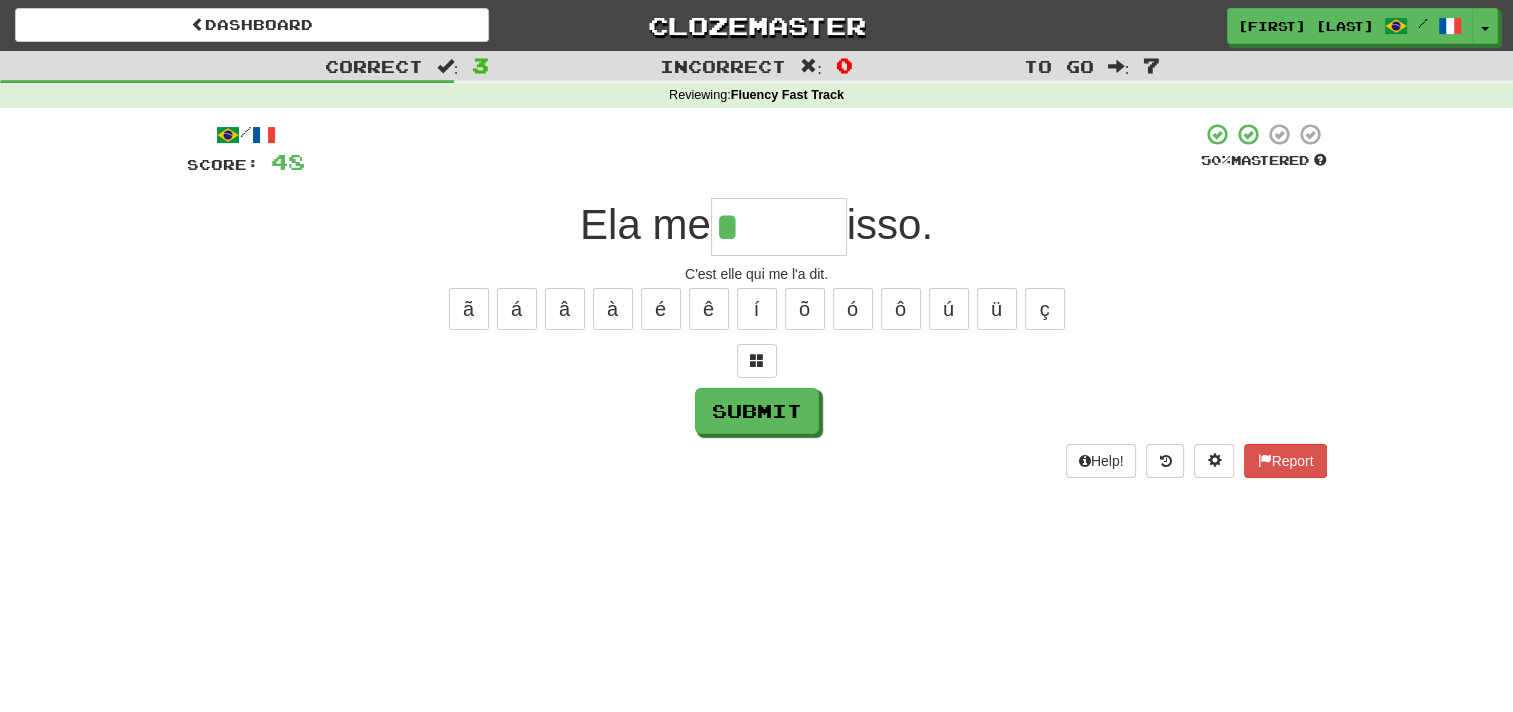type on "******" 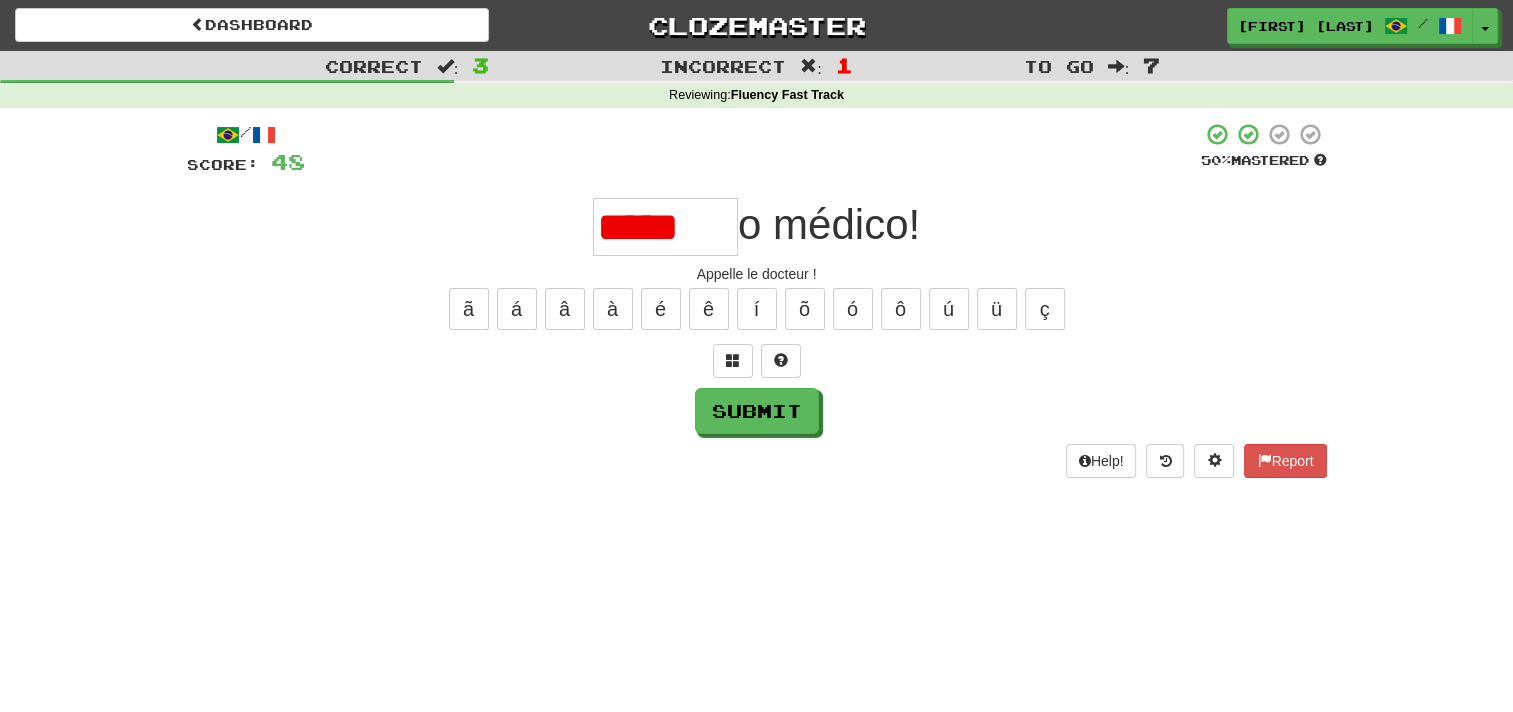 scroll, scrollTop: 0, scrollLeft: 0, axis: both 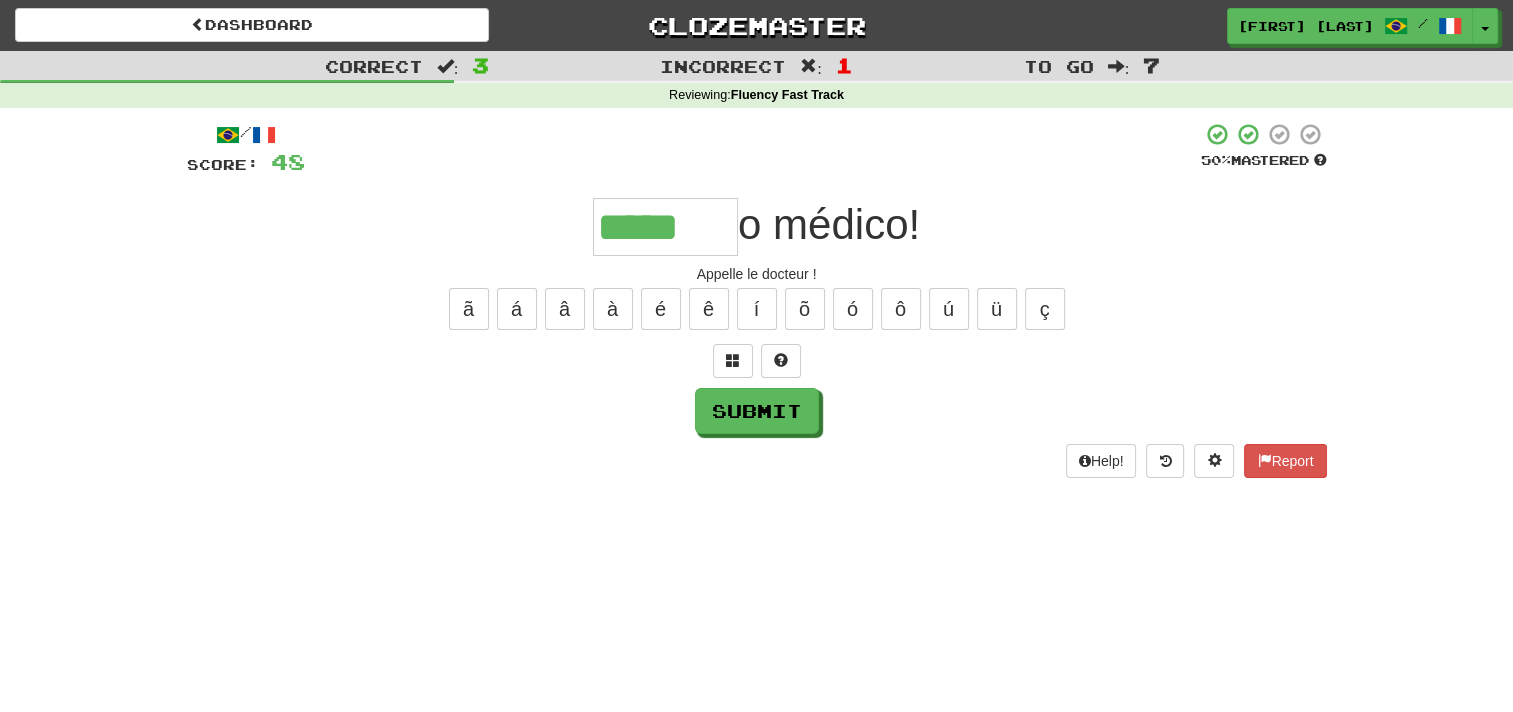 type on "*****" 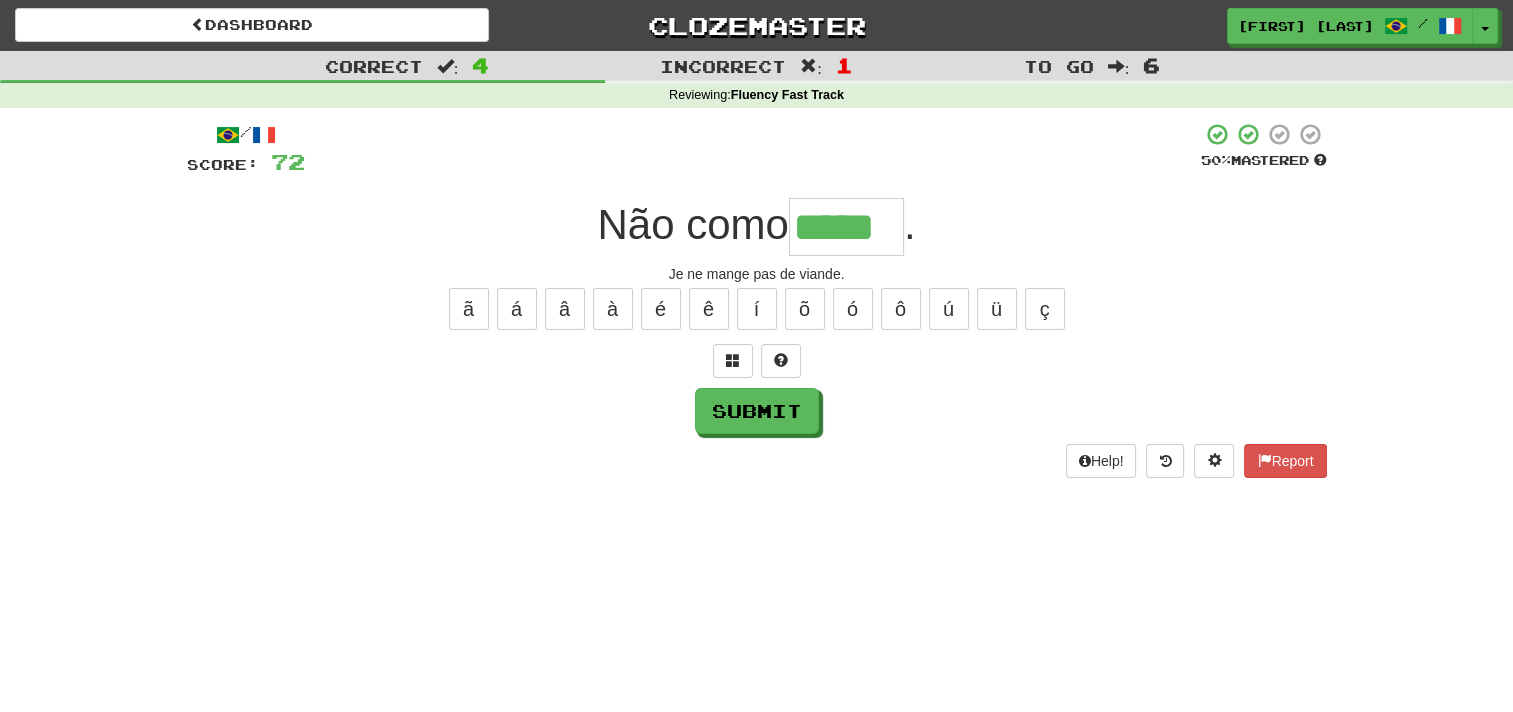 type on "*****" 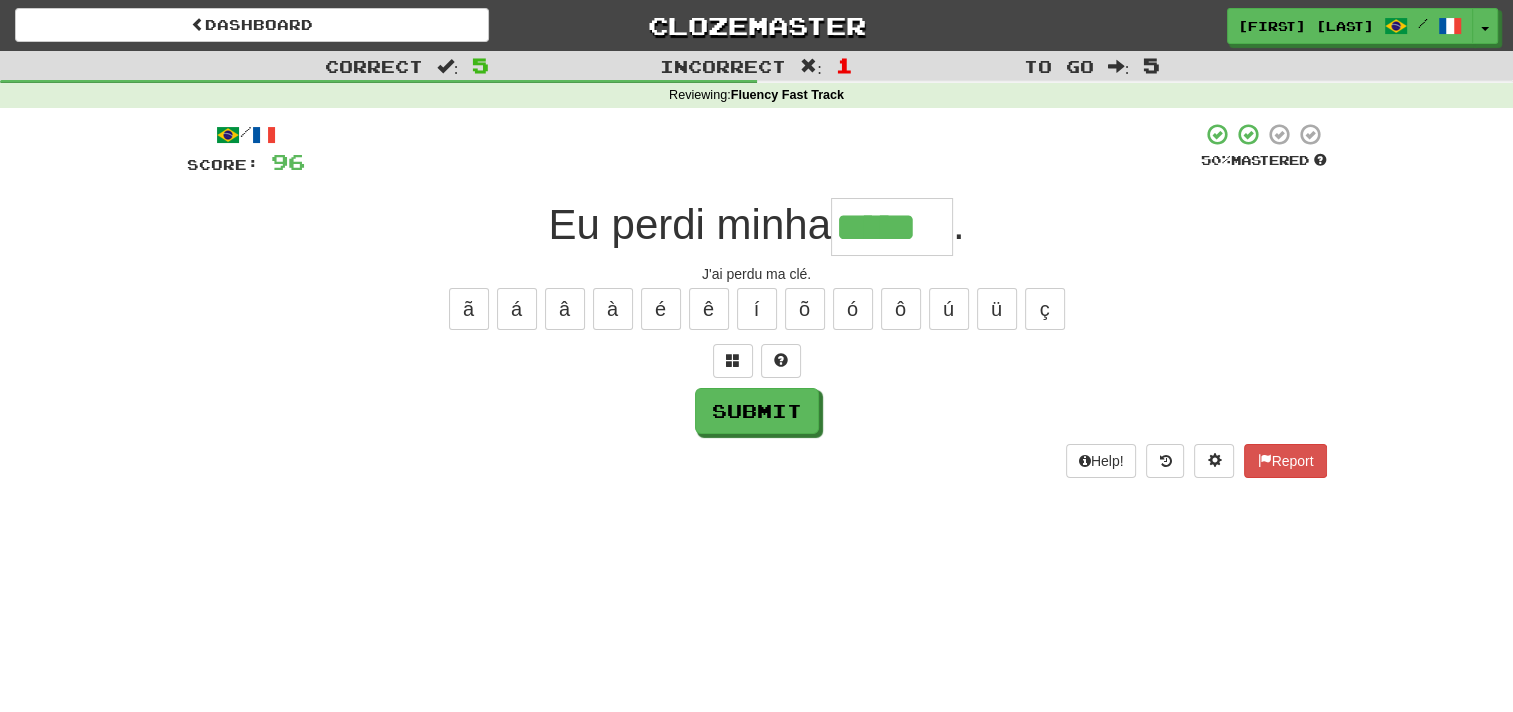 type on "*****" 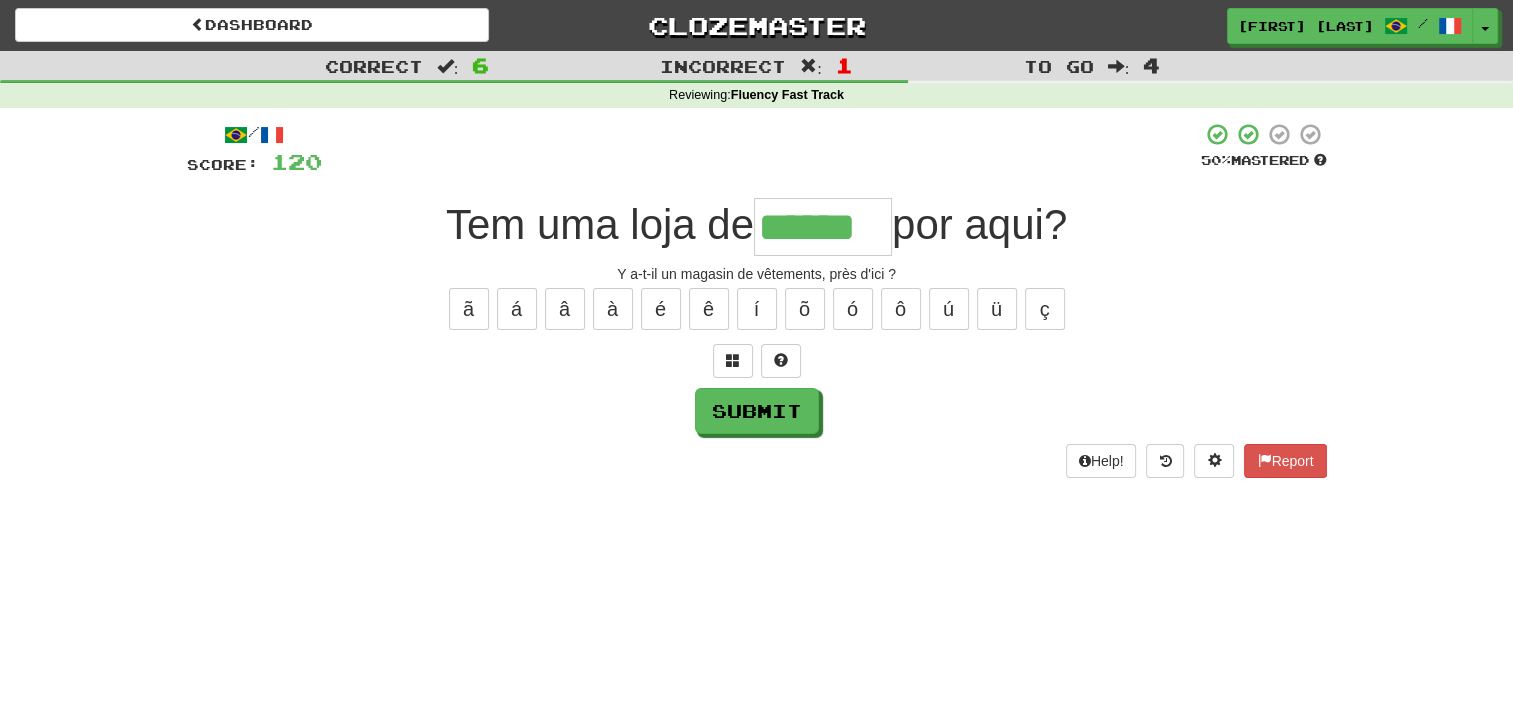 type on "******" 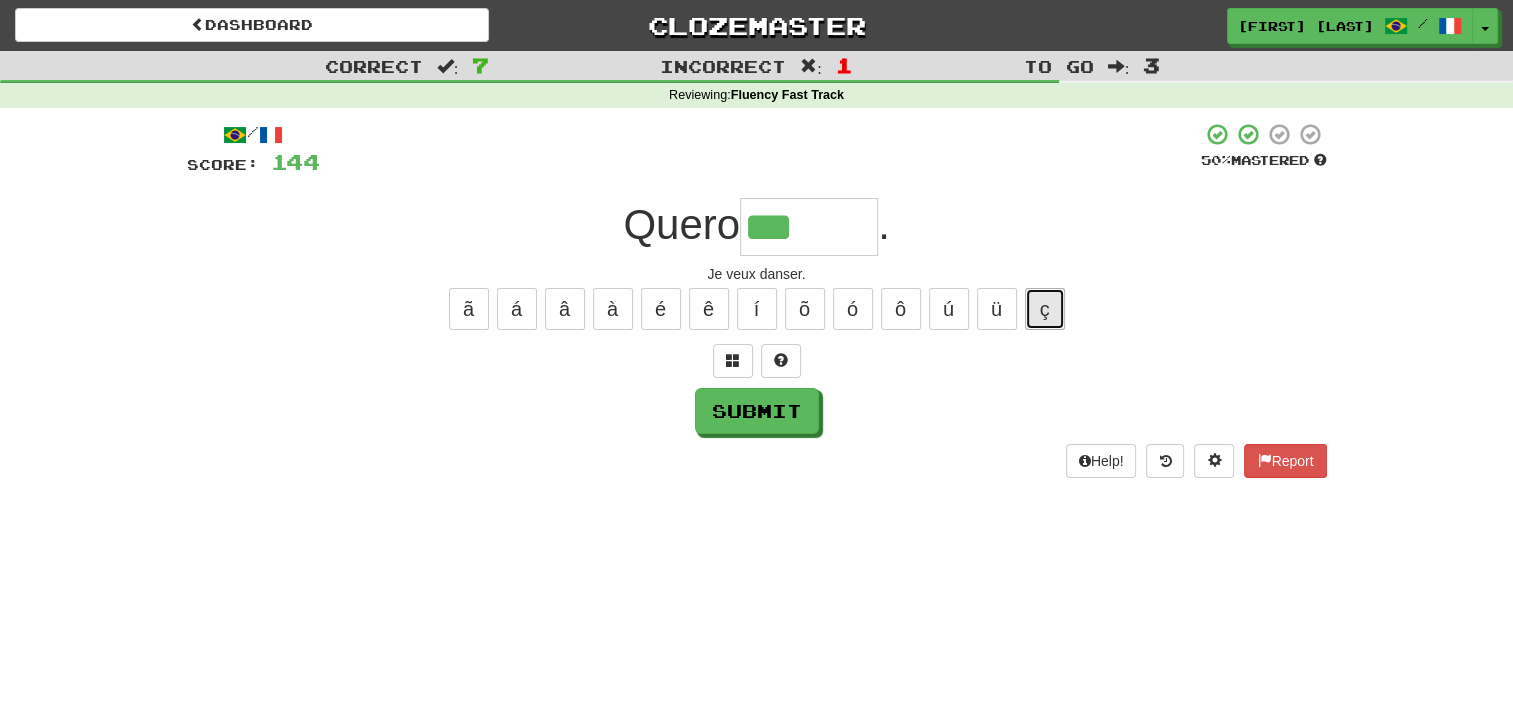click on "ç" at bounding box center [1045, 309] 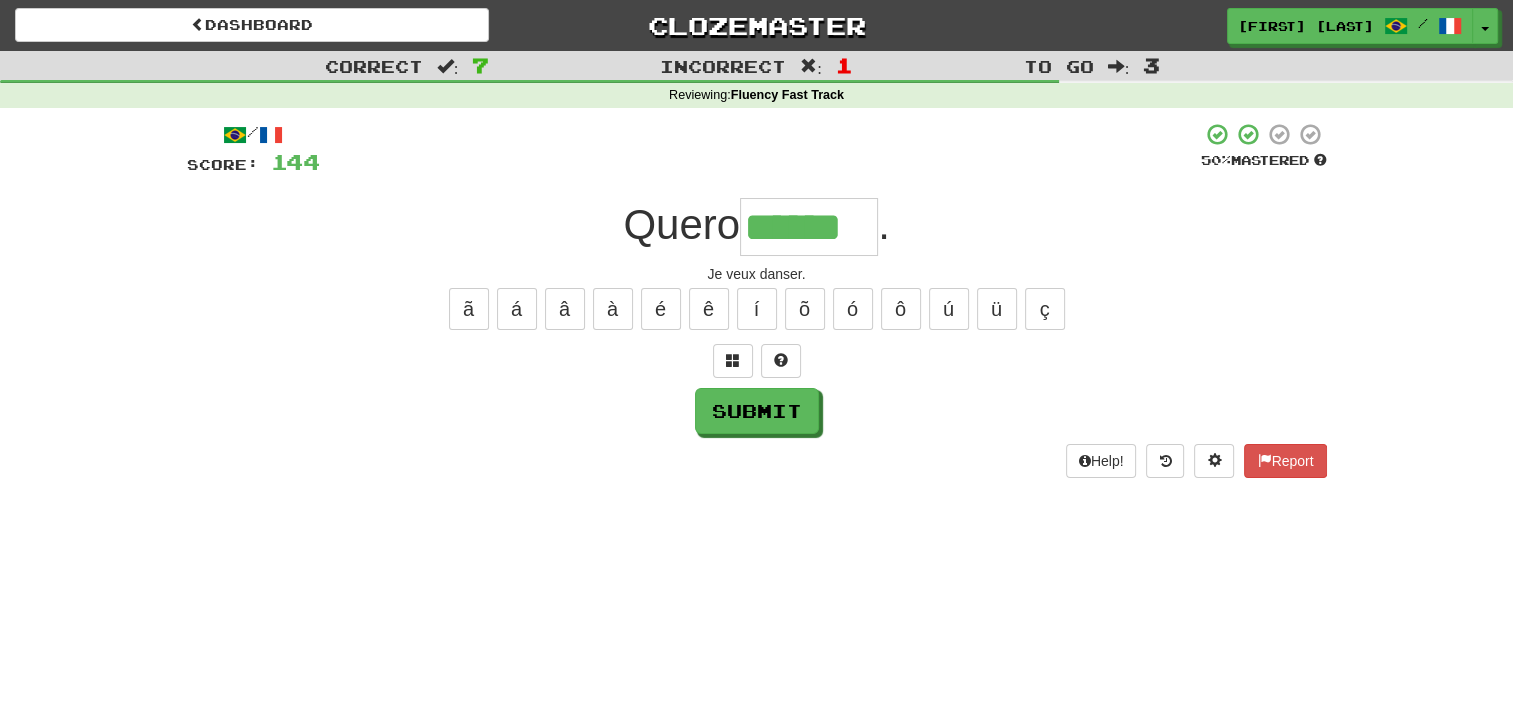 type on "******" 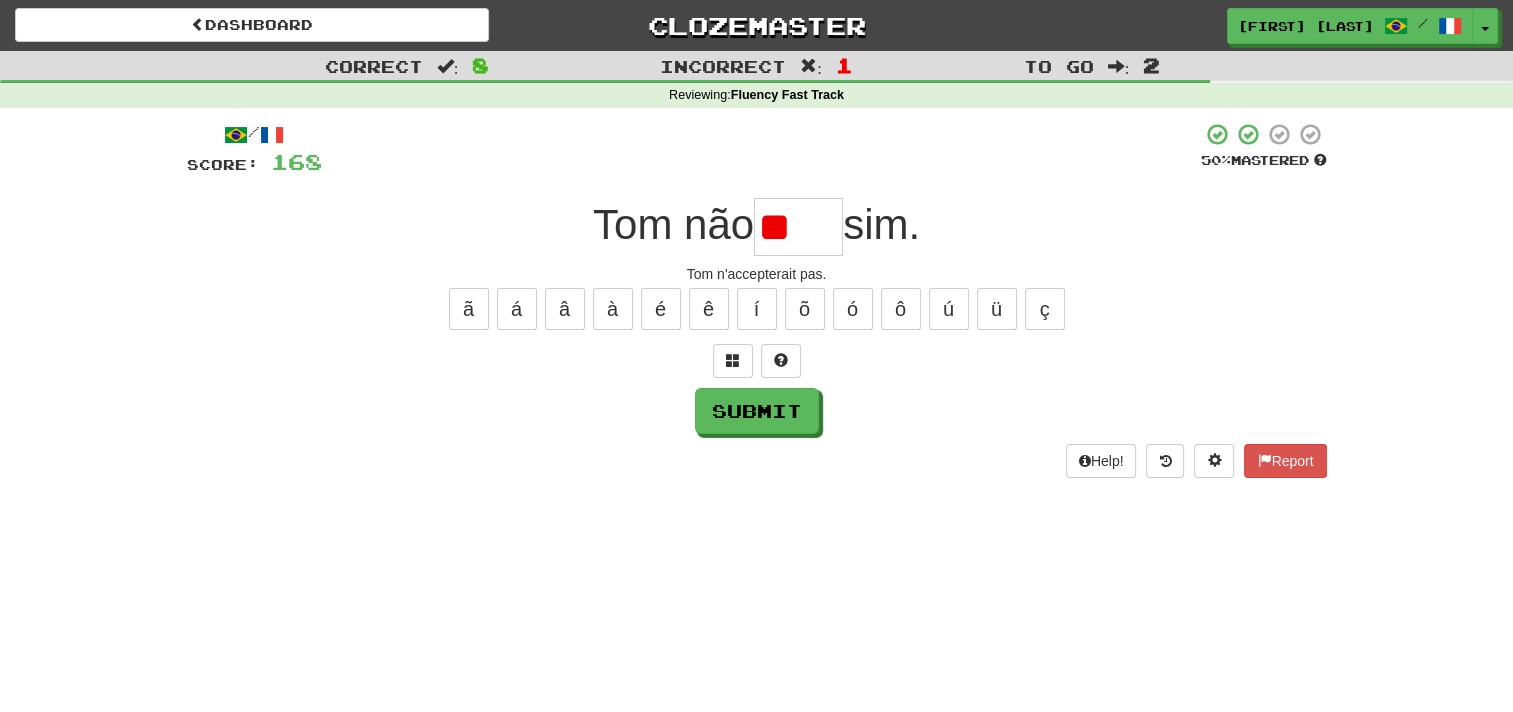 type on "*" 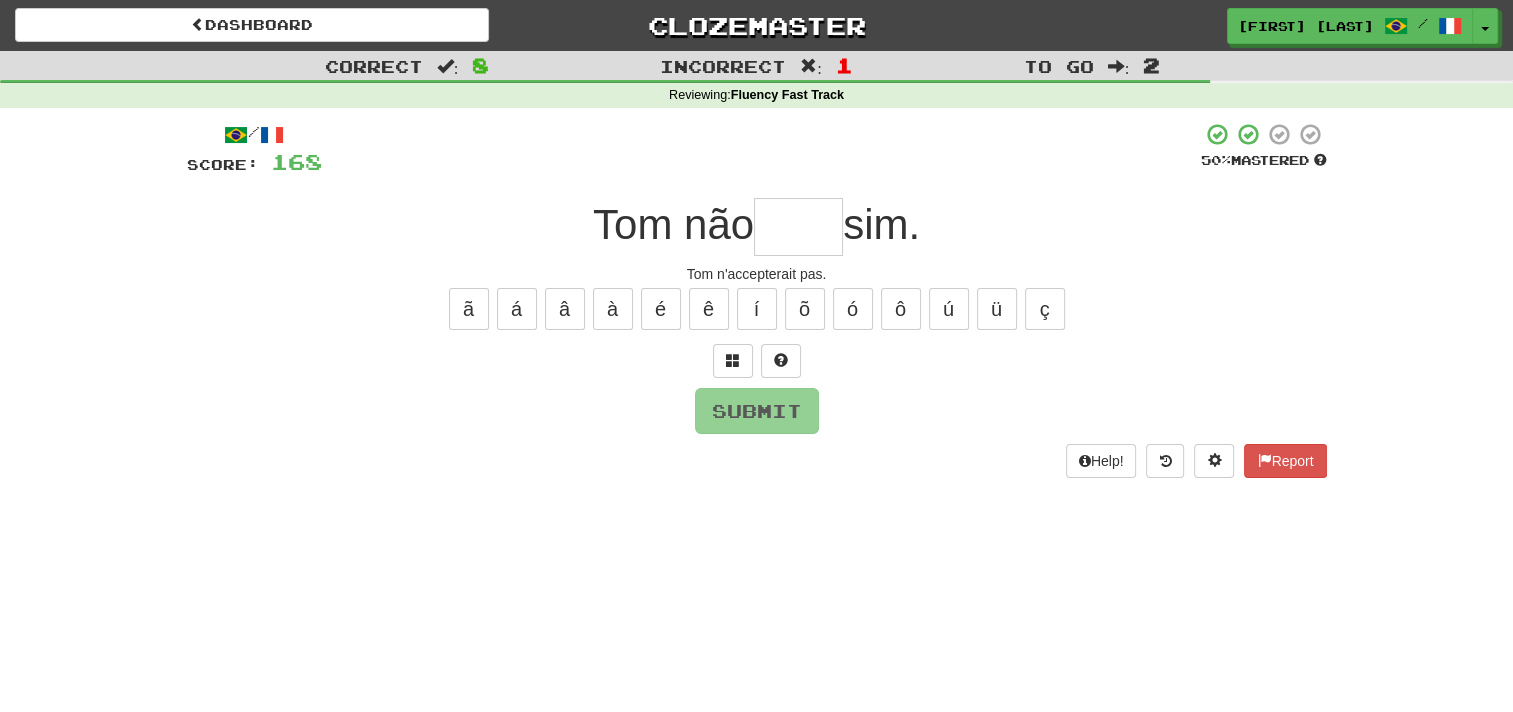 type on "*" 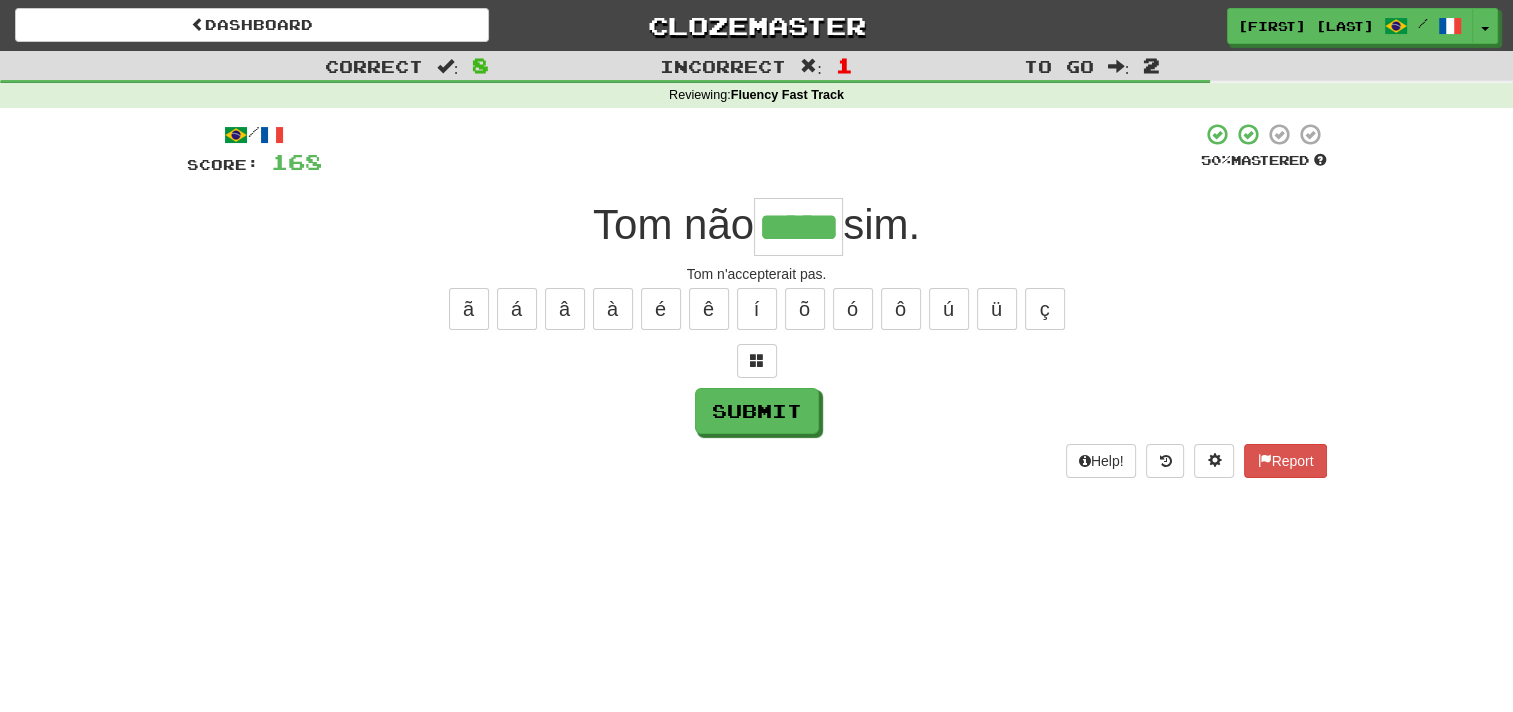type on "*****" 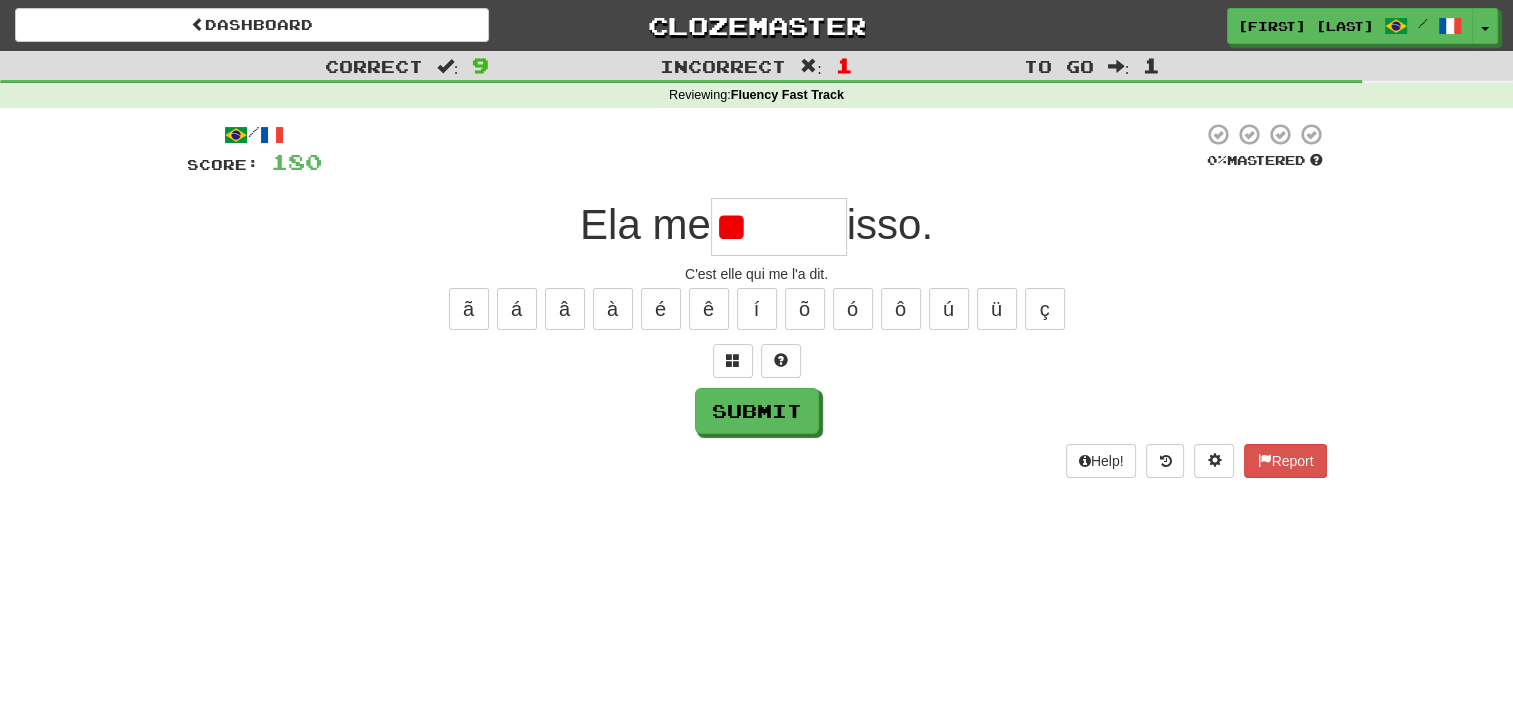 type on "*" 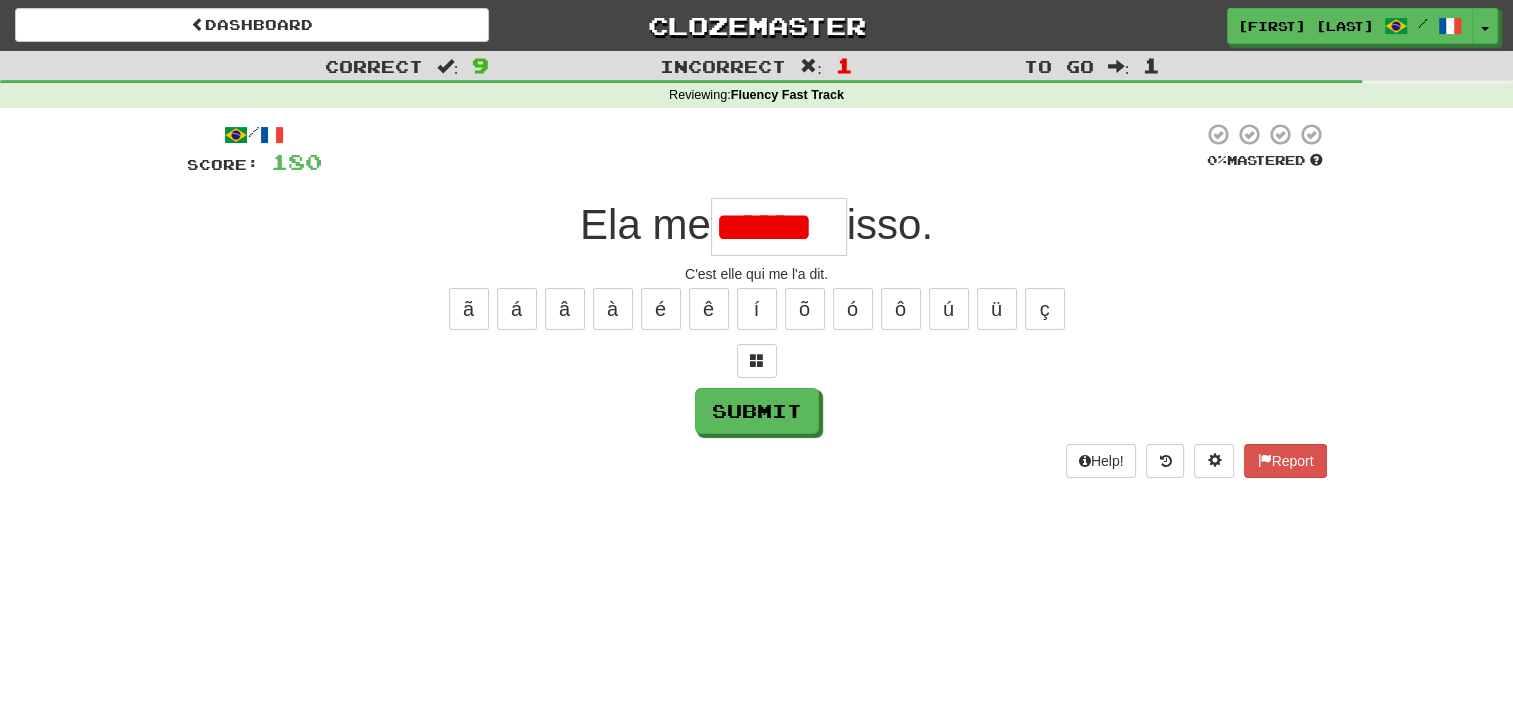 scroll, scrollTop: 0, scrollLeft: 0, axis: both 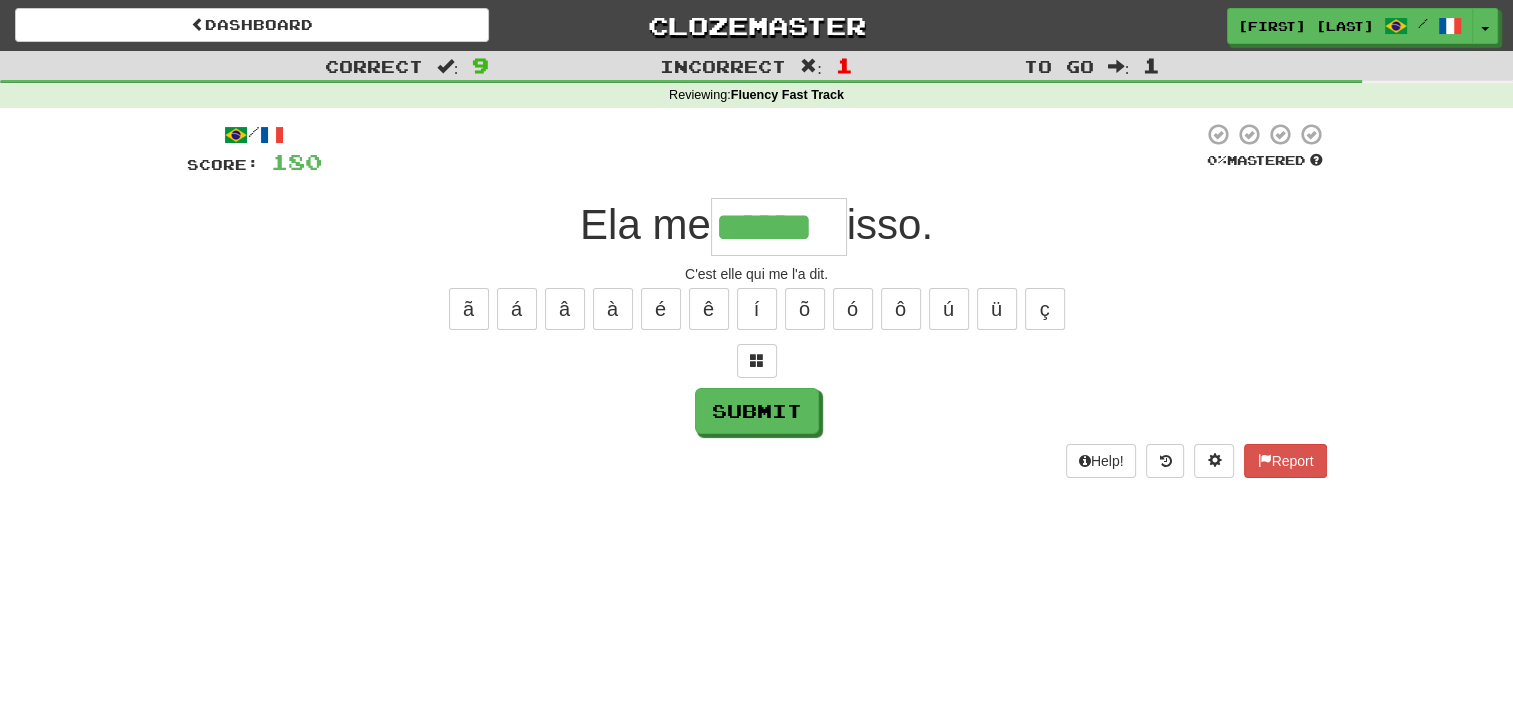 type on "******" 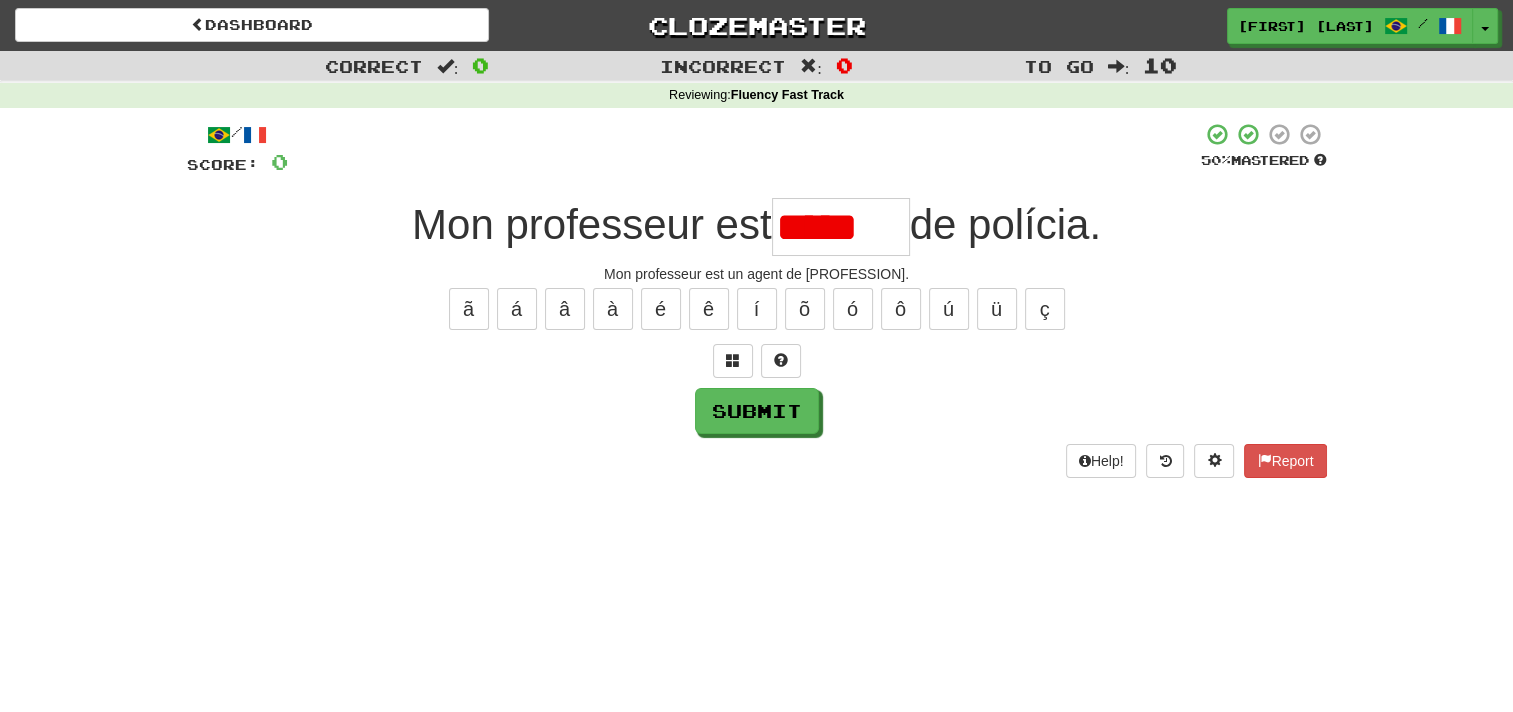 scroll, scrollTop: 0, scrollLeft: 0, axis: both 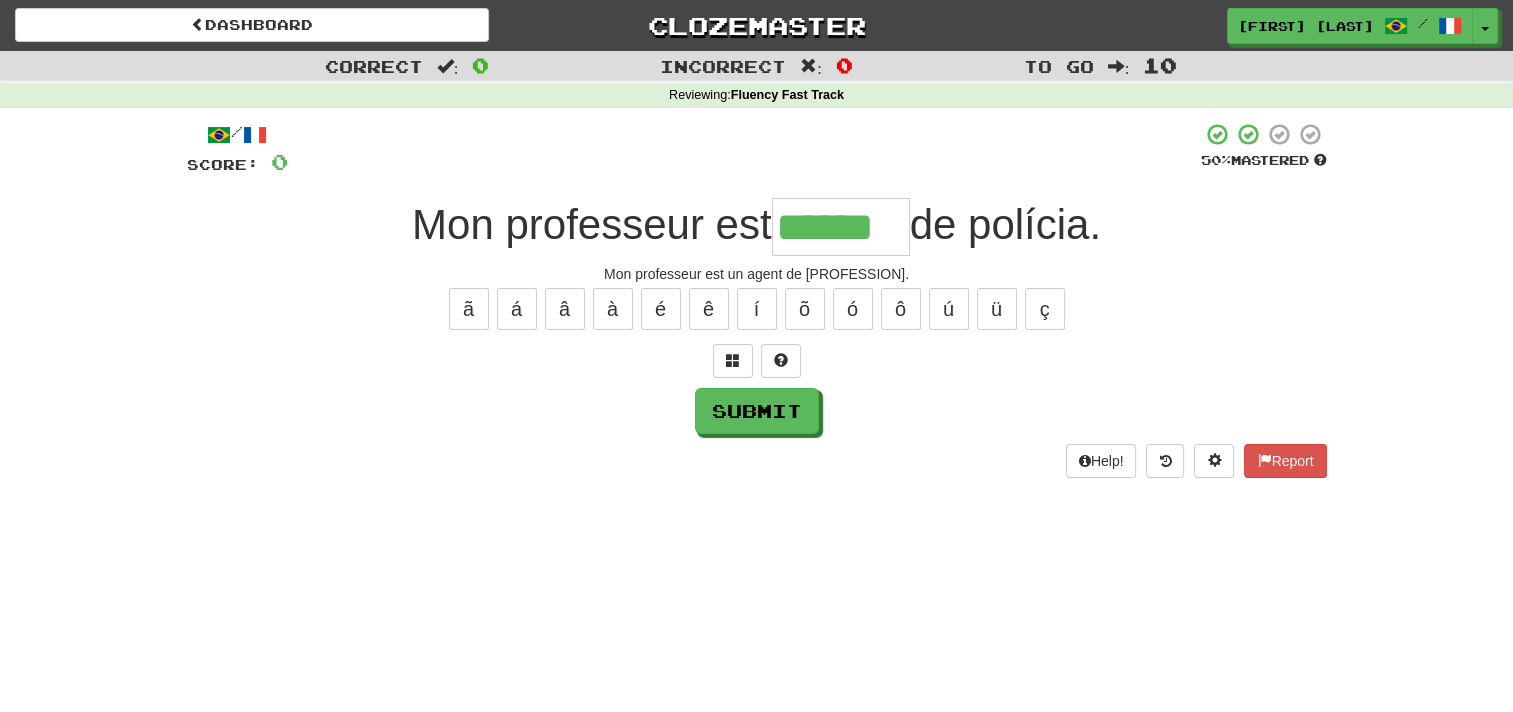 type on "******" 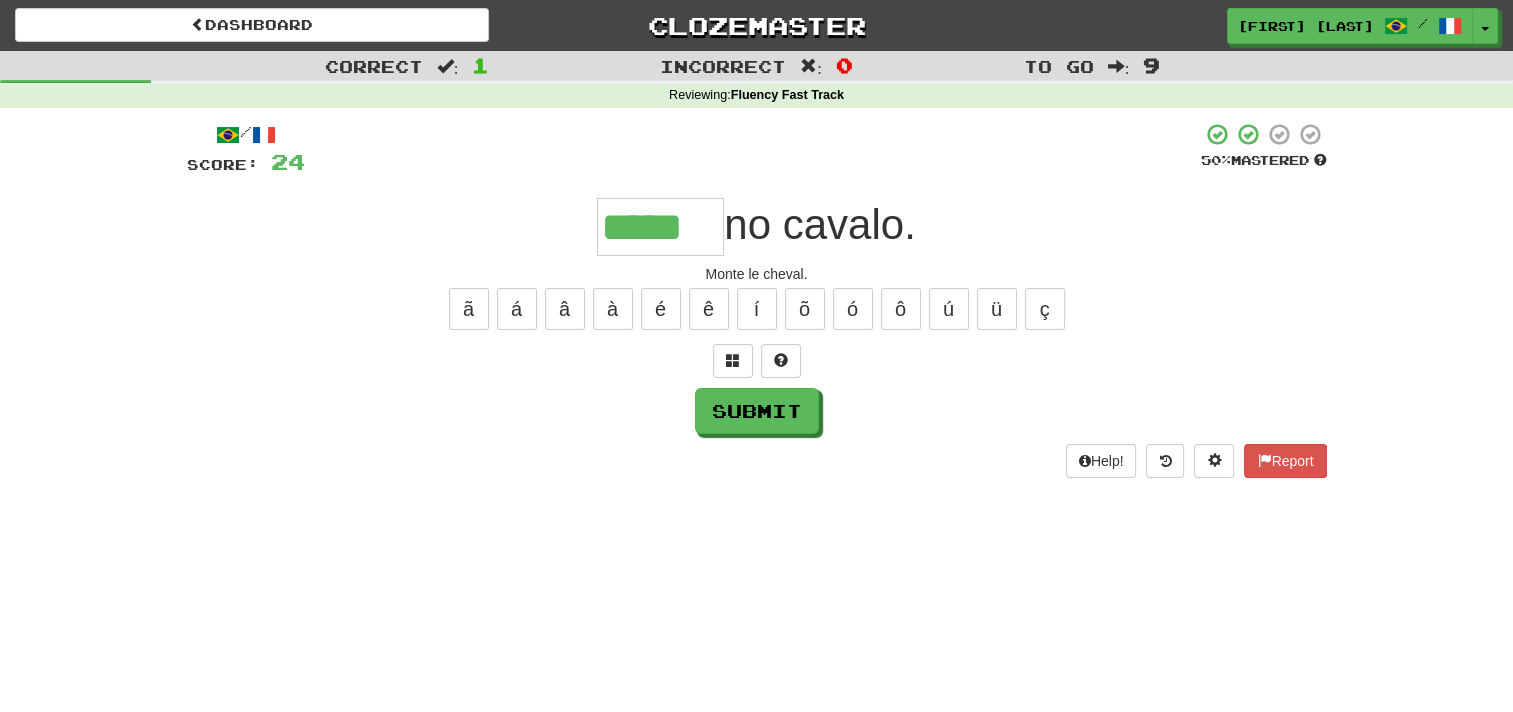type on "*****" 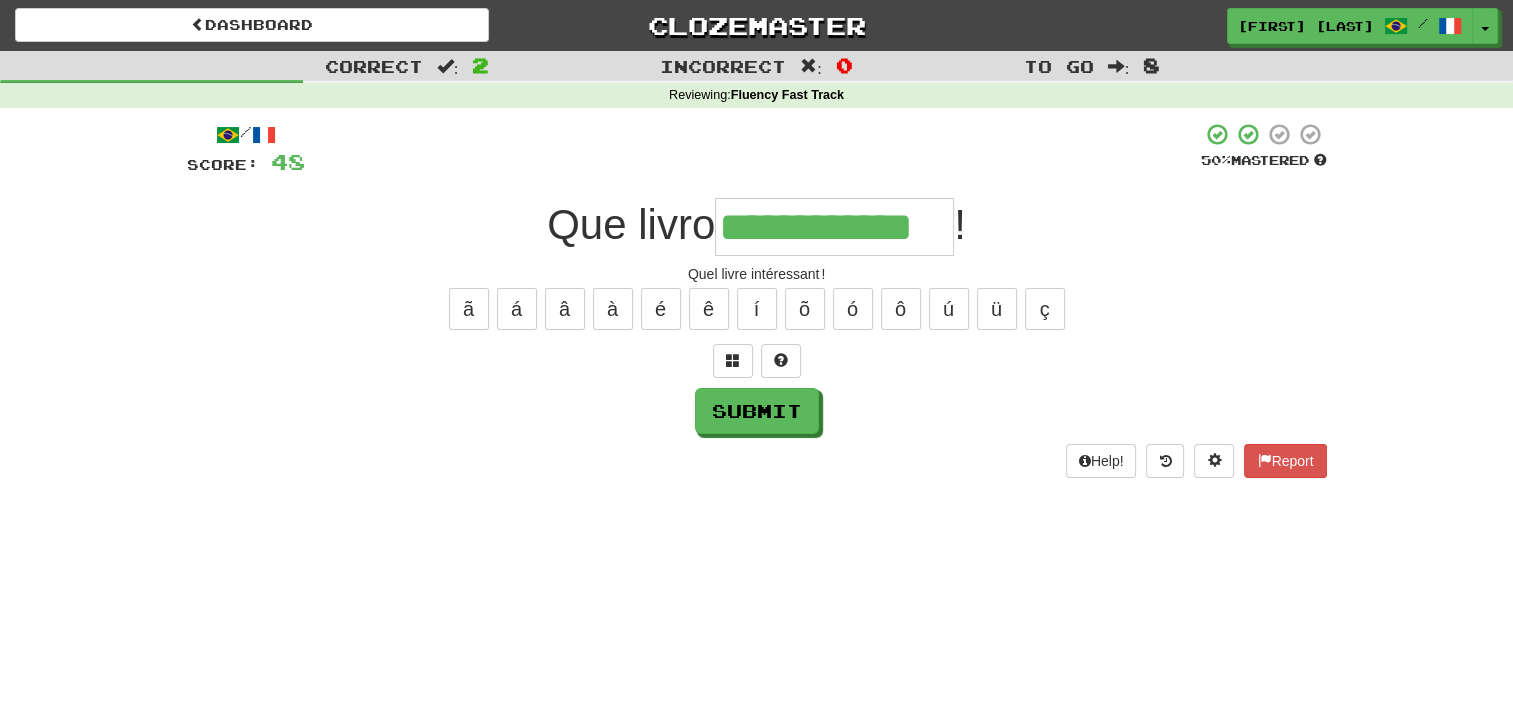 type on "**********" 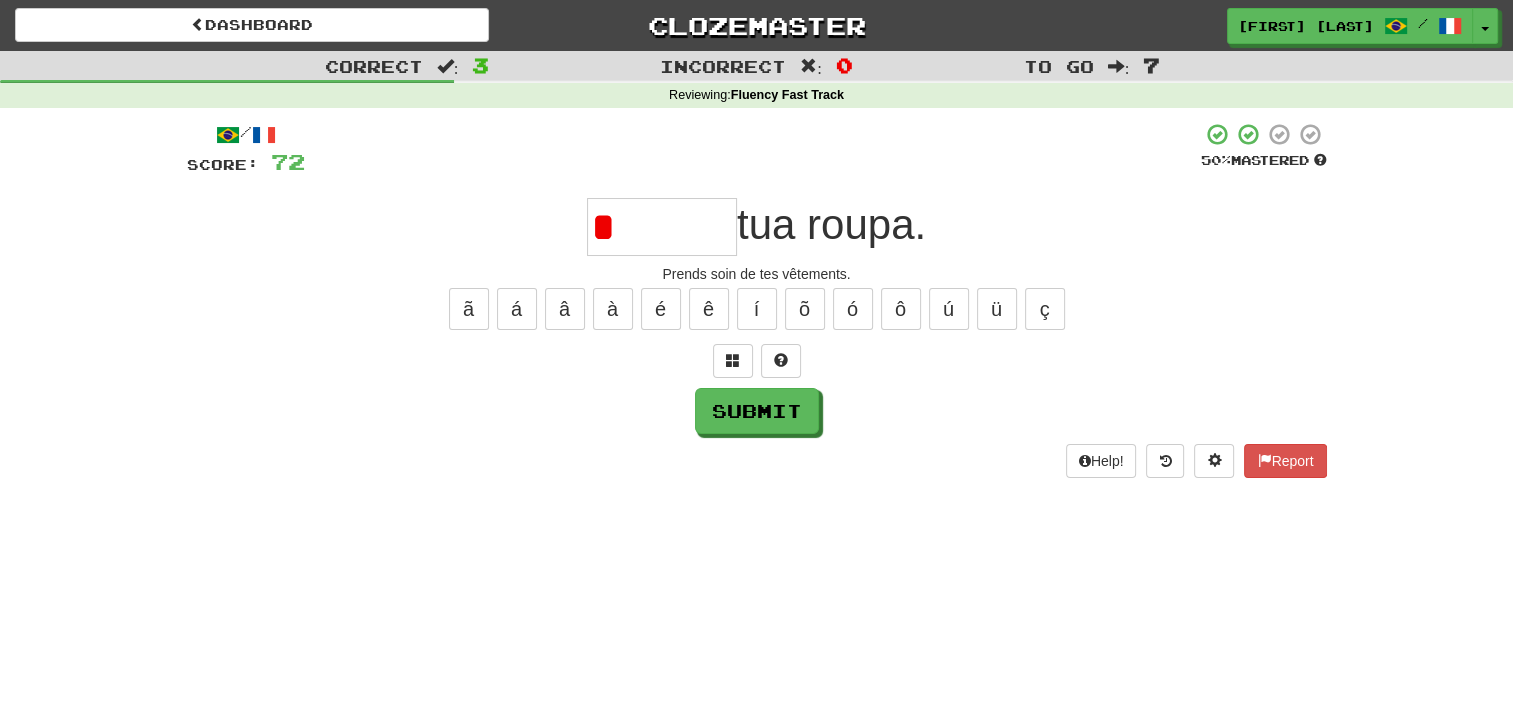 type on "*" 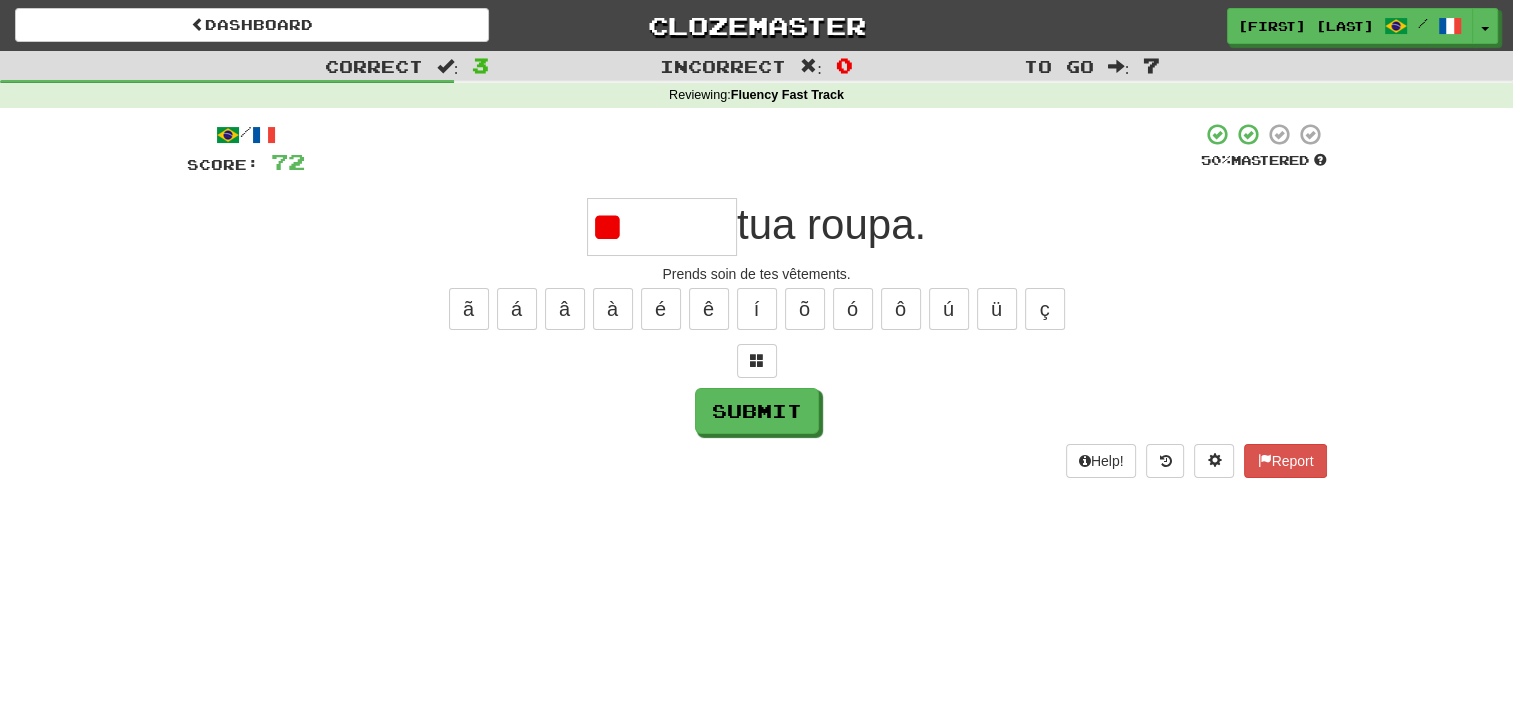 type on "******" 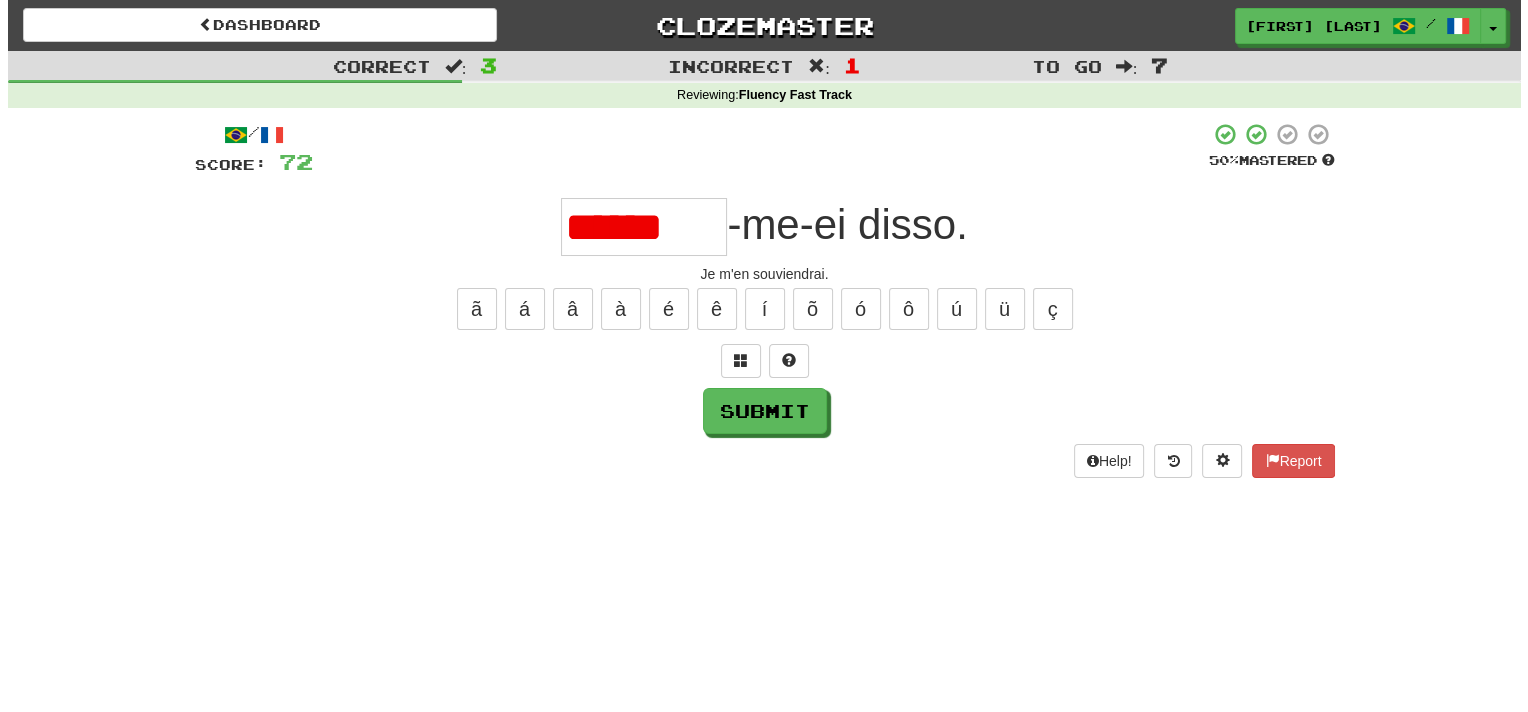 scroll, scrollTop: 0, scrollLeft: 0, axis: both 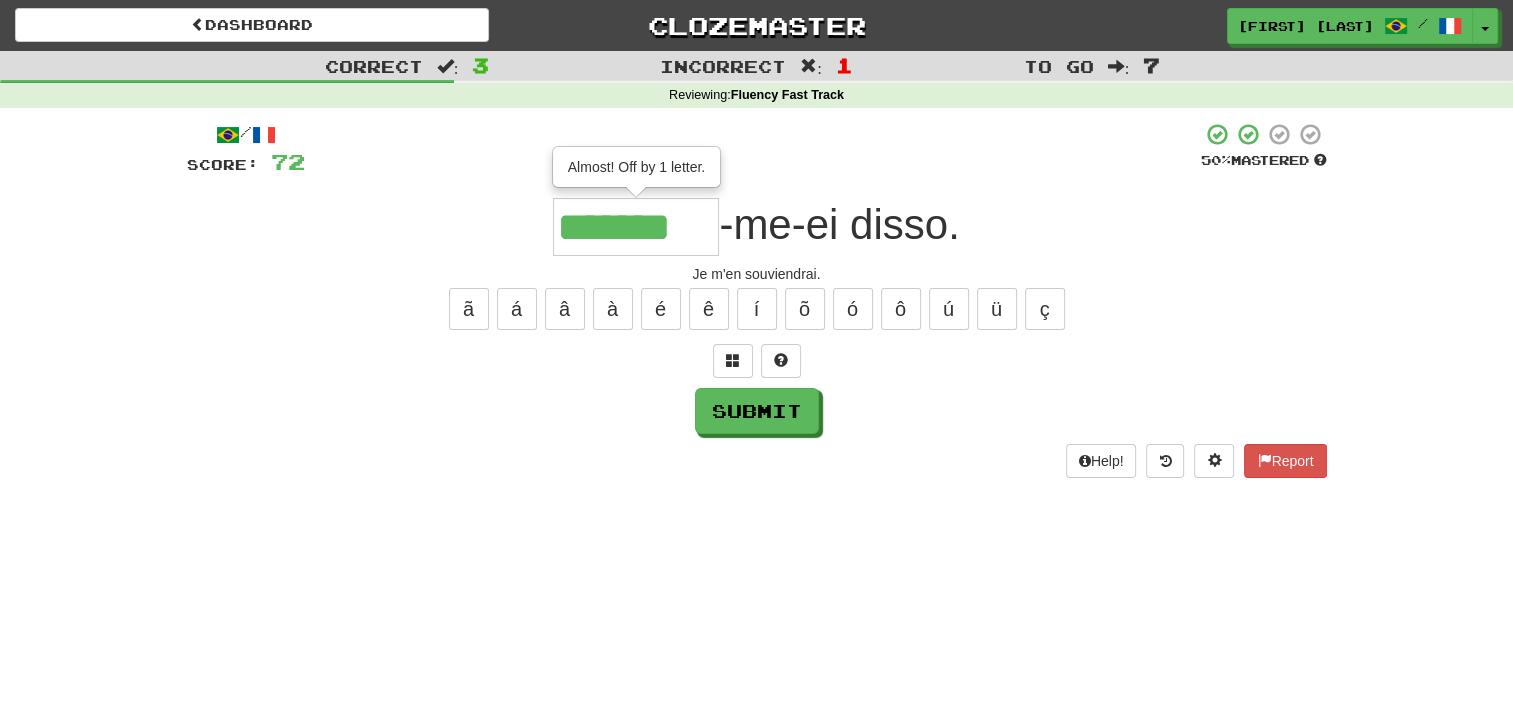 type on "*******" 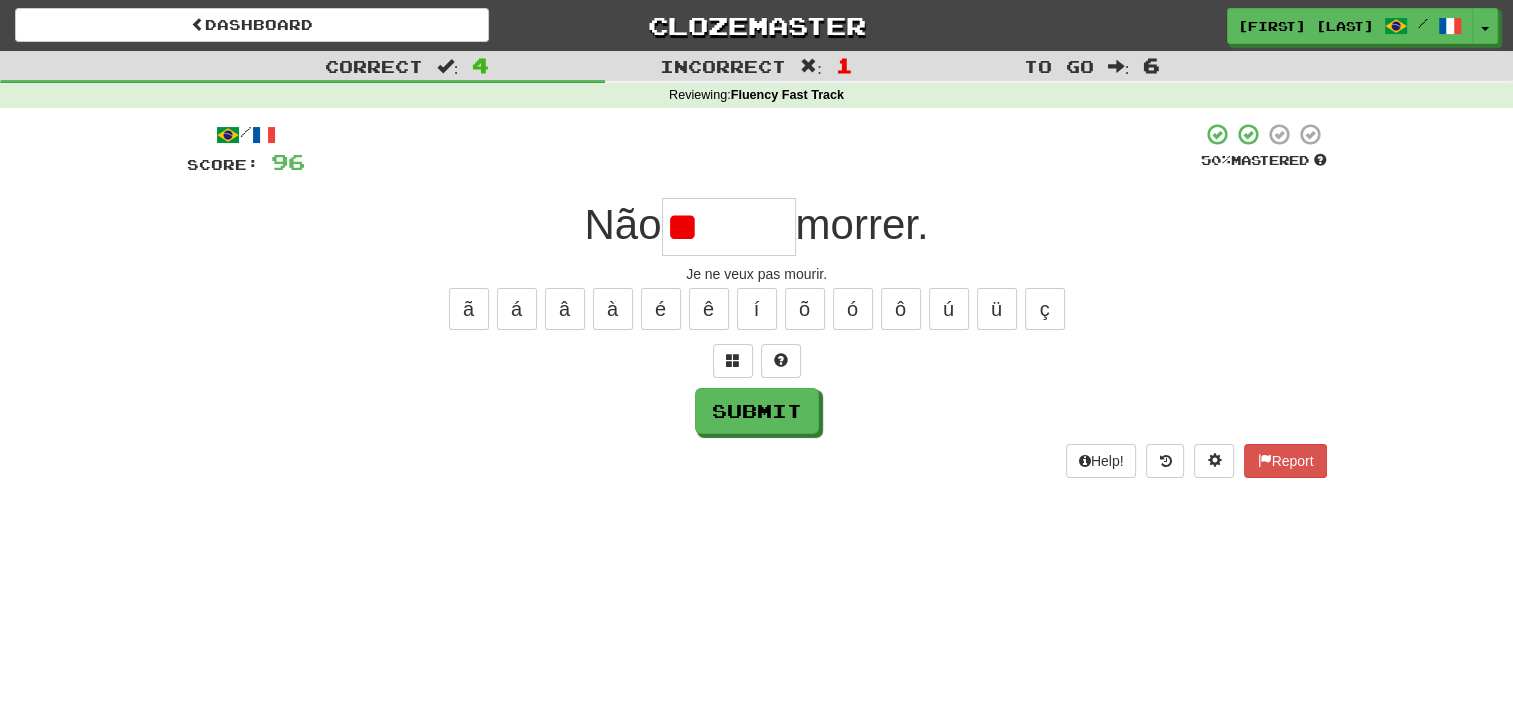 type on "*" 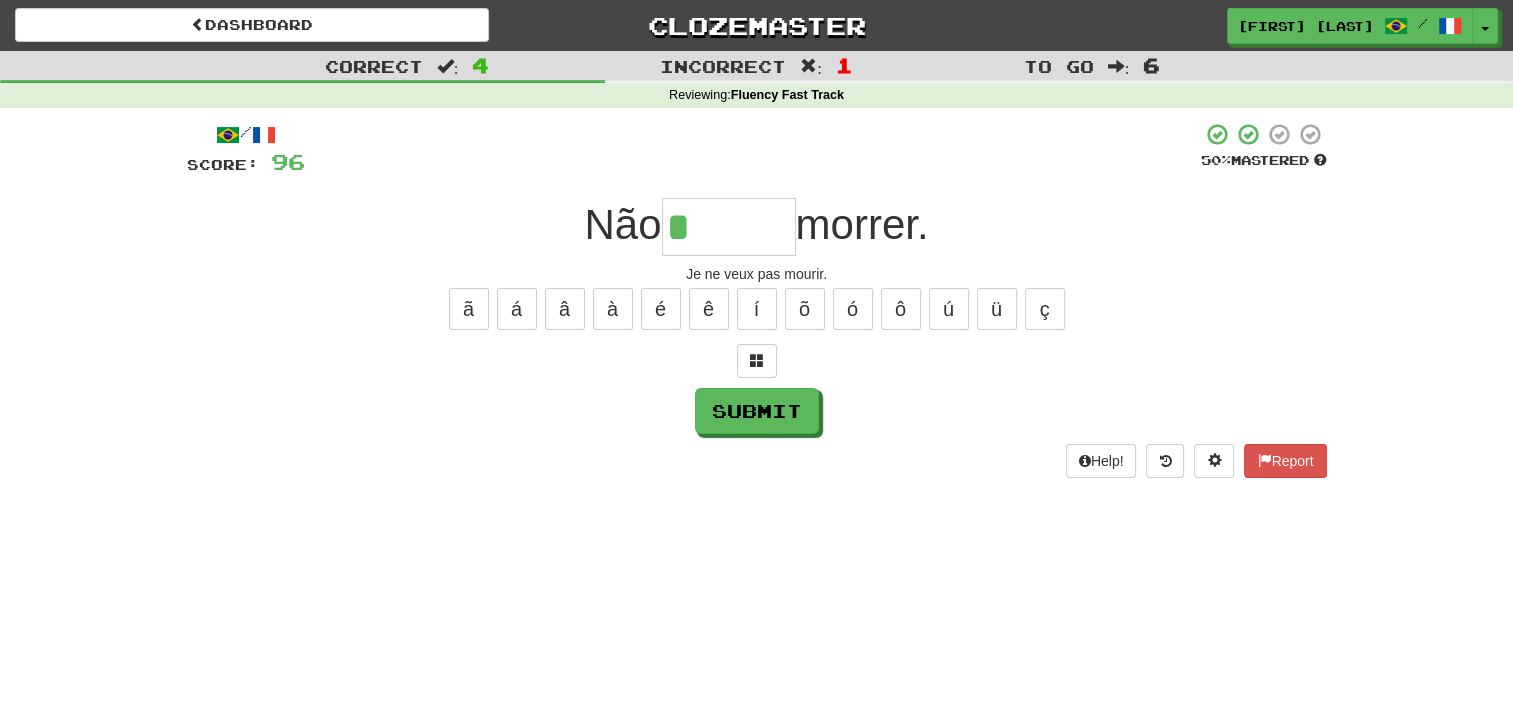 type on "******" 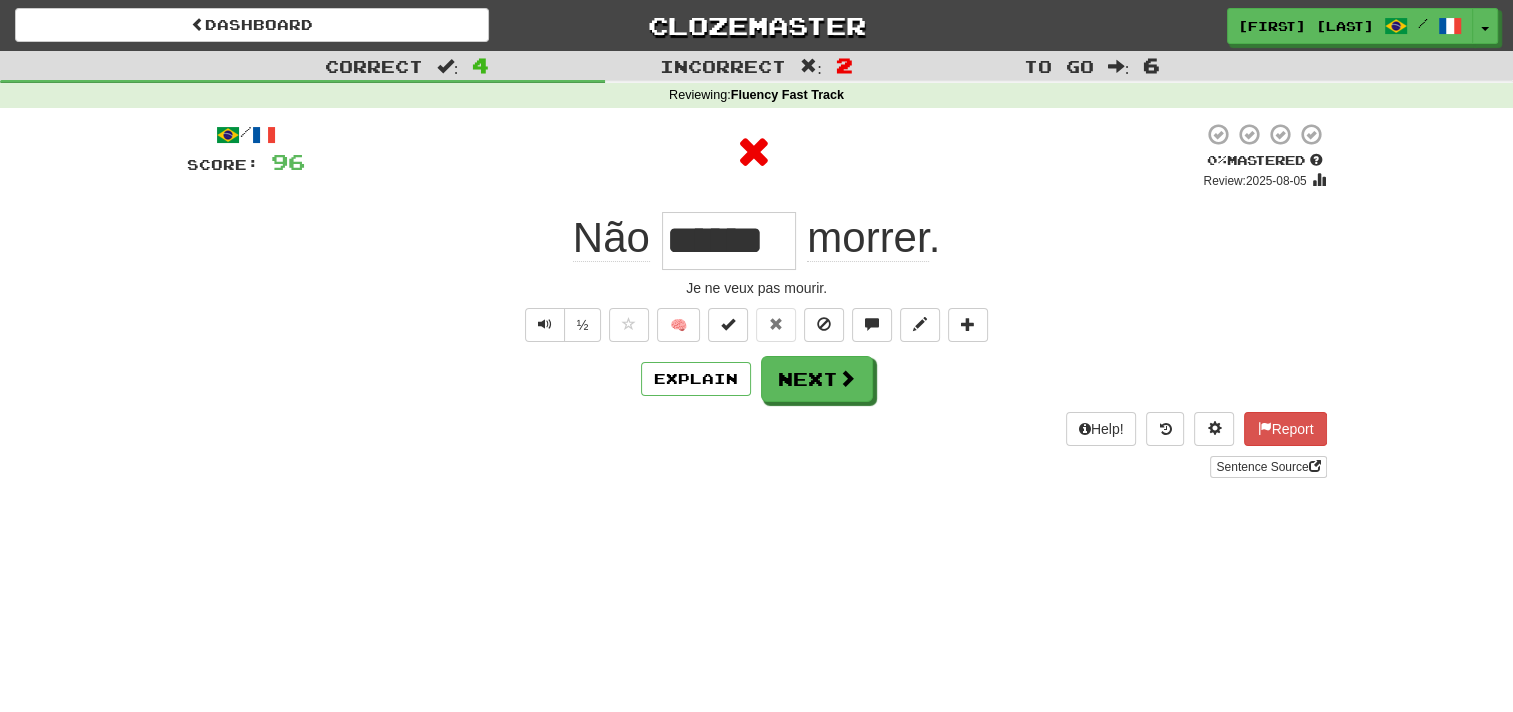 type 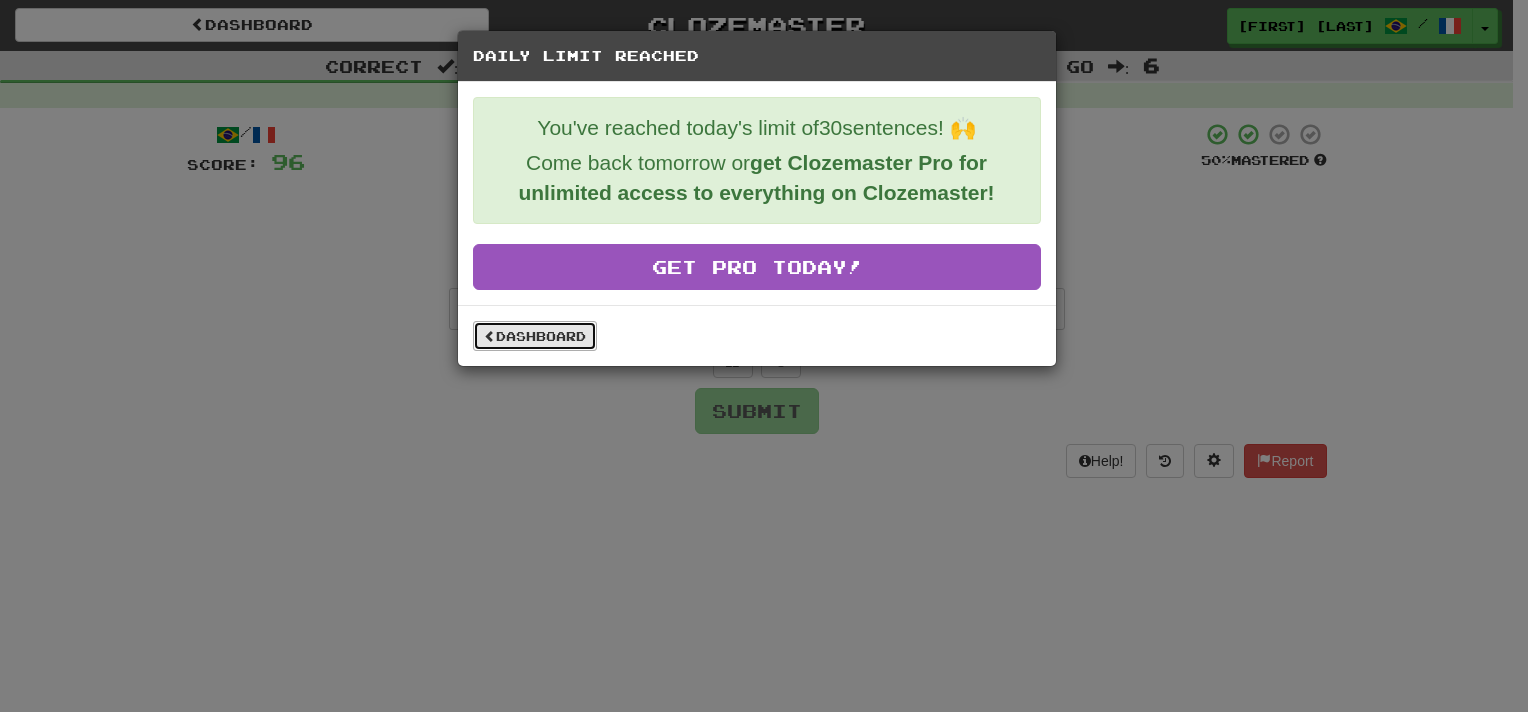 click on "Dashboard" at bounding box center (535, 336) 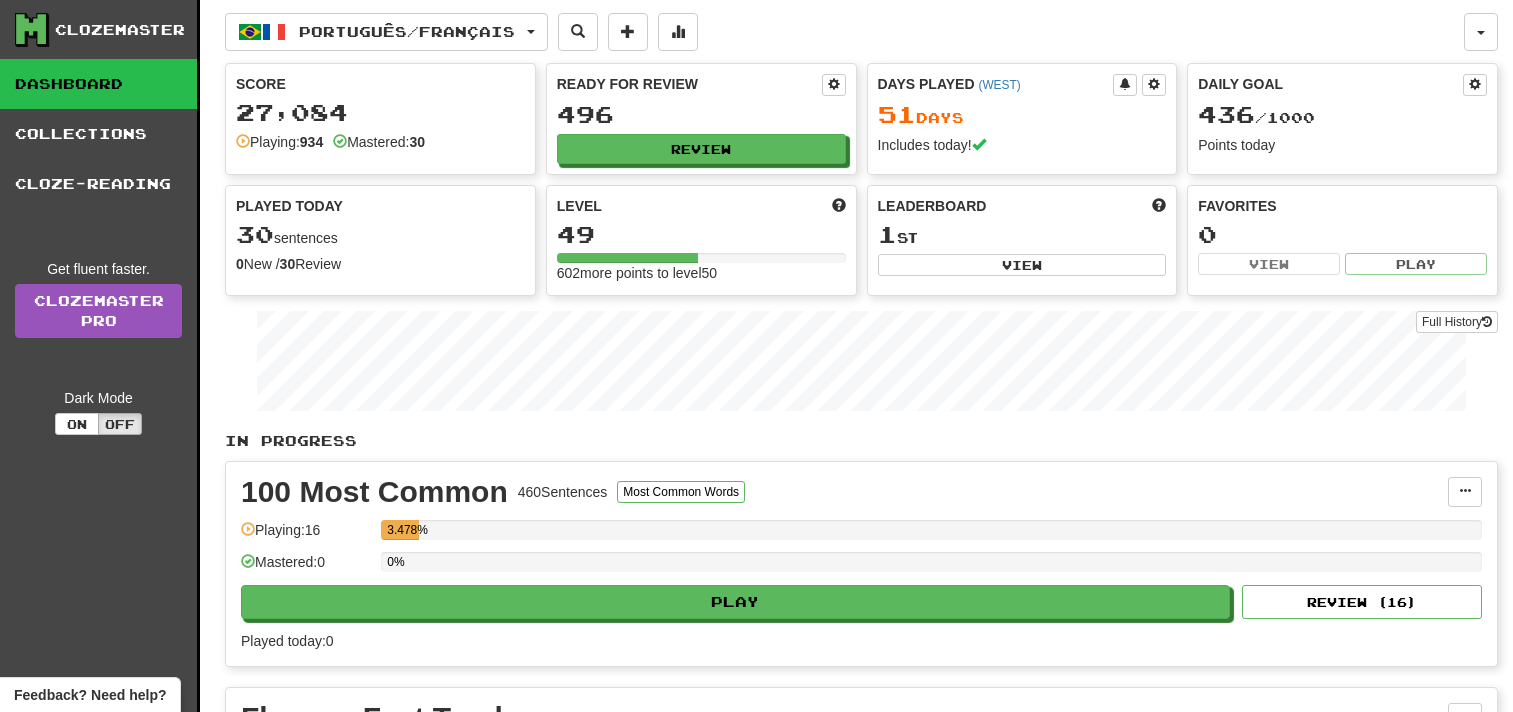 scroll, scrollTop: 0, scrollLeft: 0, axis: both 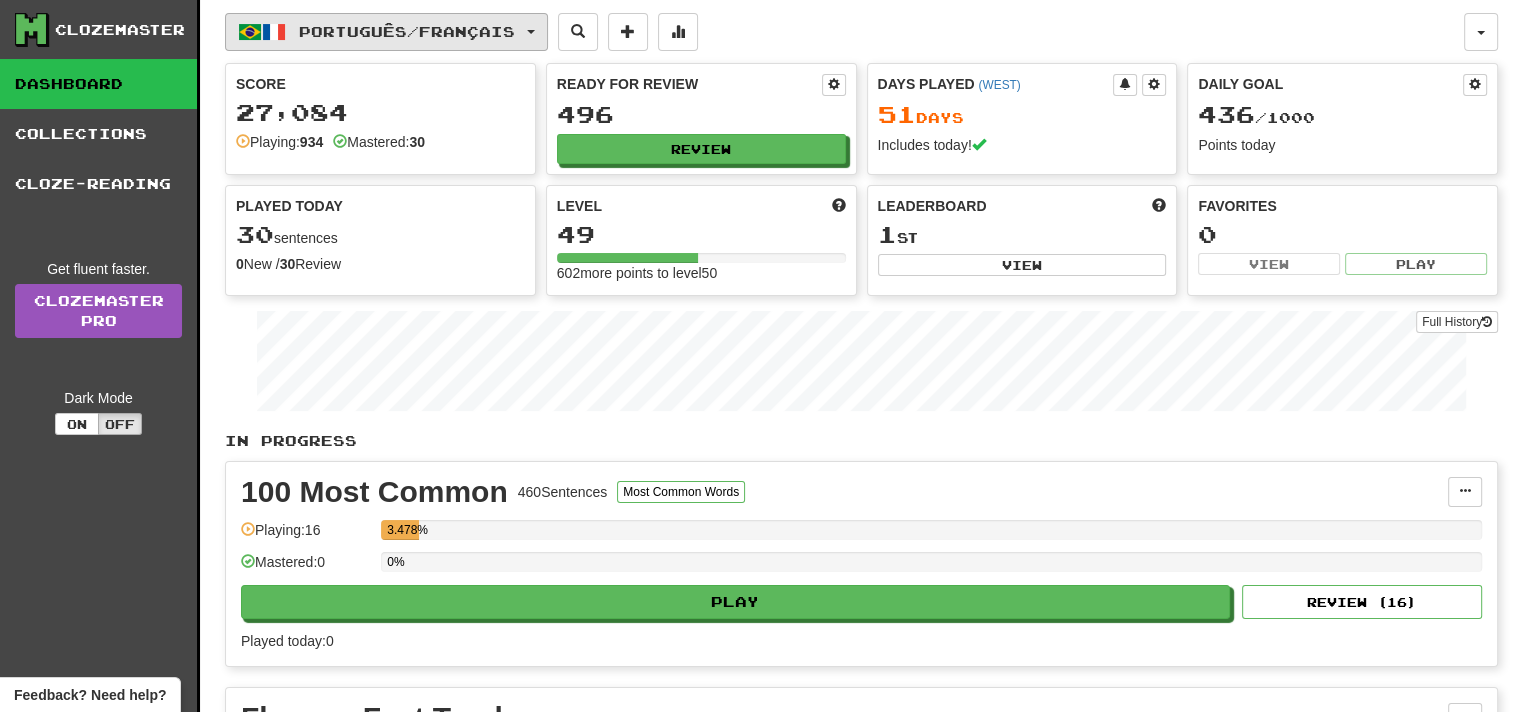 click on "Português  /  Français" at bounding box center [407, 31] 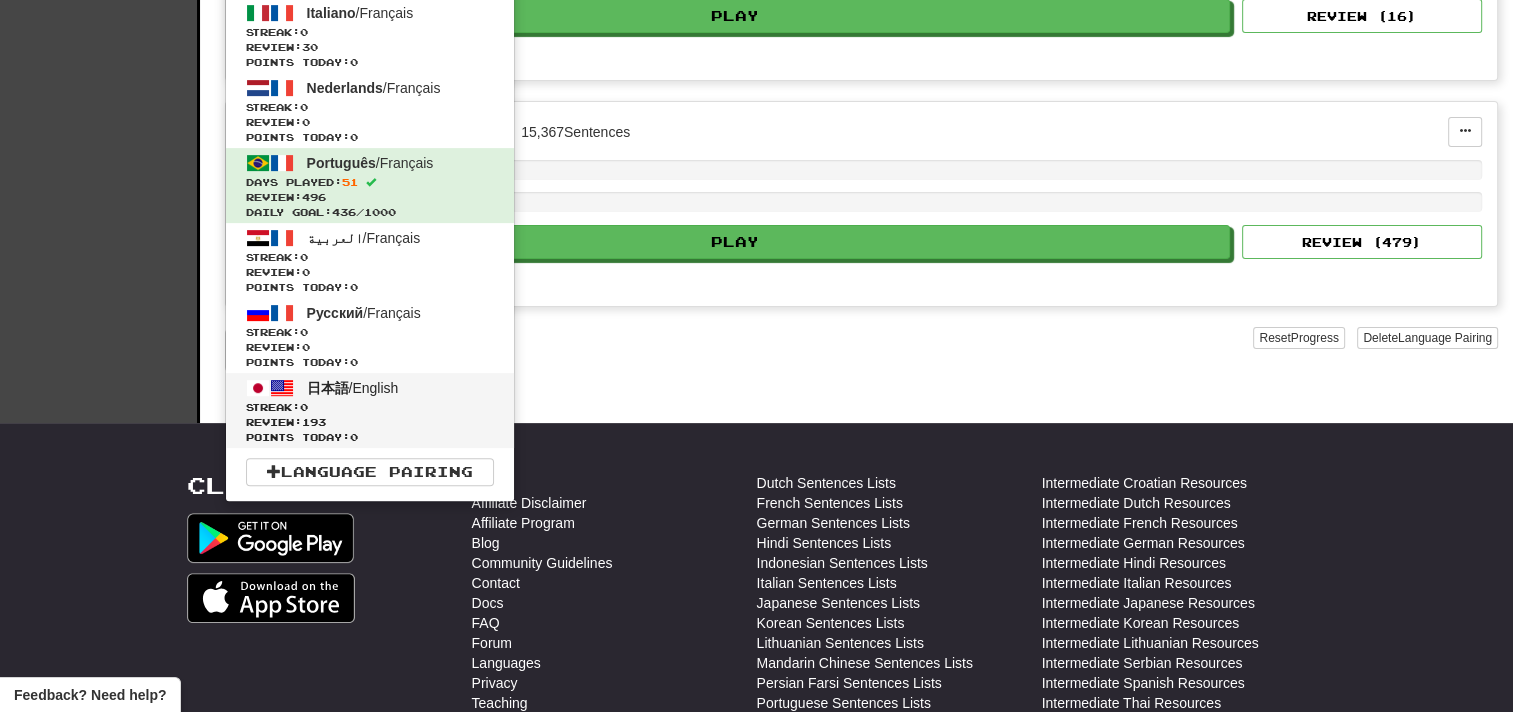 scroll, scrollTop: 600, scrollLeft: 0, axis: vertical 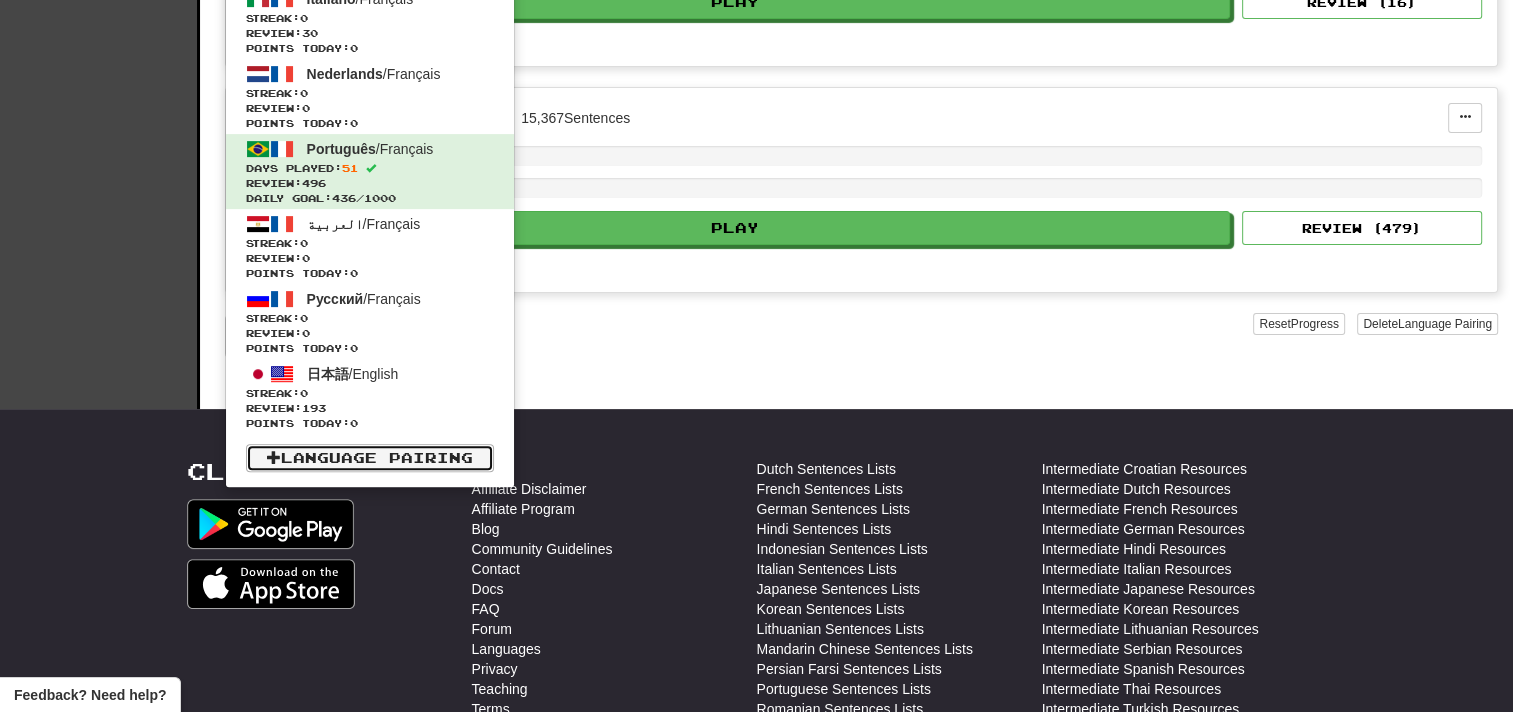 click on "Language Pairing" at bounding box center [370, 458] 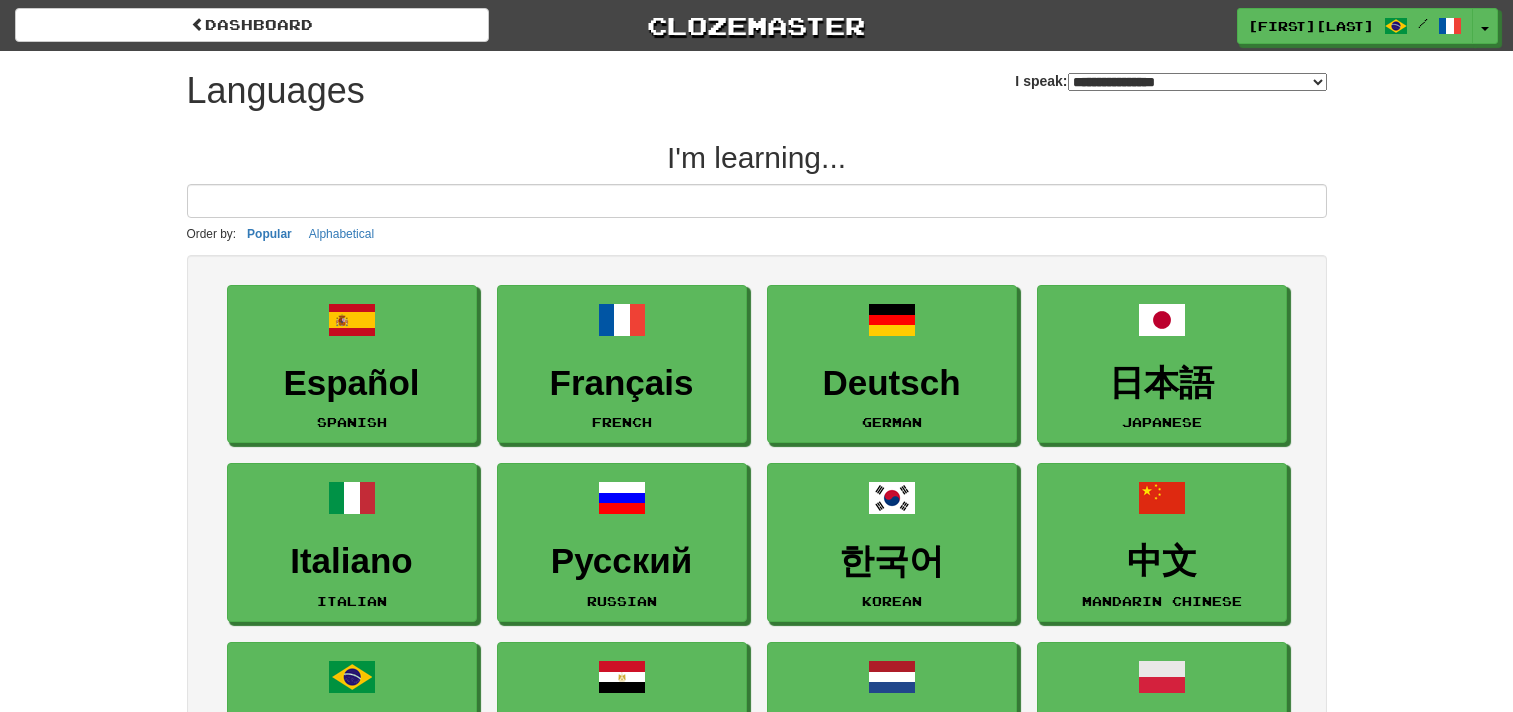 scroll, scrollTop: 0, scrollLeft: 0, axis: both 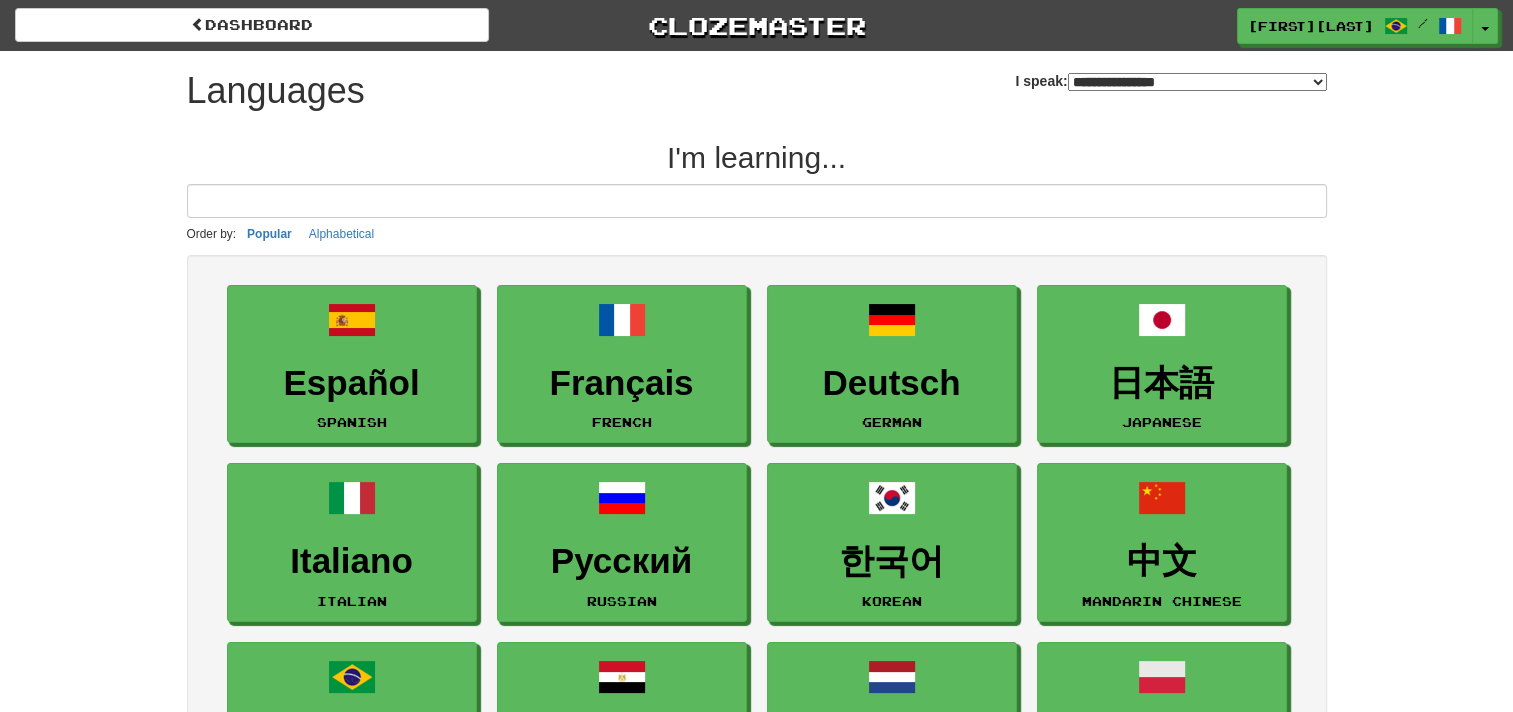 click on "**********" at bounding box center (1197, 82) 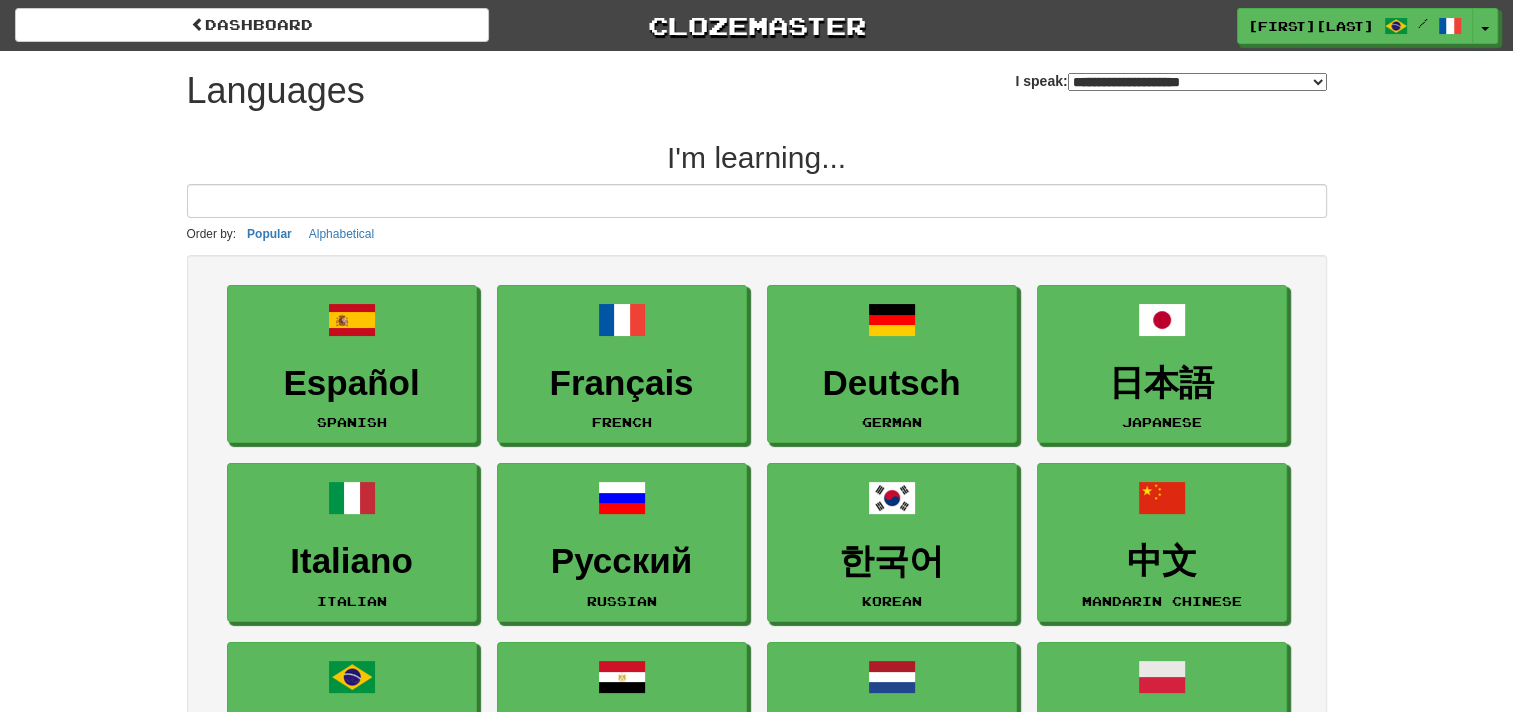 click on "**********" at bounding box center (1197, 82) 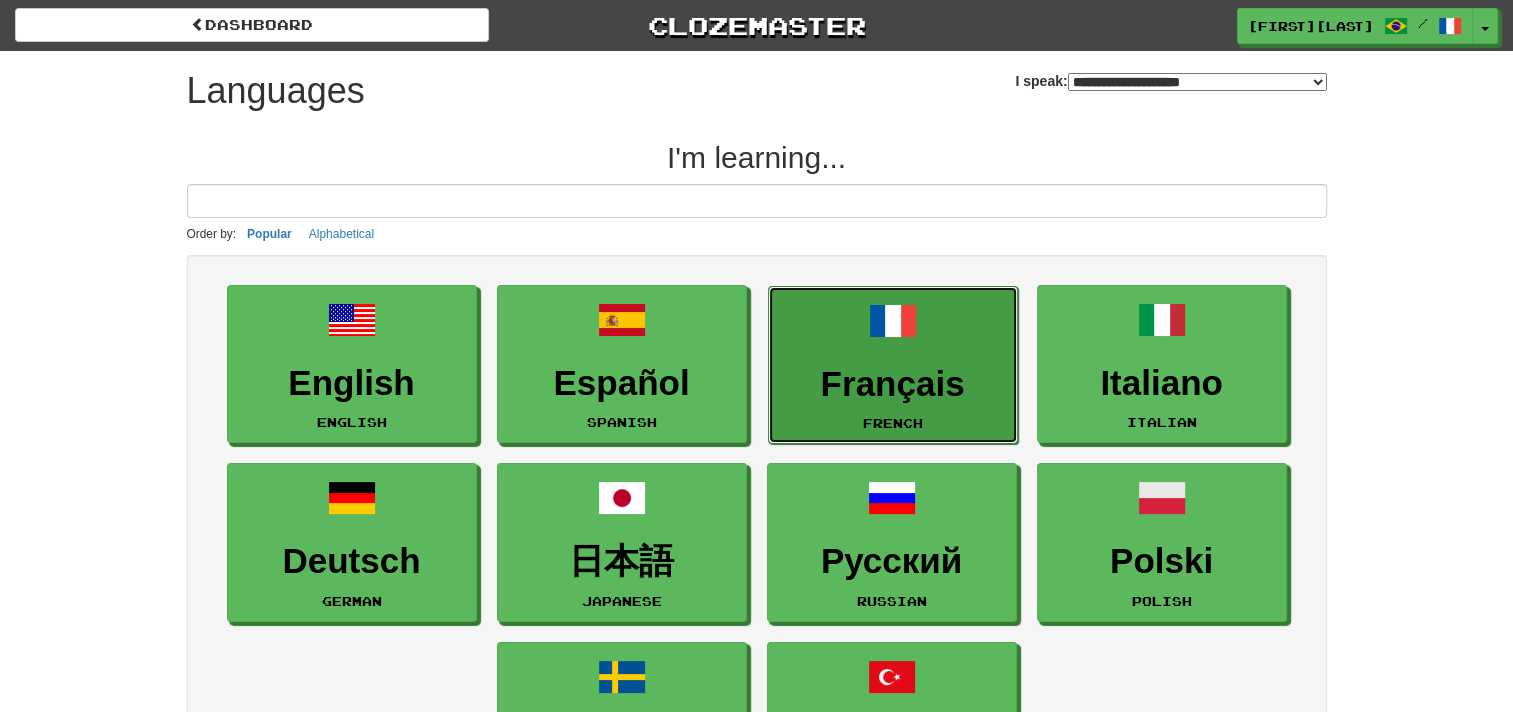click on "Français French" at bounding box center (893, 365) 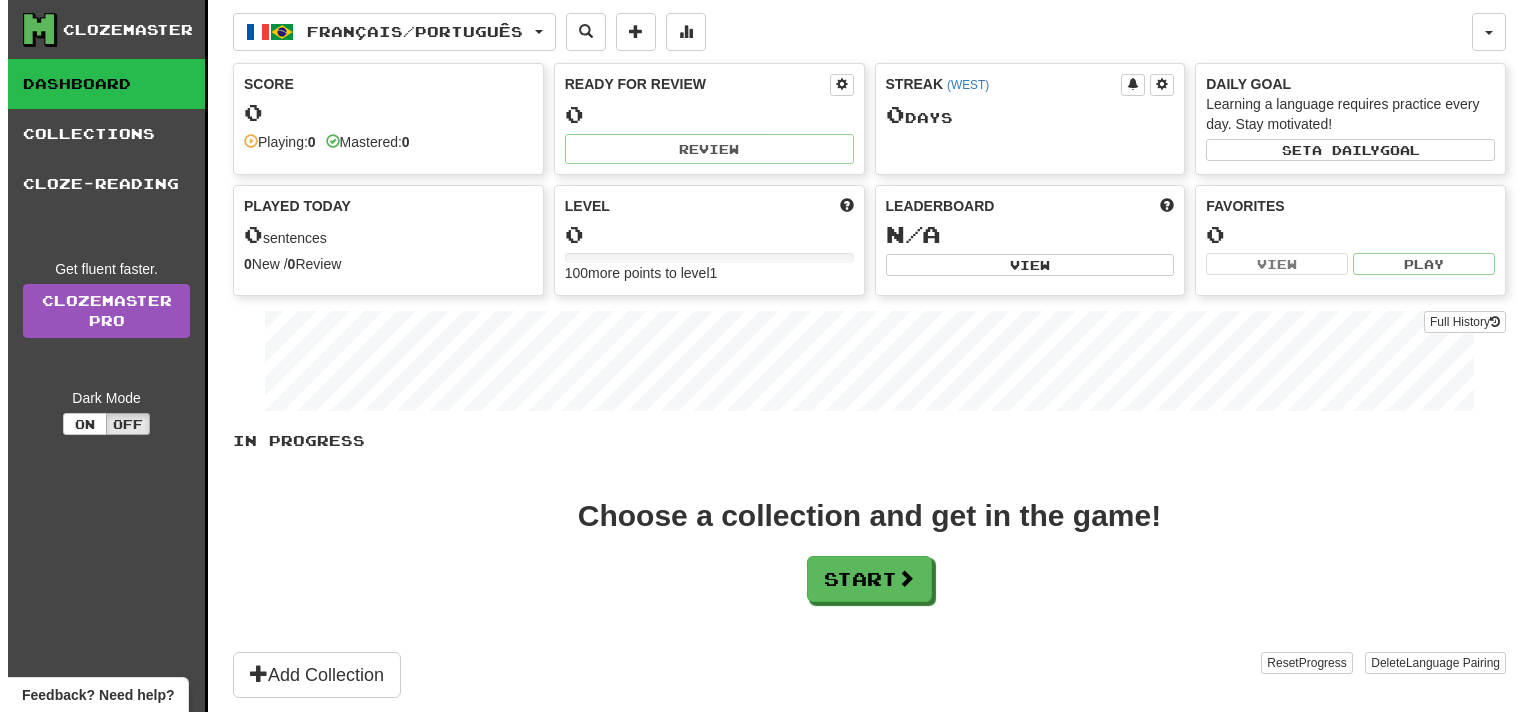 scroll, scrollTop: 0, scrollLeft: 0, axis: both 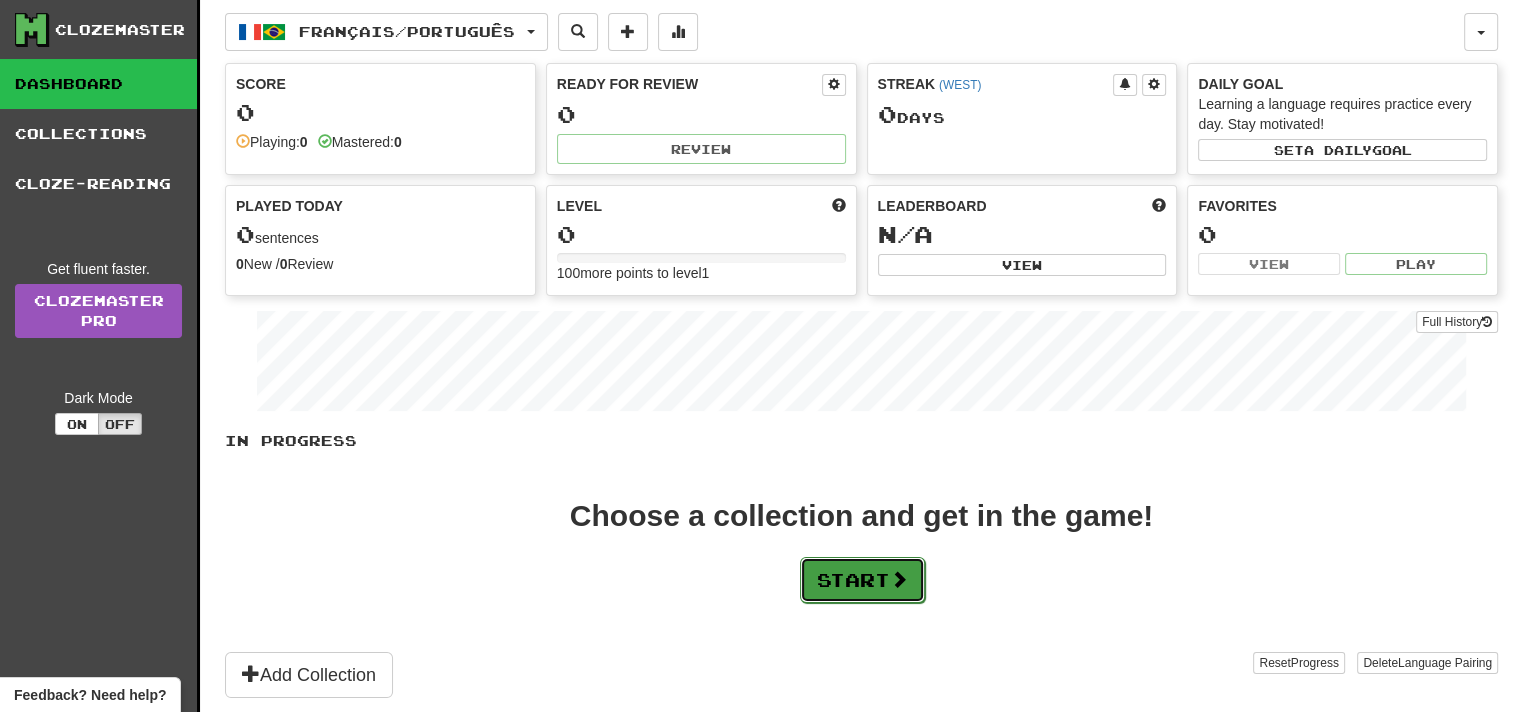 click on "Start" 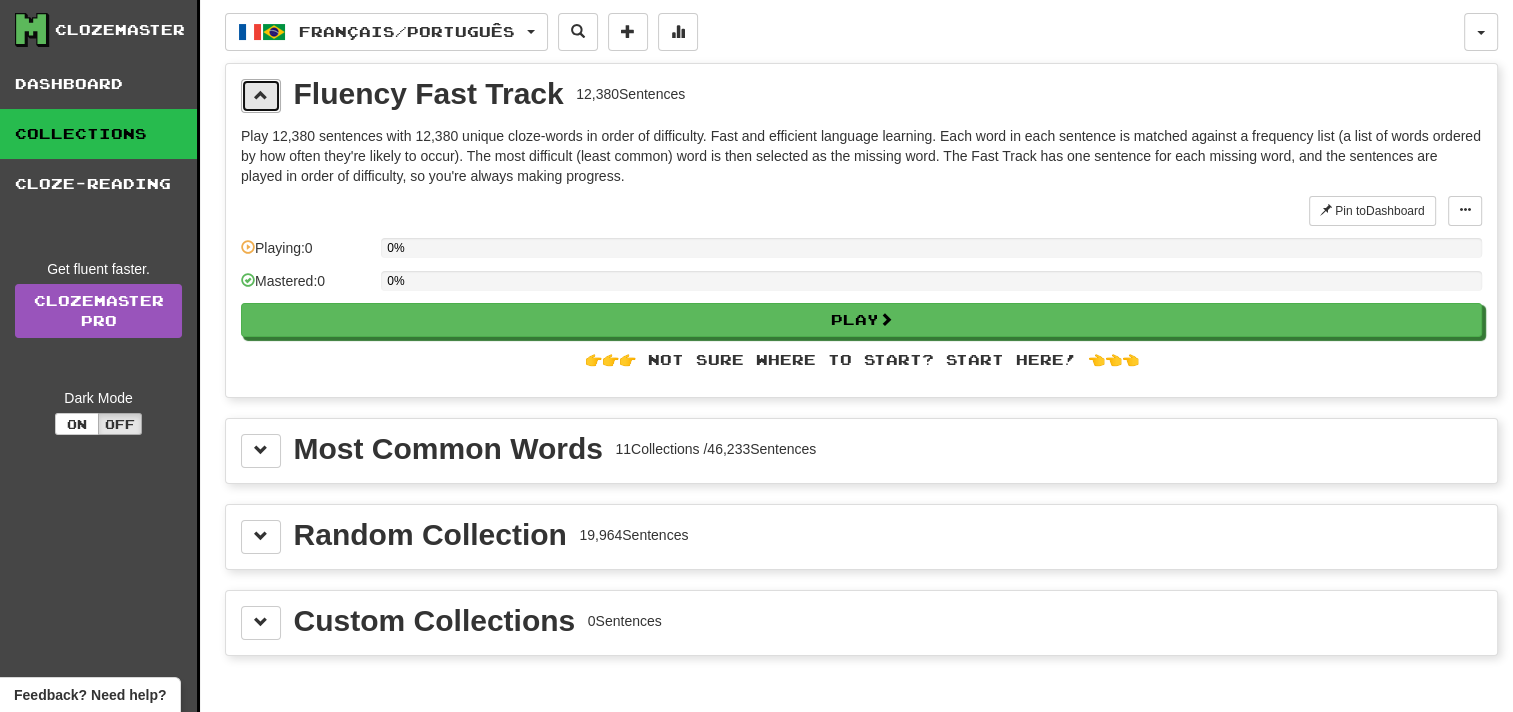 click 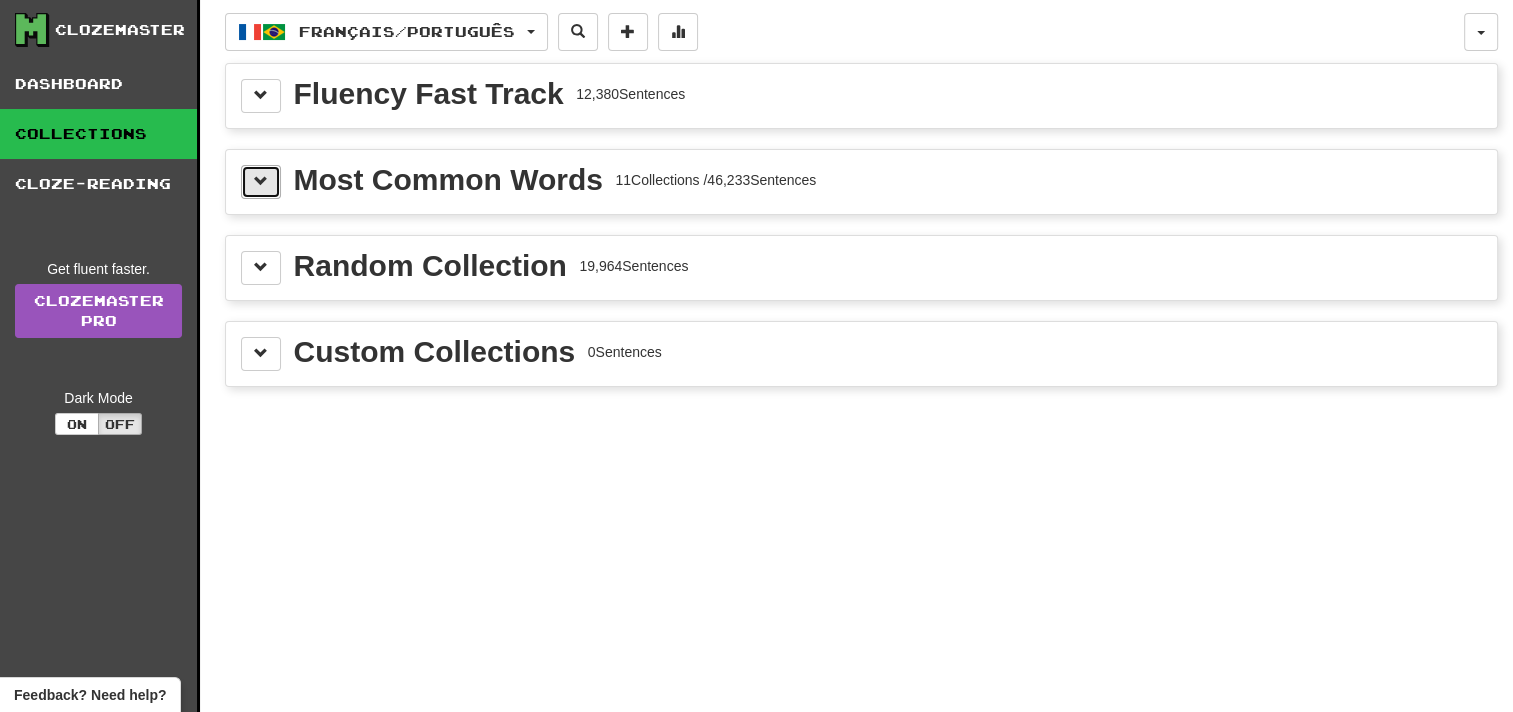 click 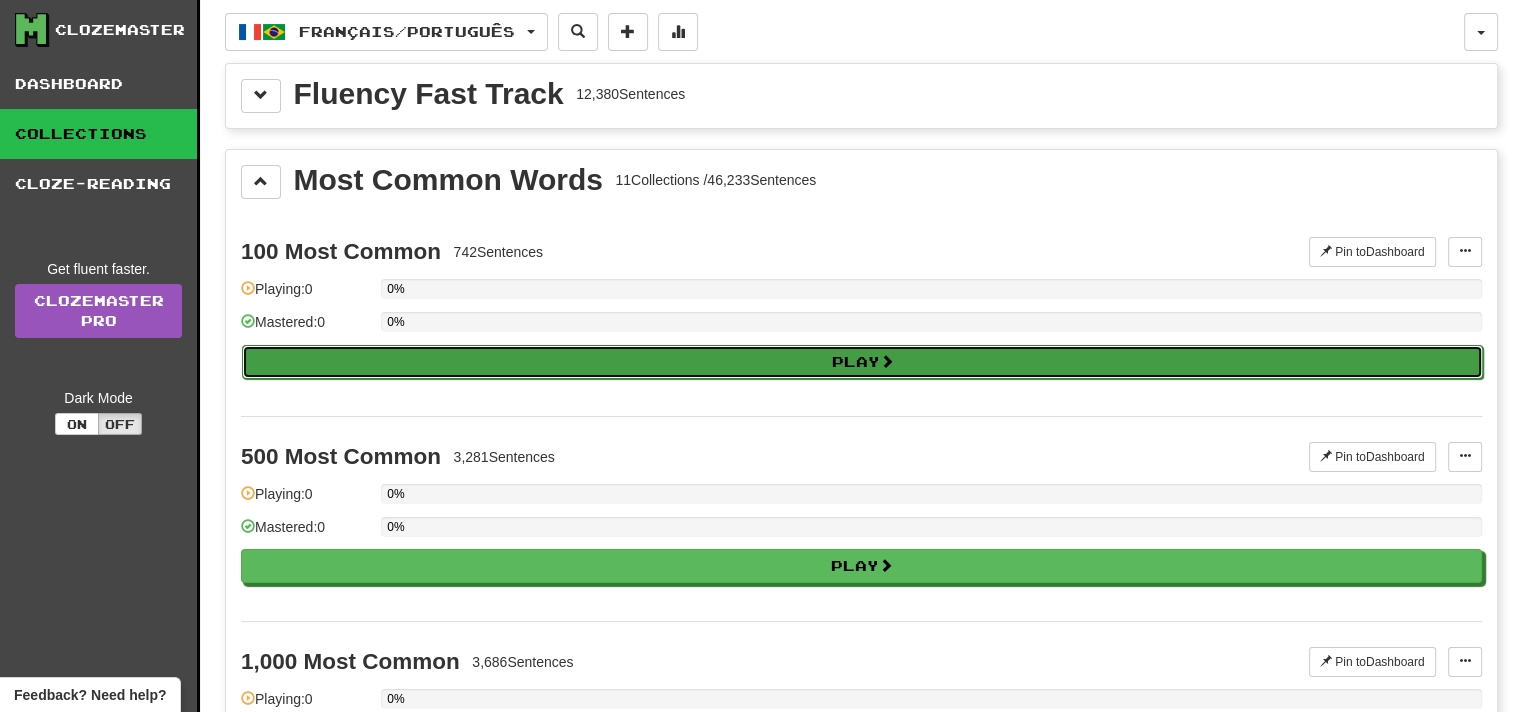 click on "Play" 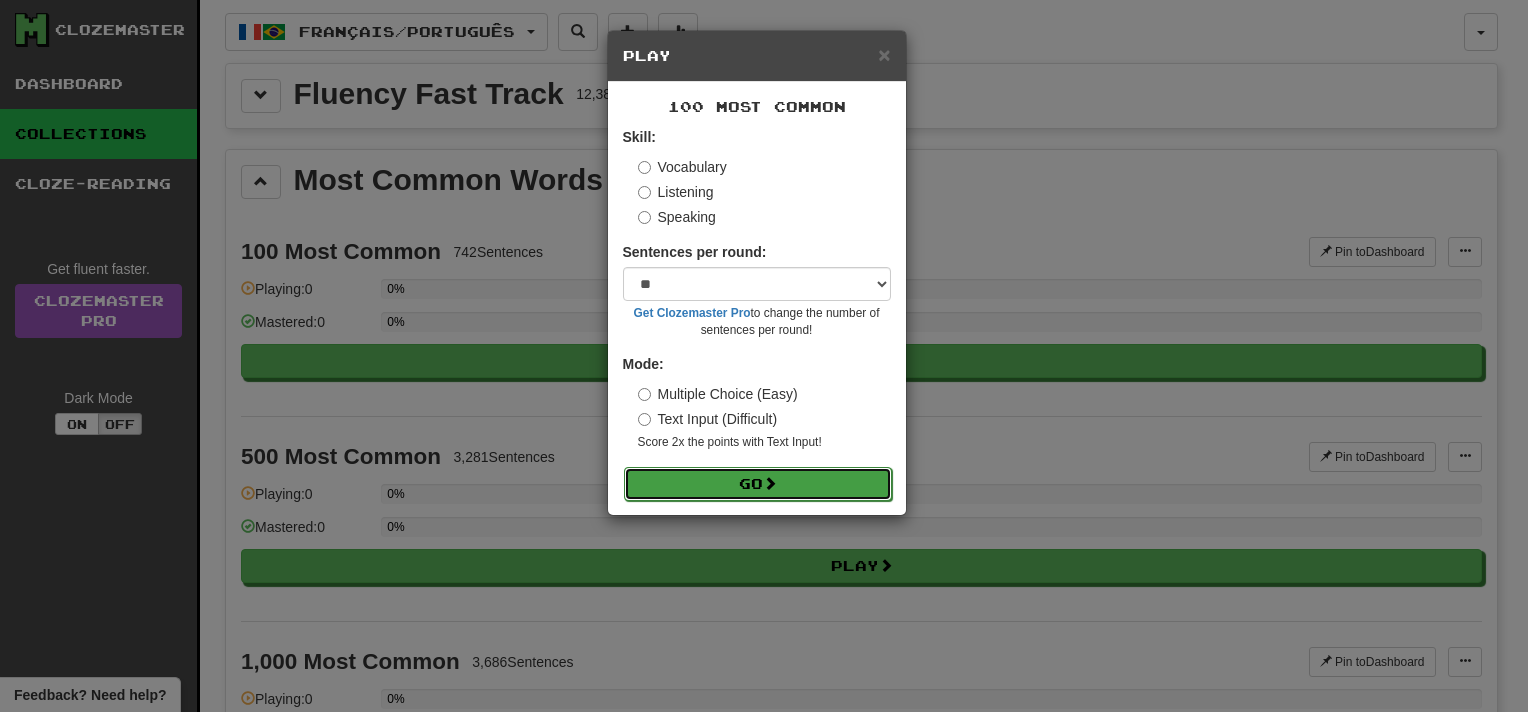 click on "Go" at bounding box center [758, 484] 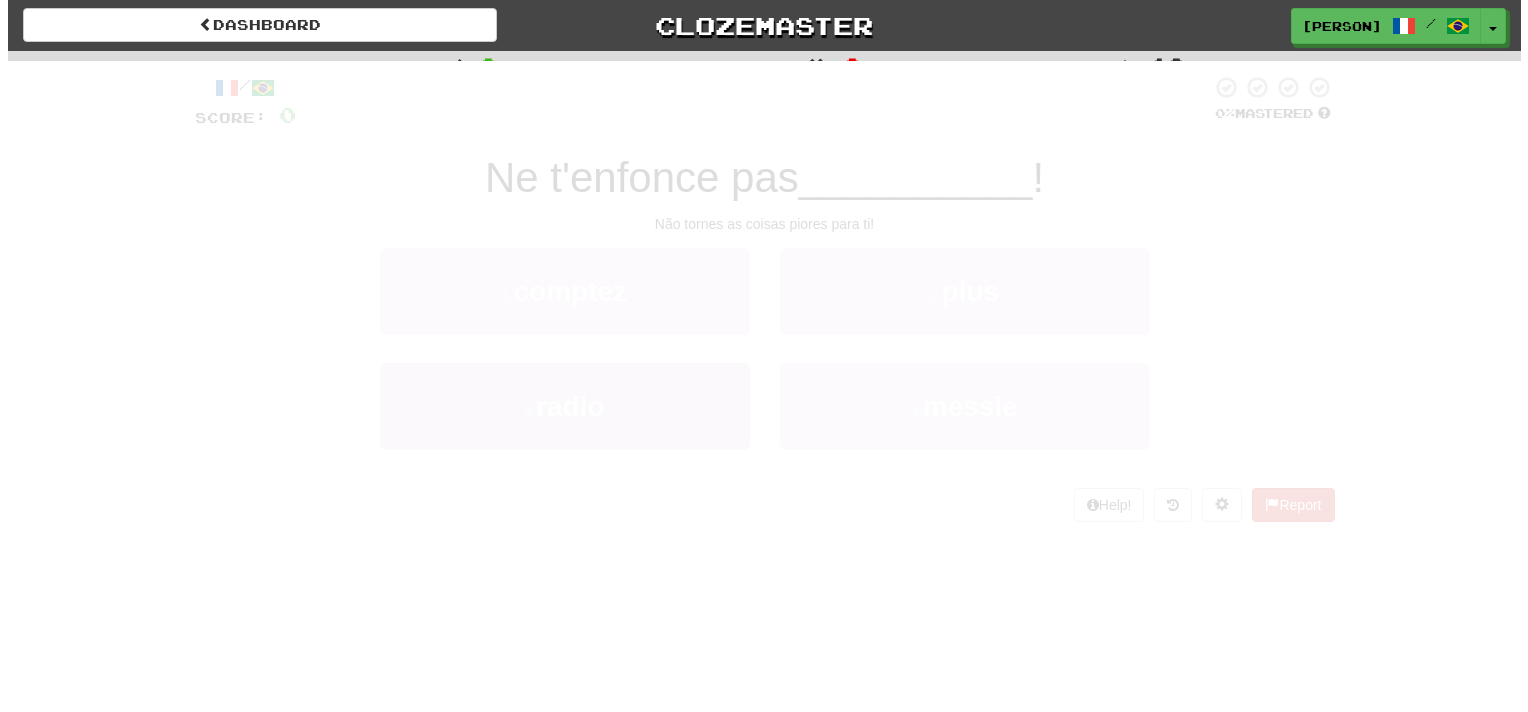 scroll, scrollTop: 0, scrollLeft: 0, axis: both 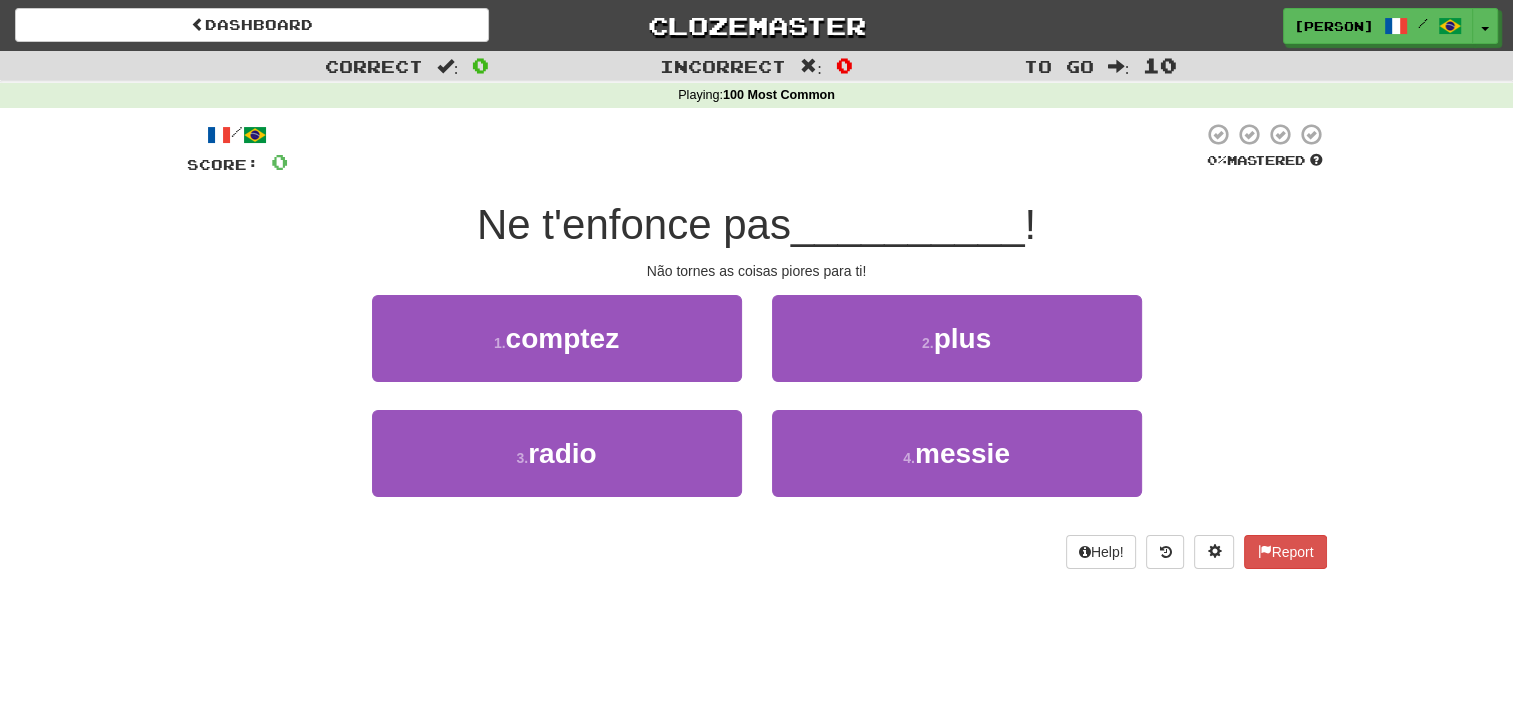 click on "__________" at bounding box center [908, 224] 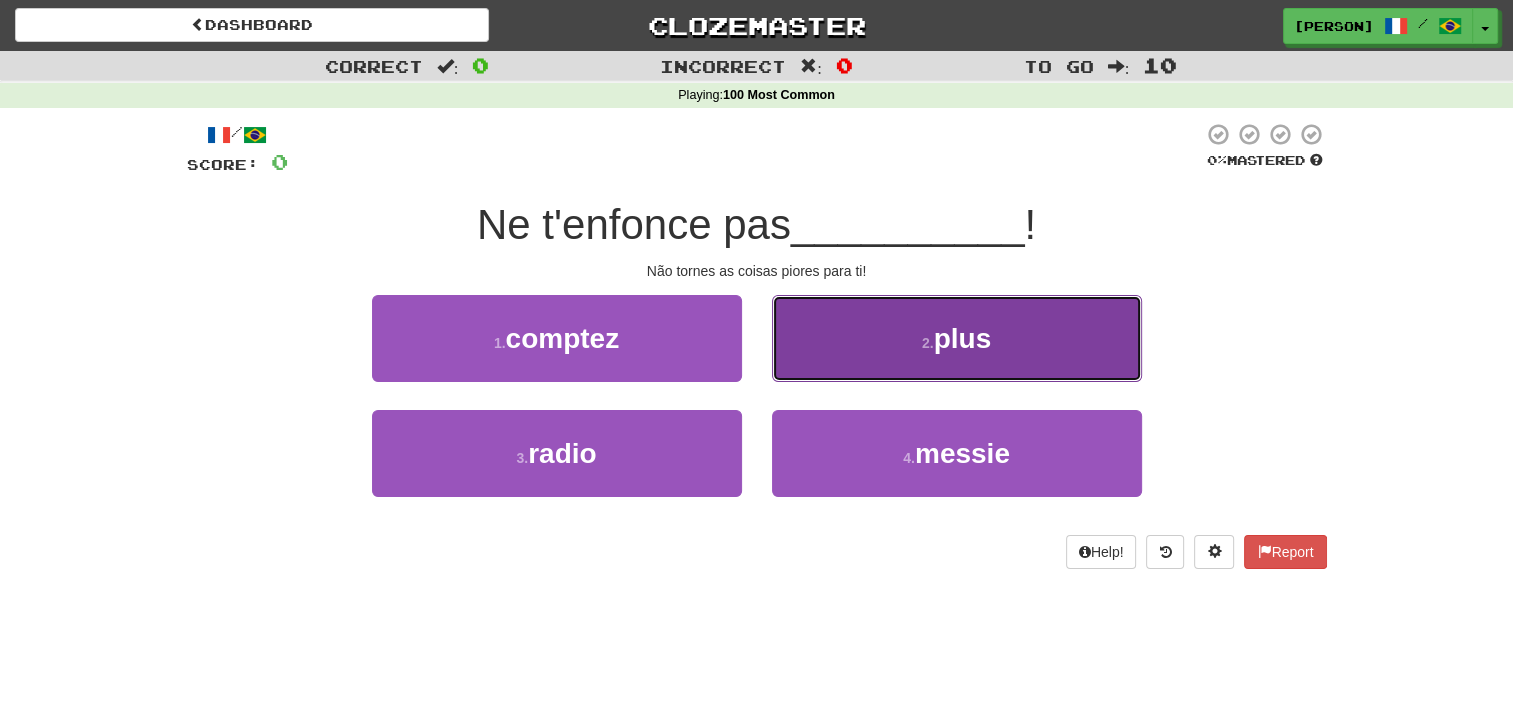 click on "2 .  plus" at bounding box center (957, 338) 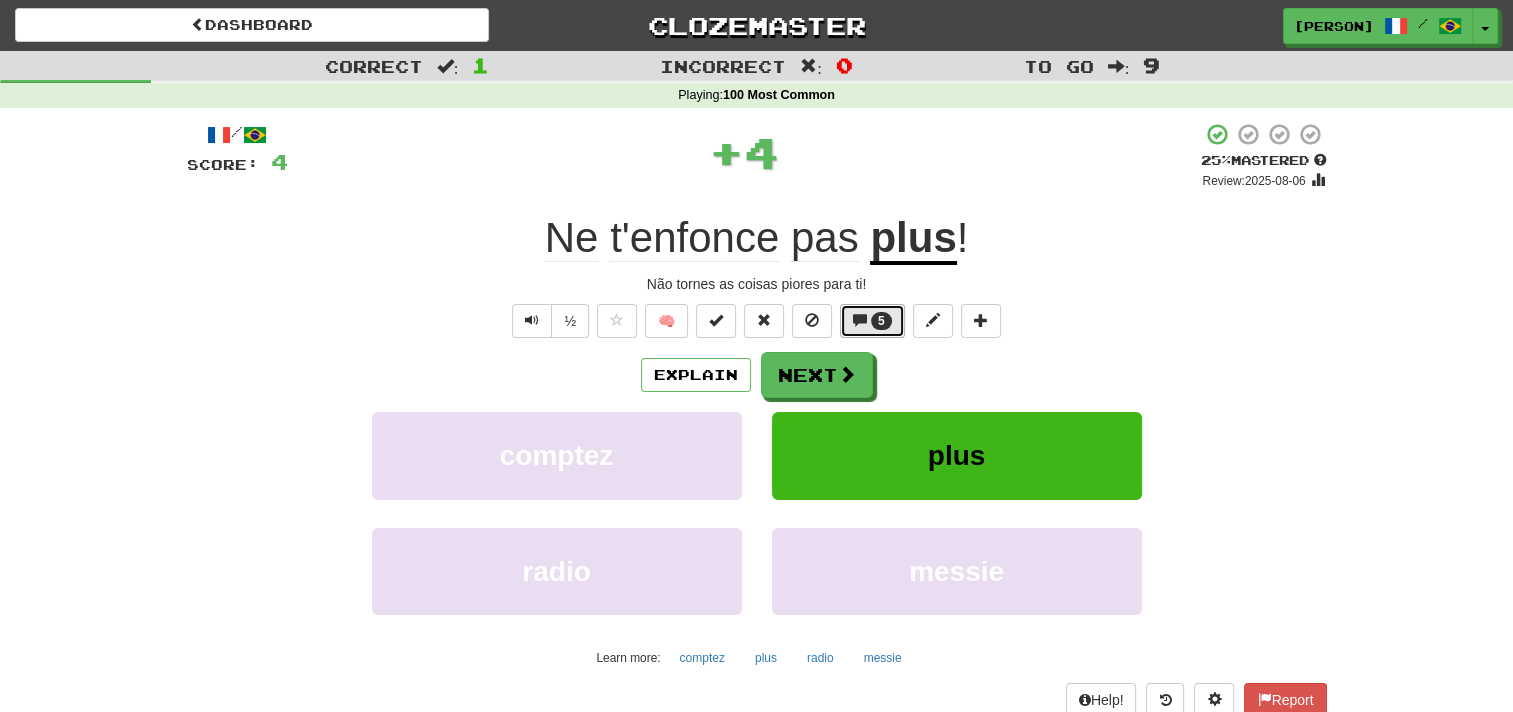 click at bounding box center (860, 320) 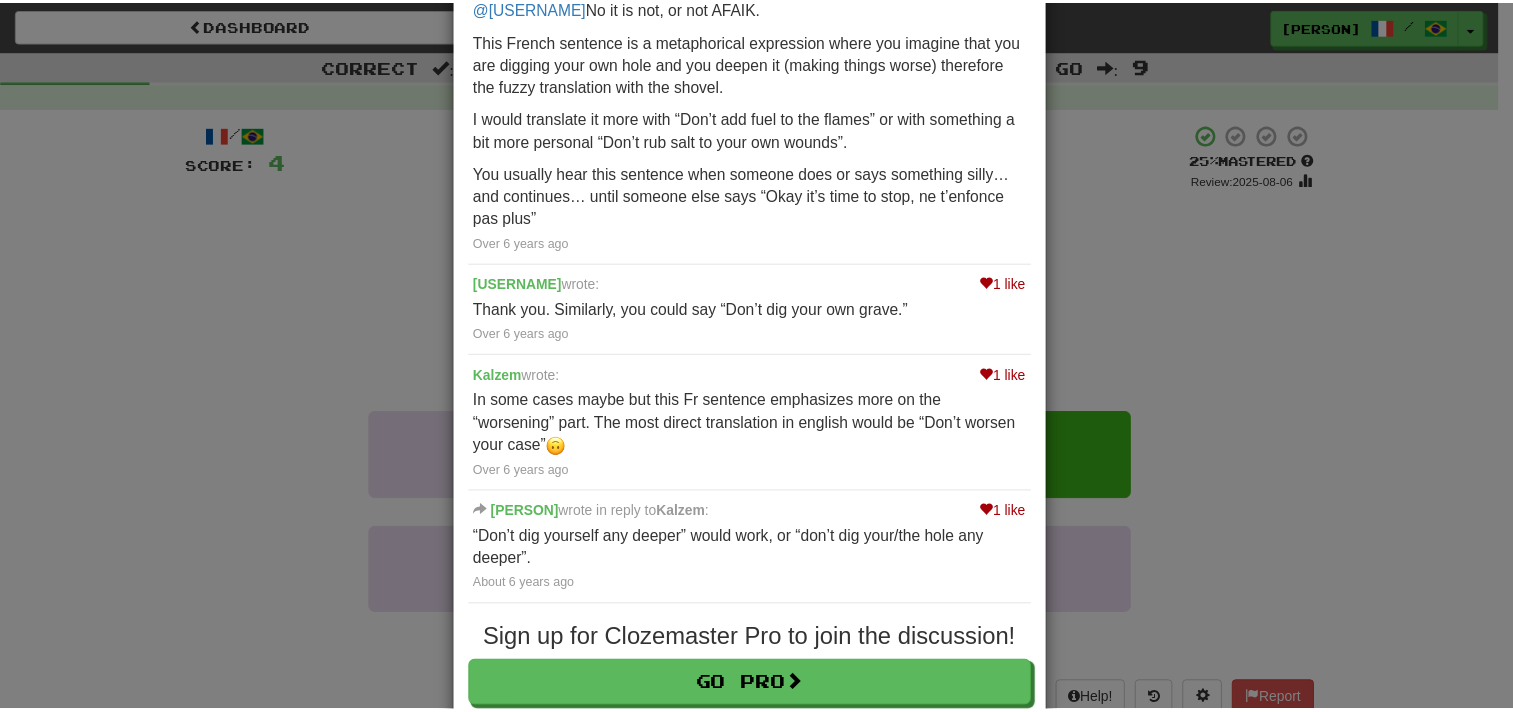 scroll, scrollTop: 300, scrollLeft: 0, axis: vertical 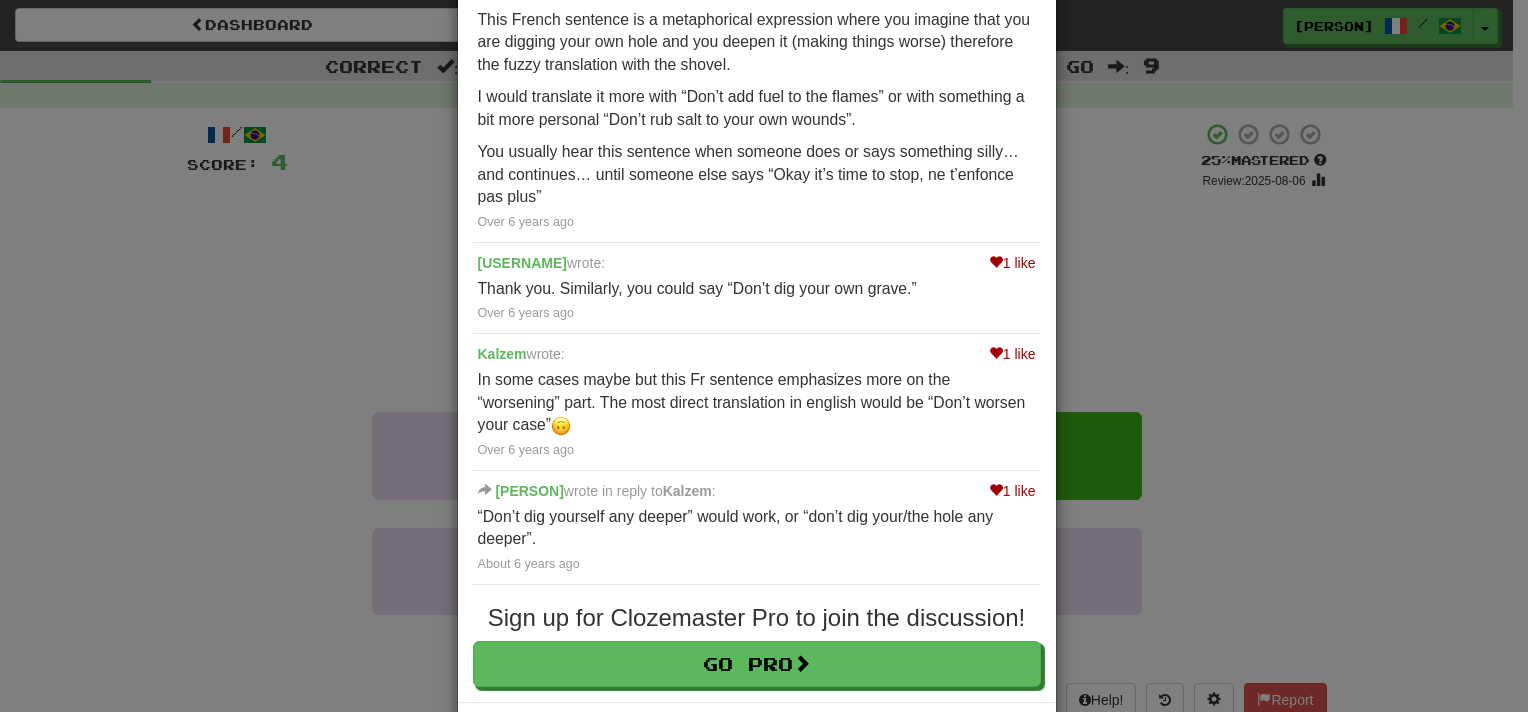 click on "× Discussion View in the forum  Ne t'enfonce pas  plus  !
@[USERNAME]
wrote:
The translation given is “Throw the shovel!” Is that correct?
Over 6 years ago
1
like
[PERSON]
wrote:
@[USERNAME]  No it is not, or not AFAIK.
This French sentence is a metaphorical expression where you imagine that you are digging your own hole and you deepen it (making things worse) therefore the fuzzy translation with the shovel.
I would translate it more with “Don’t add fuel to the flames” or with something a bit more personal “Don’t rub salt to your own wounds”.
You usually hear this sentence when someone does or says something silly… and continues… until someone else says “Okay it’s time to stop, ne t’enfonce pas plus”
Over 6 years ago
1
like
@[USERNAME]
wrote:
Thank you. Similarly, you could say “Don’t dig your own grave.”
Over 6 years ago
1
like
[PERSON]
wrote:" at bounding box center (764, 356) 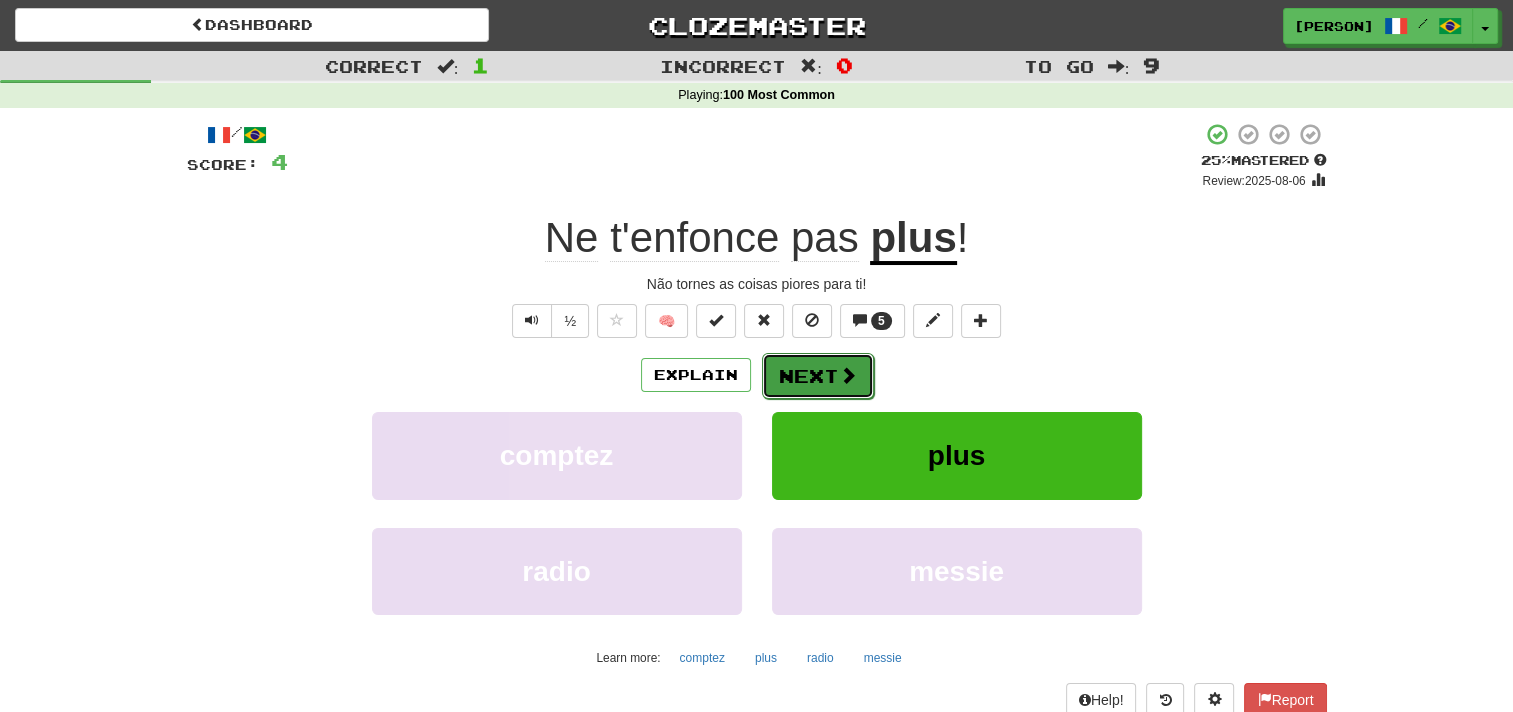 click on "Next" at bounding box center [818, 376] 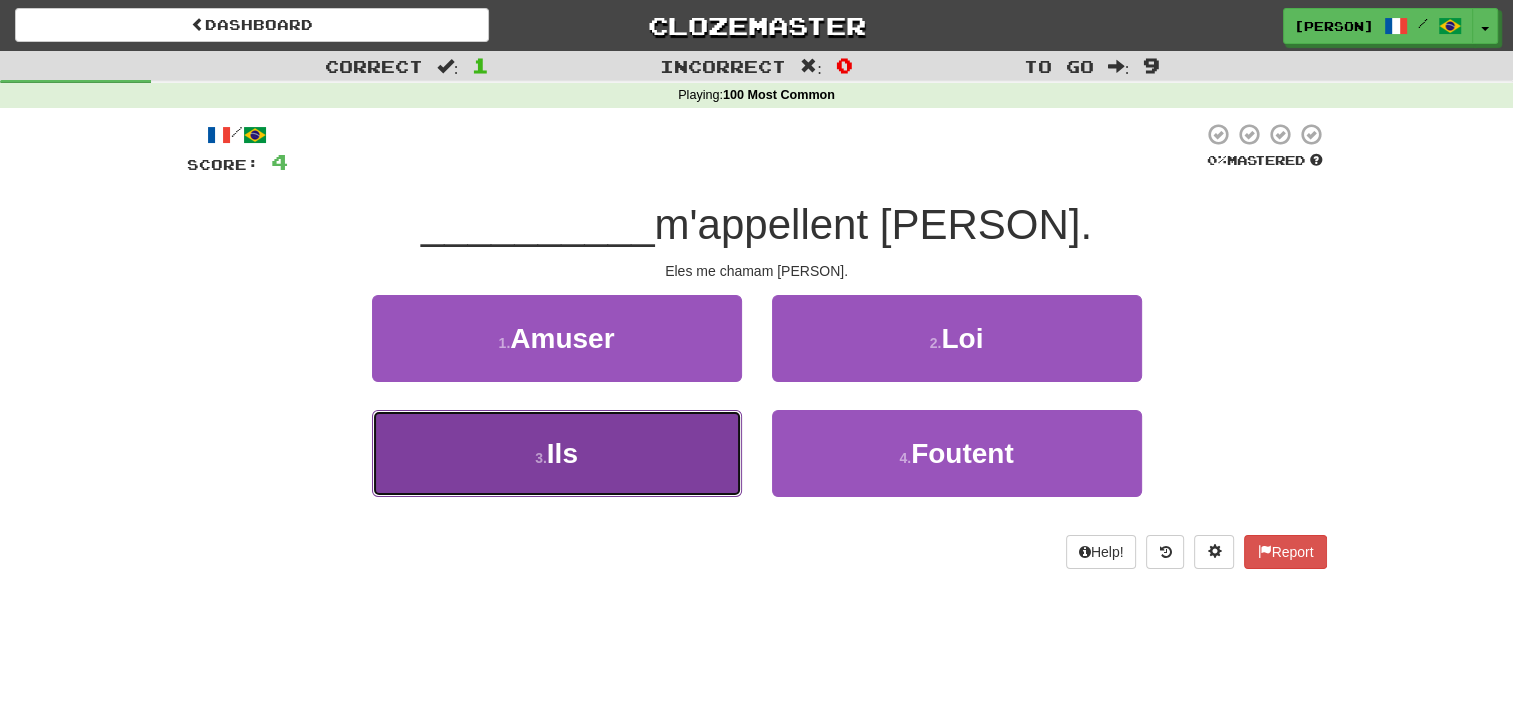 click on "3 .  Ils" at bounding box center (557, 453) 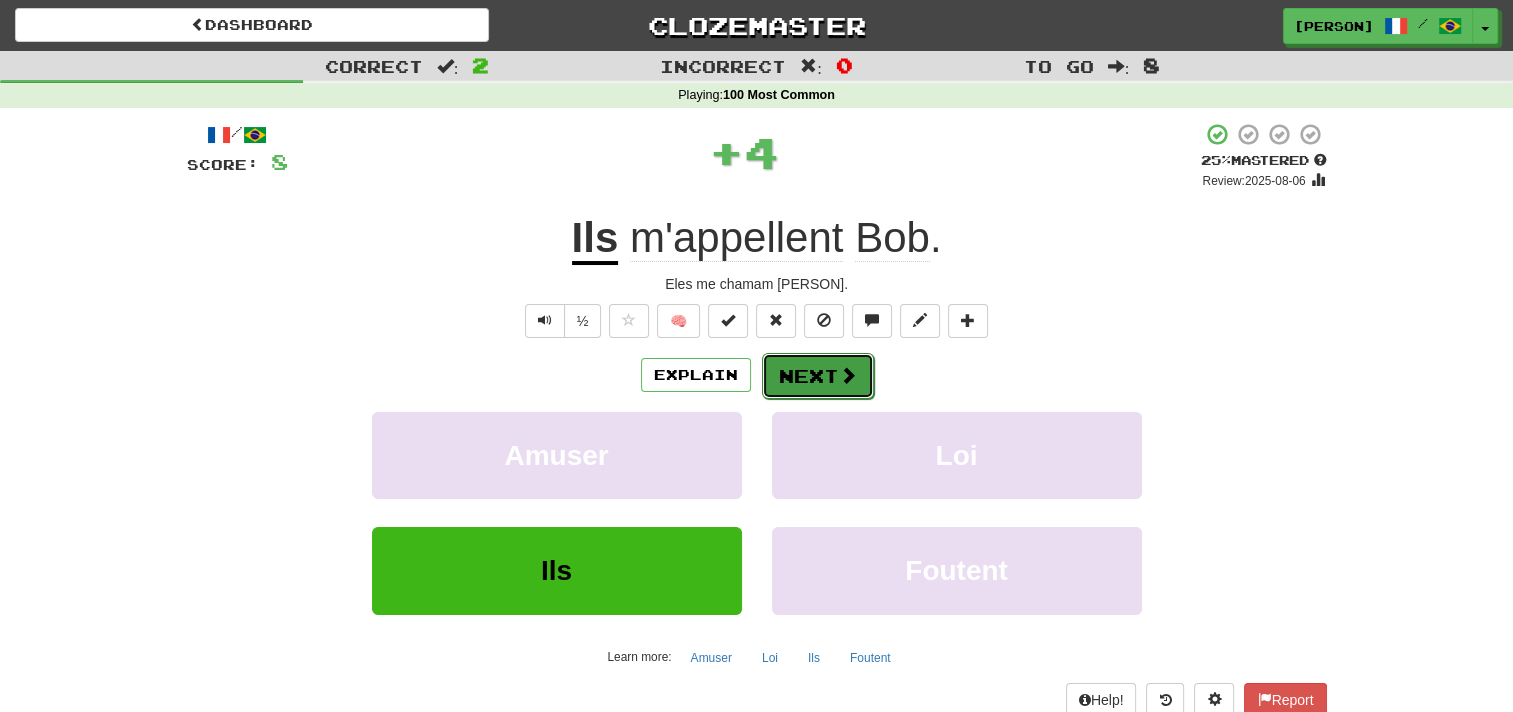 click on "Next" at bounding box center [818, 376] 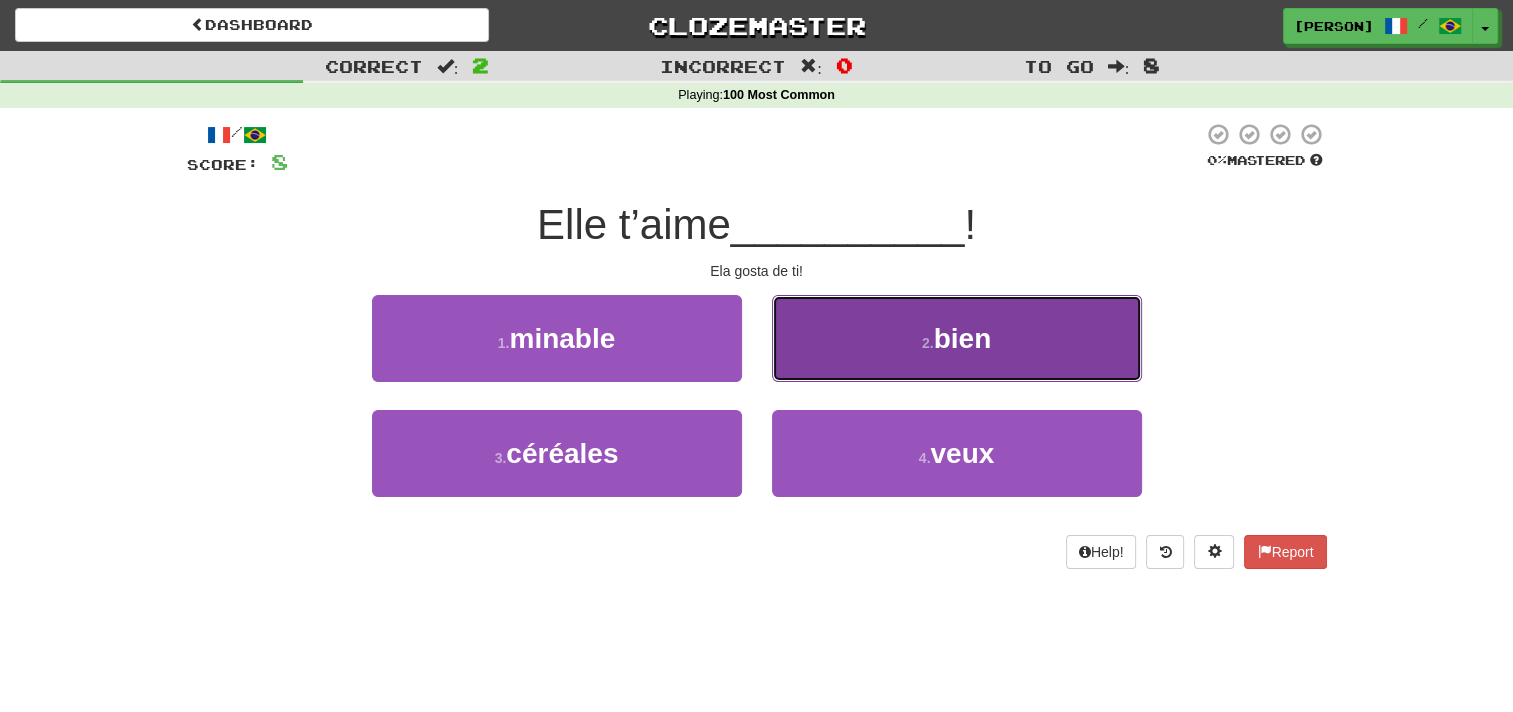 click on "2 .  bien" at bounding box center (957, 338) 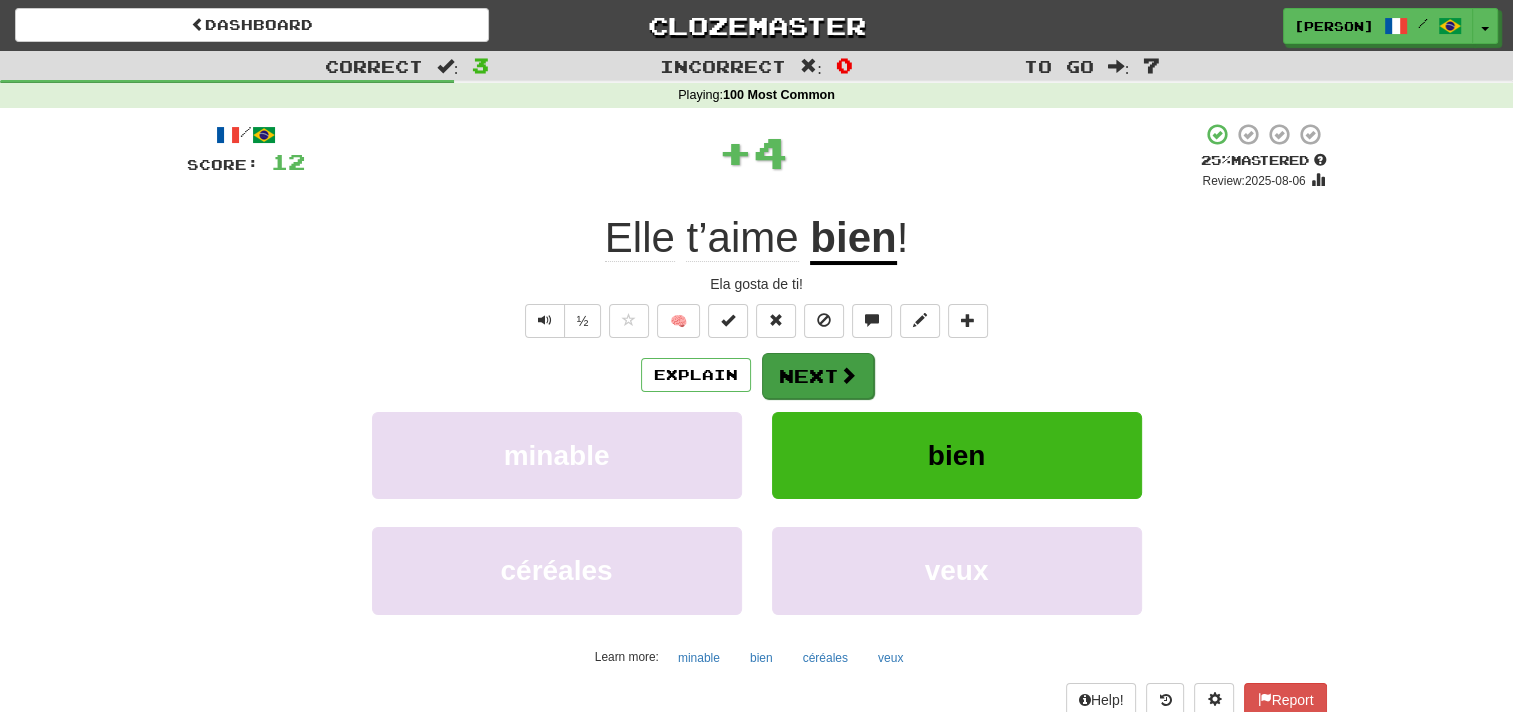 click on "Explain Next" at bounding box center [757, 375] 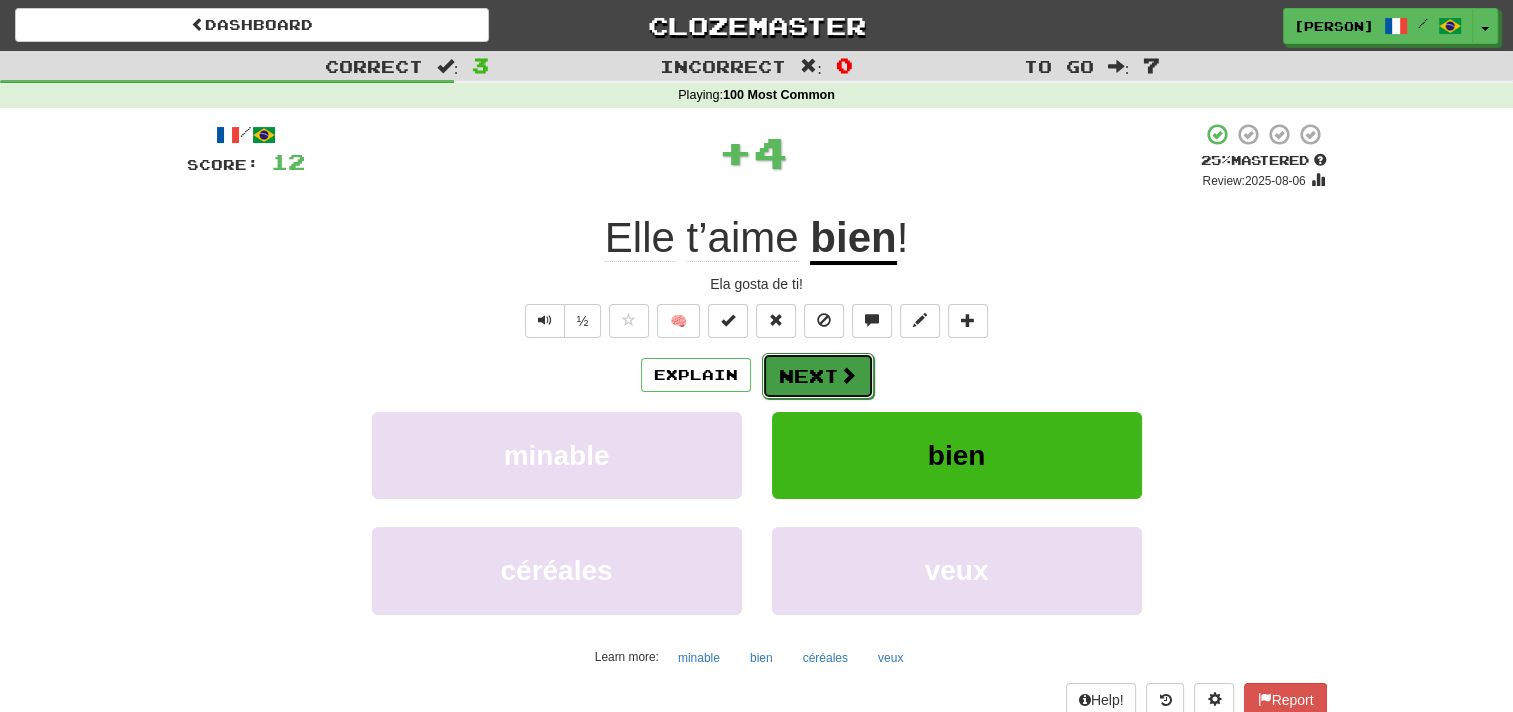 click on "Next" at bounding box center [818, 376] 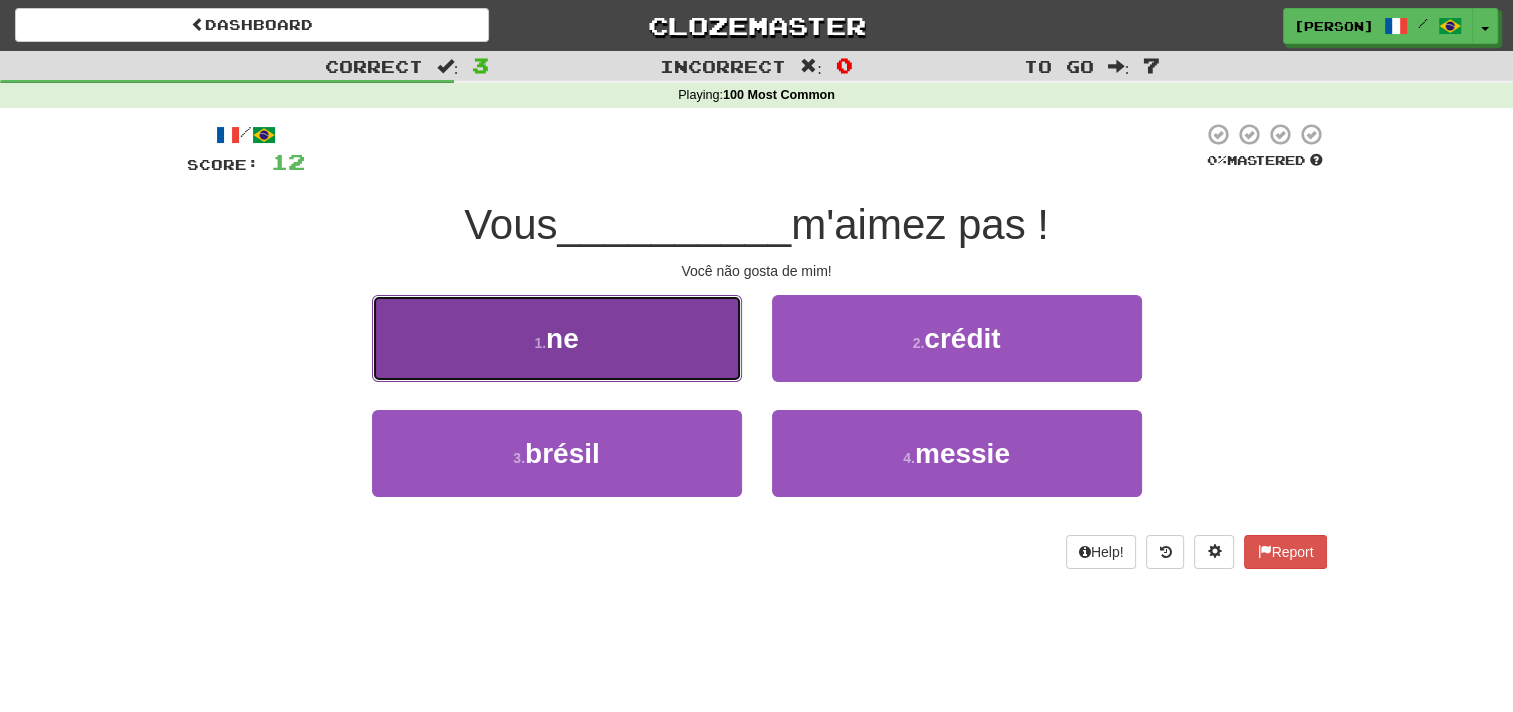 click on "1 .  ne" at bounding box center (557, 338) 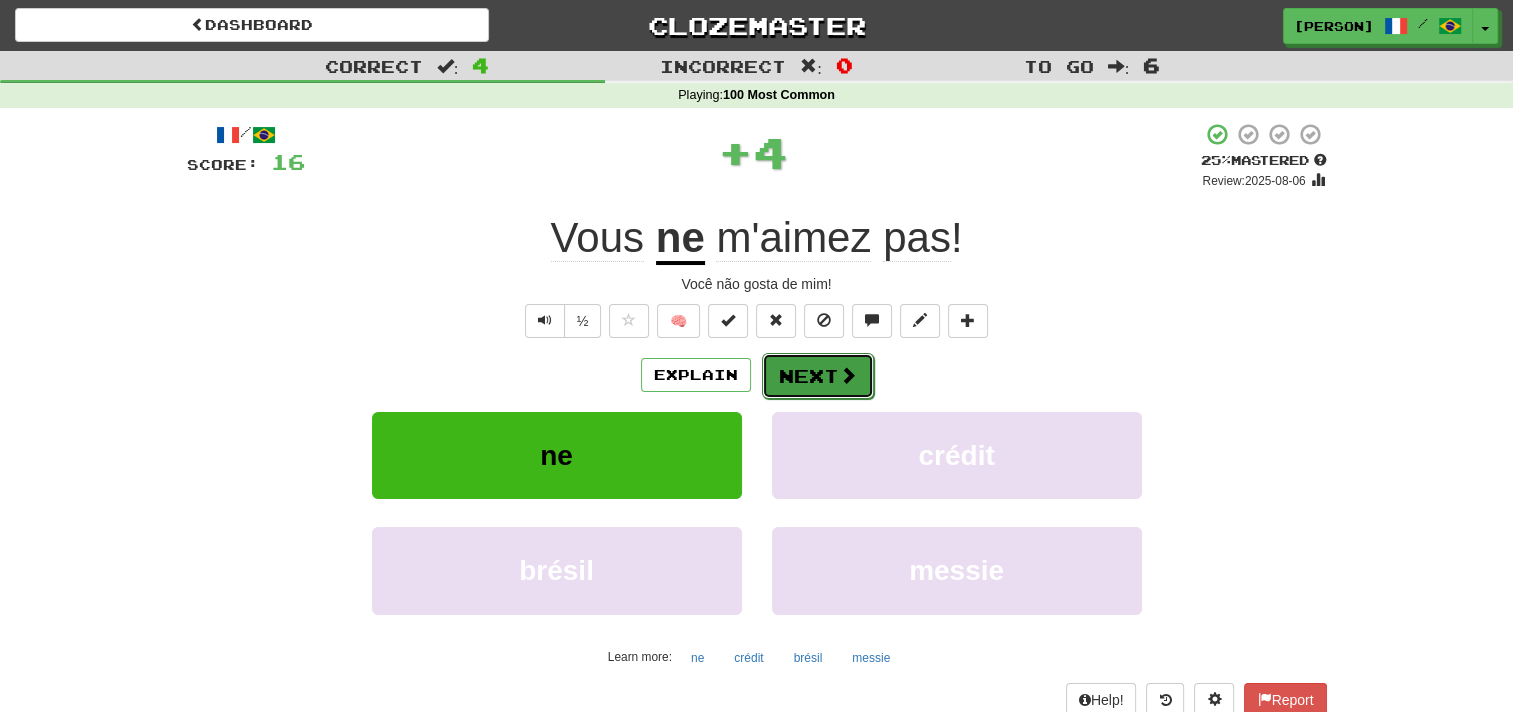 click on "Next" at bounding box center (818, 376) 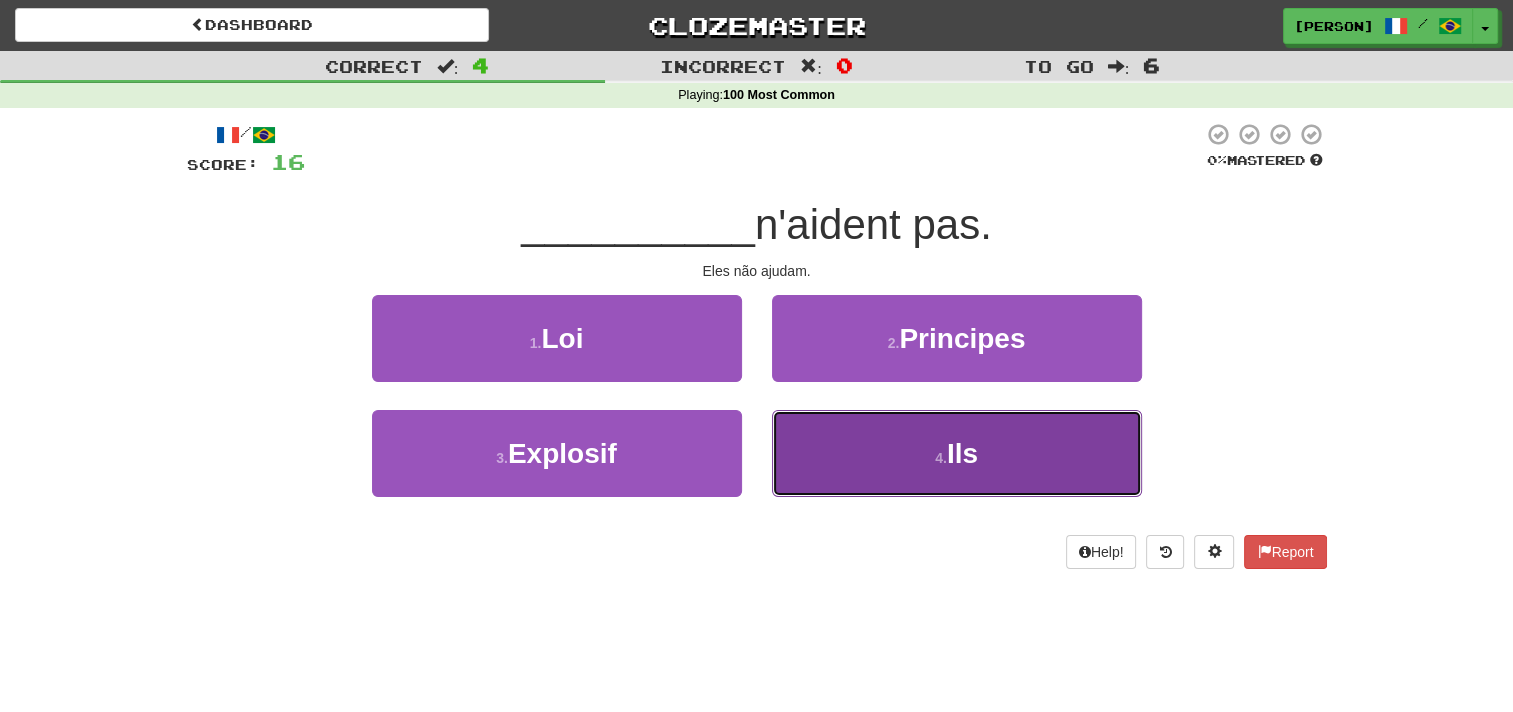click on "4 .  Ils" at bounding box center (957, 453) 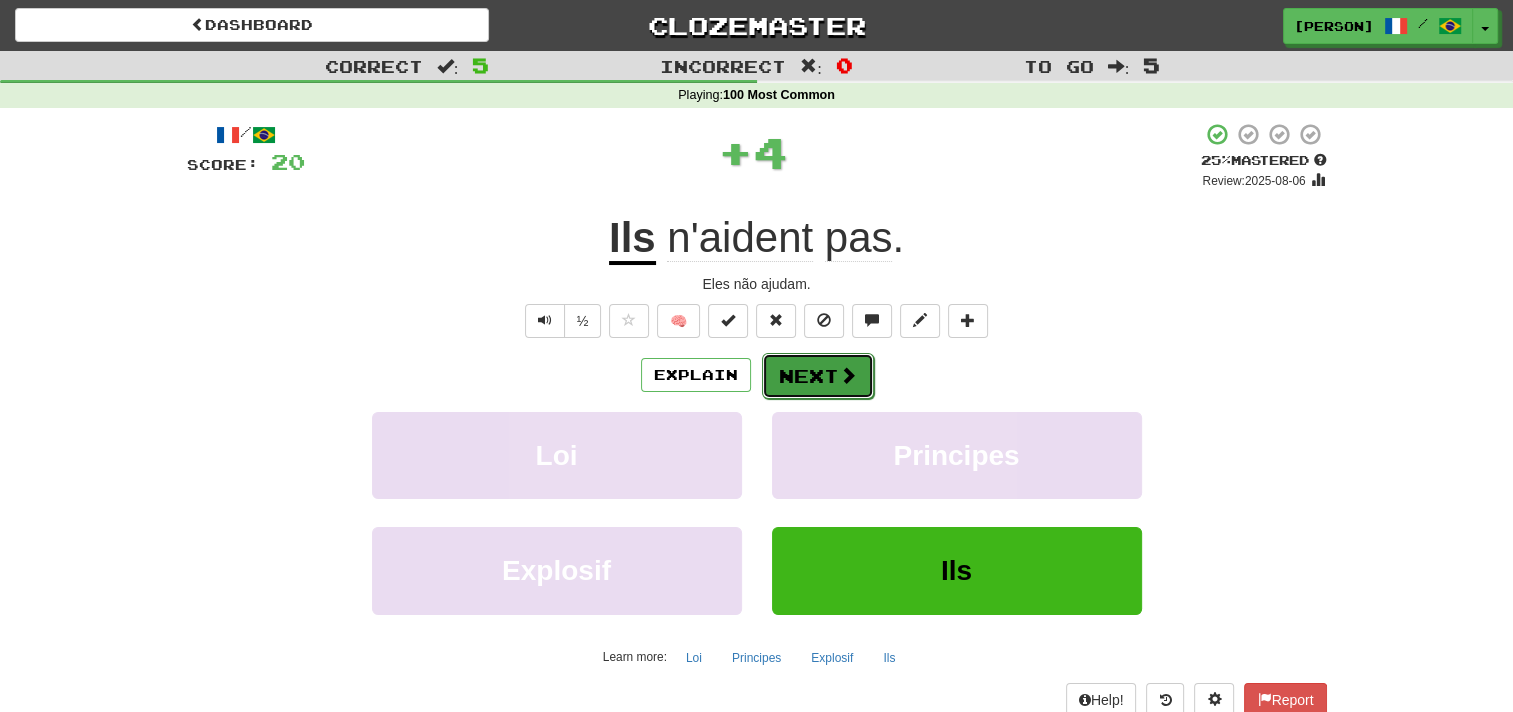 click on "Next" at bounding box center [818, 376] 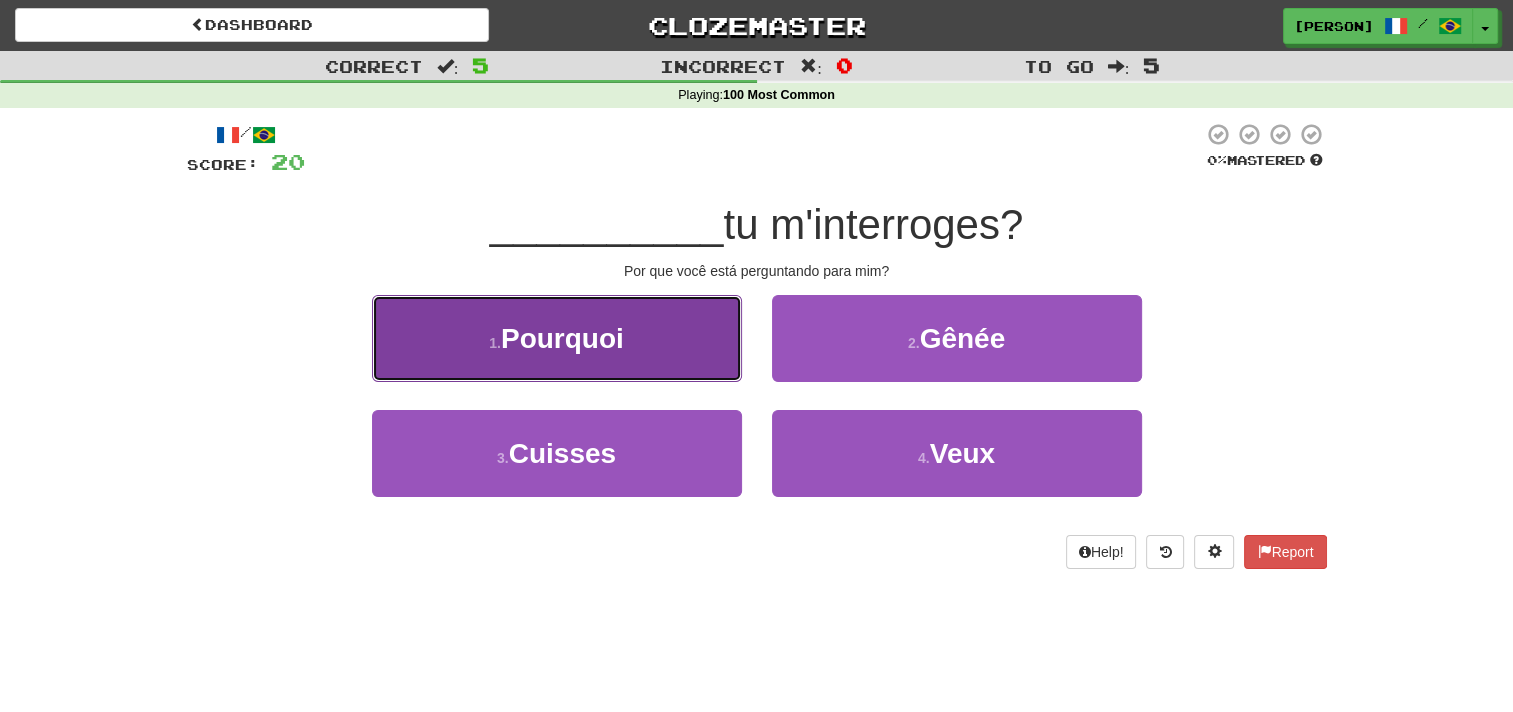 click on "1 .  Pourquoi" at bounding box center (557, 338) 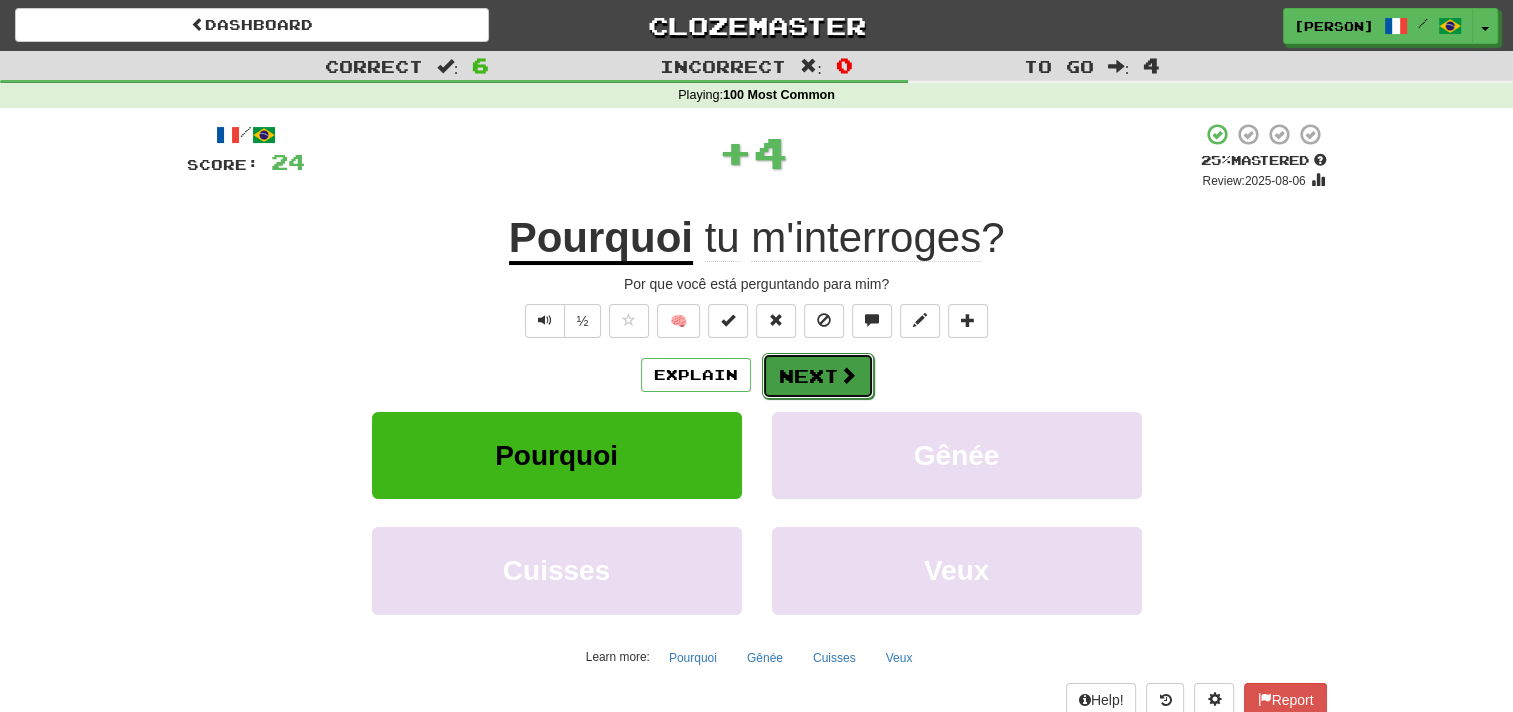 click on "Next" at bounding box center (818, 376) 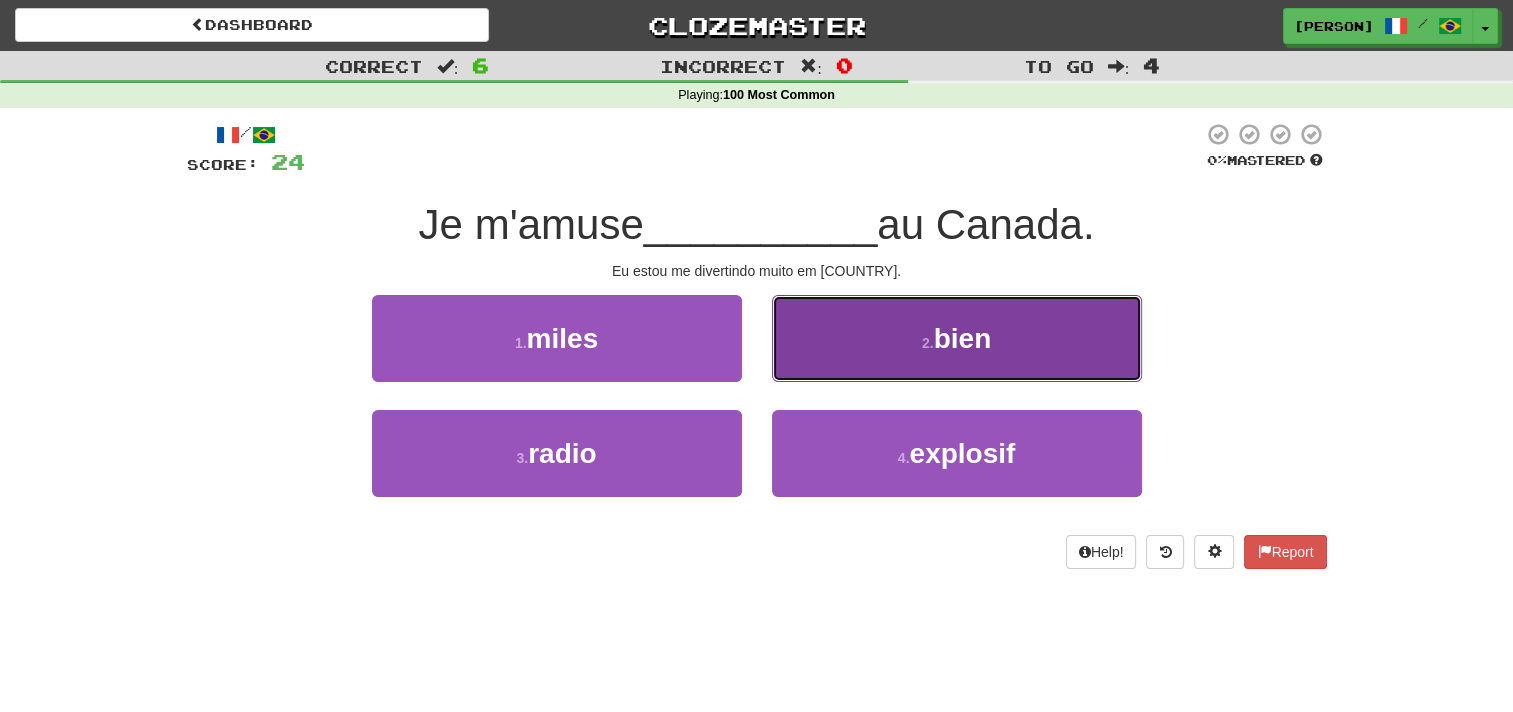 click on "2 .  bien" at bounding box center [957, 338] 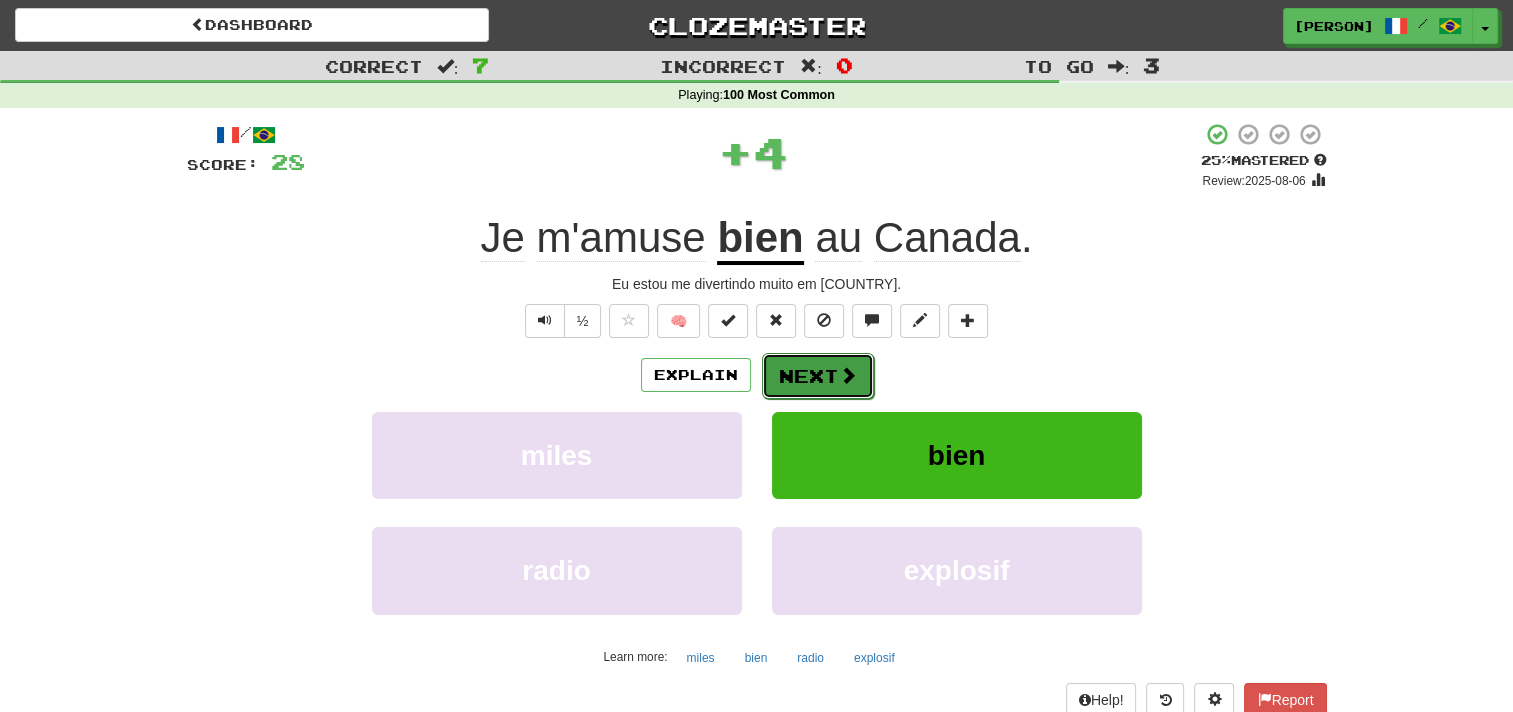 click on "Next" at bounding box center (818, 376) 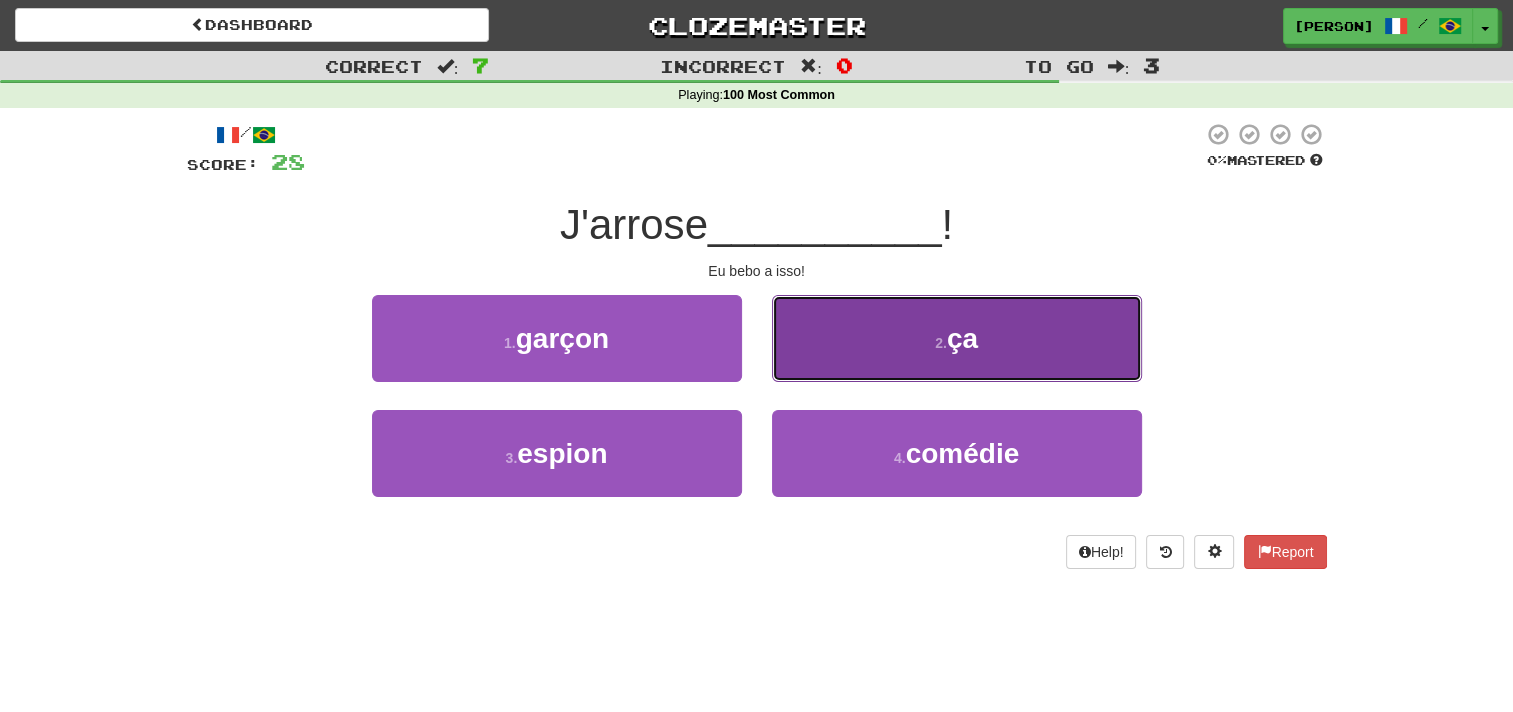 click on "2 .  ça" at bounding box center [957, 338] 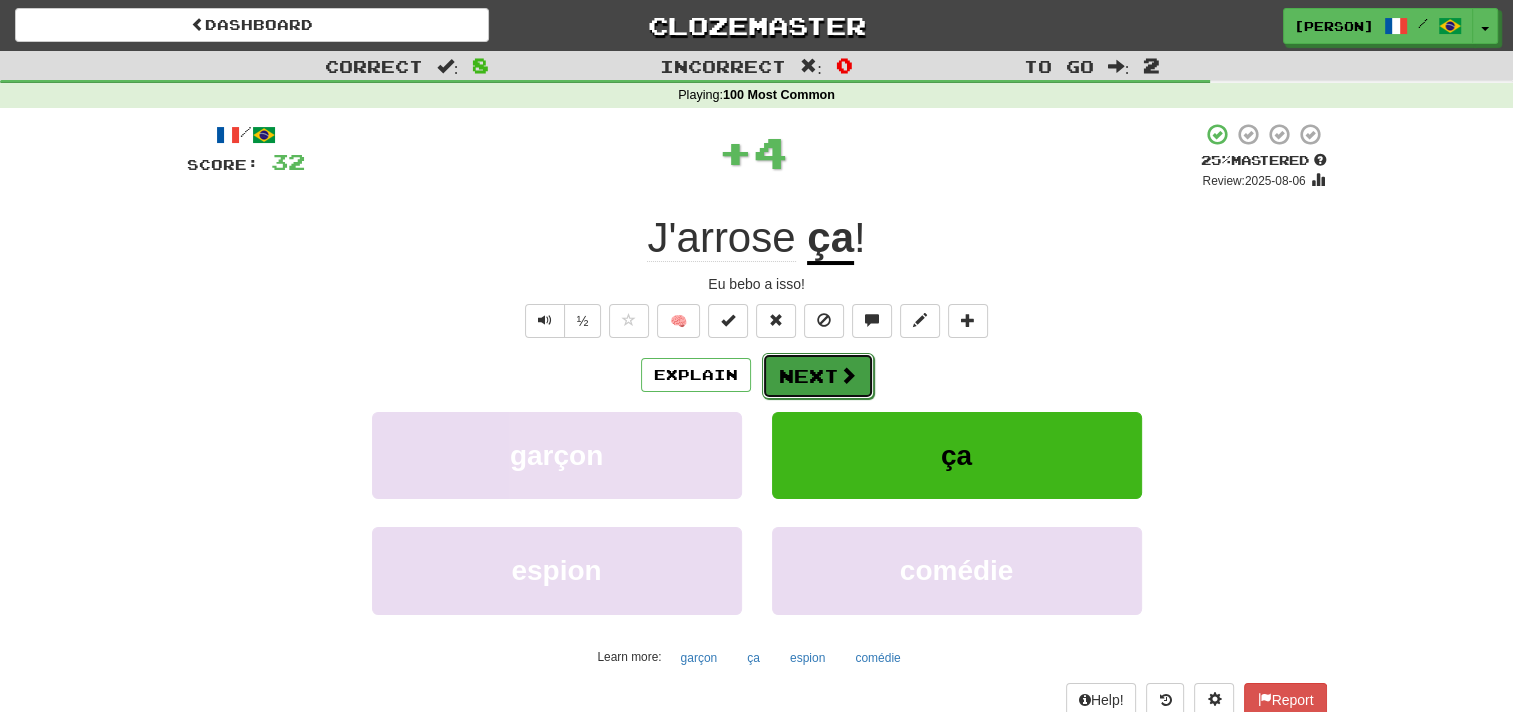click on "Next" at bounding box center (818, 376) 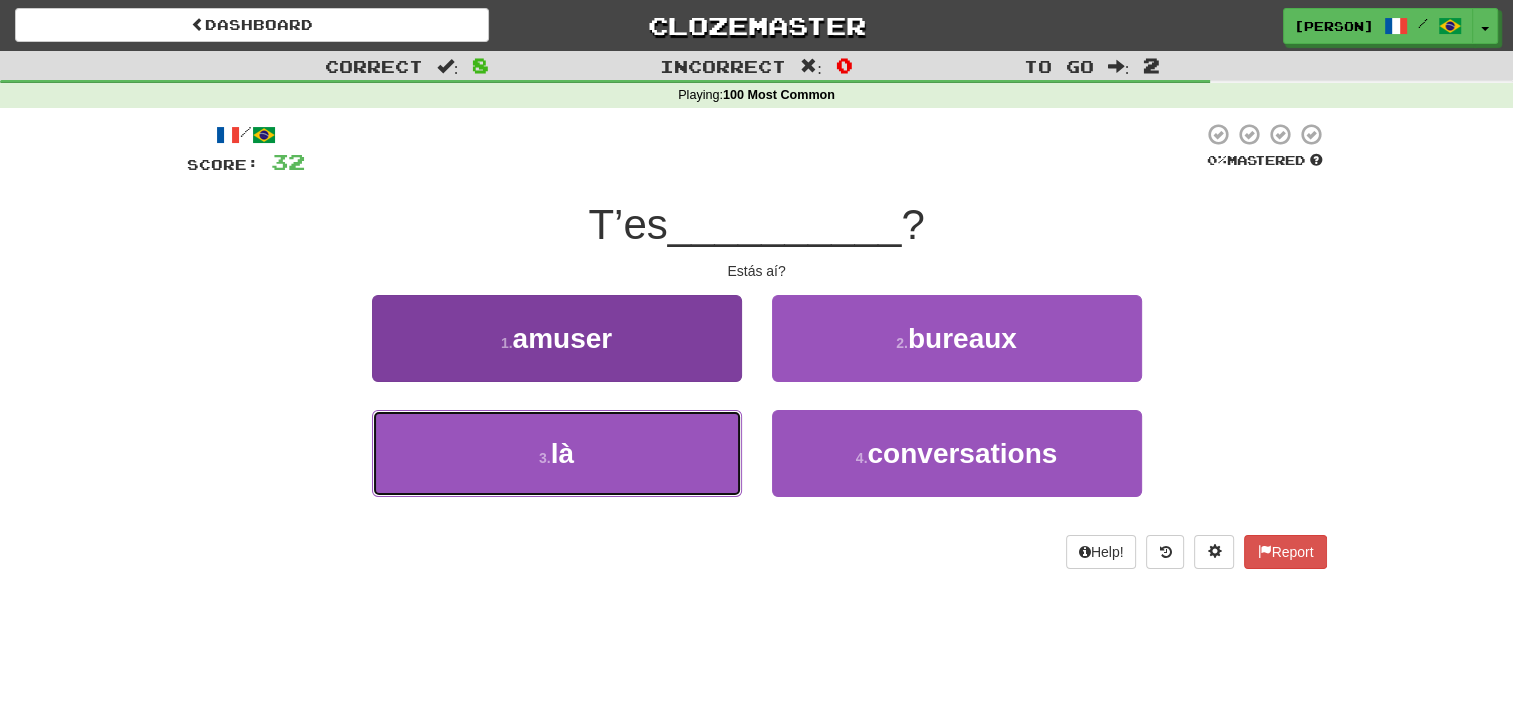 click on "3 .  là" at bounding box center (557, 453) 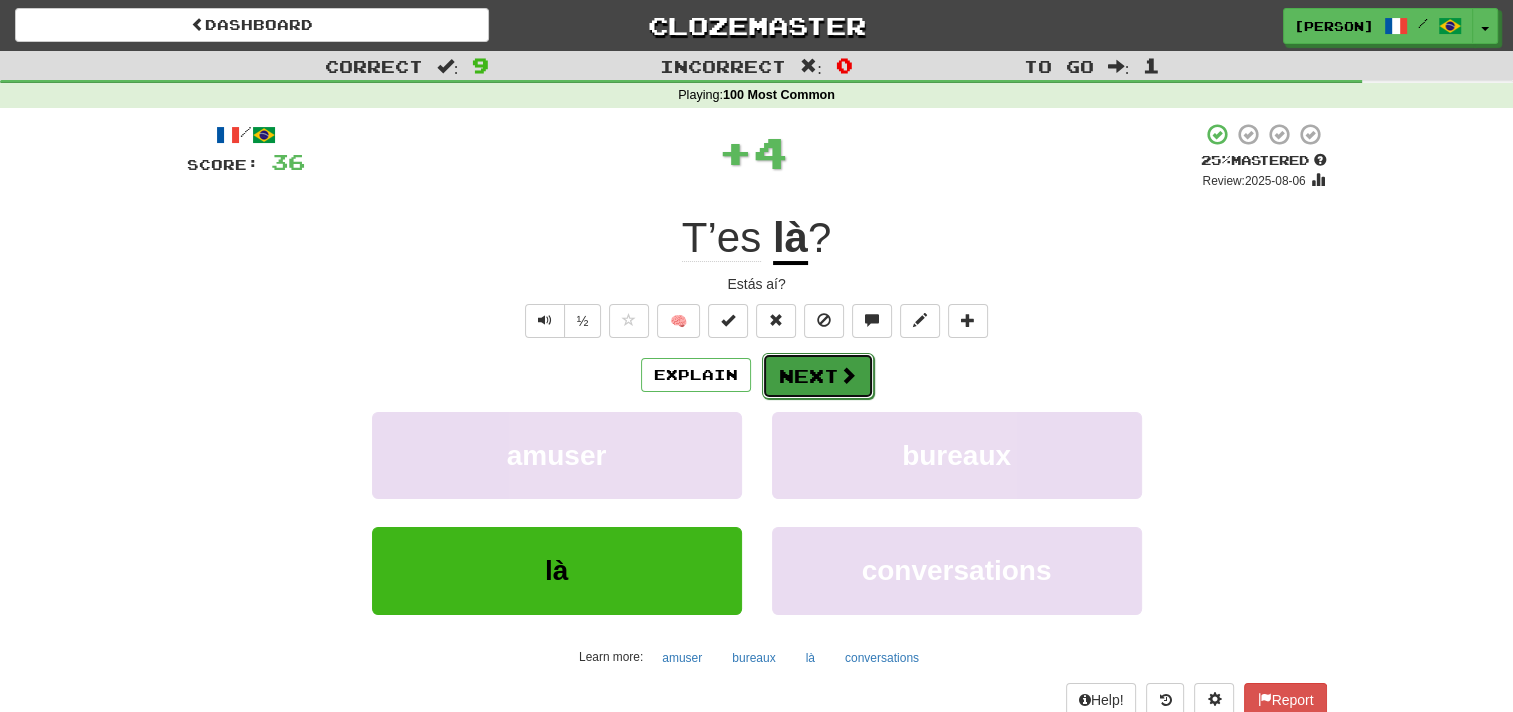 click on "Next" at bounding box center [818, 376] 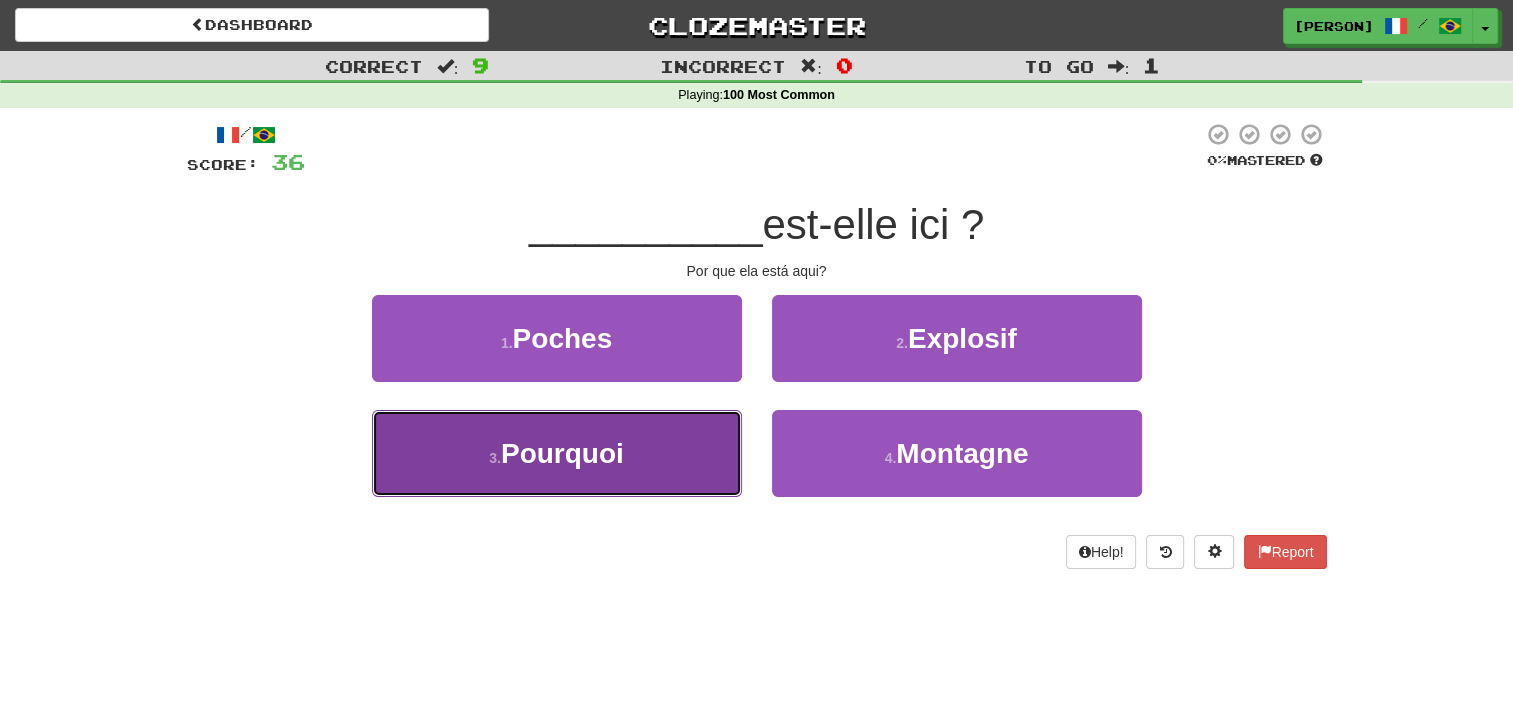 click on "Pourquoi" at bounding box center [562, 453] 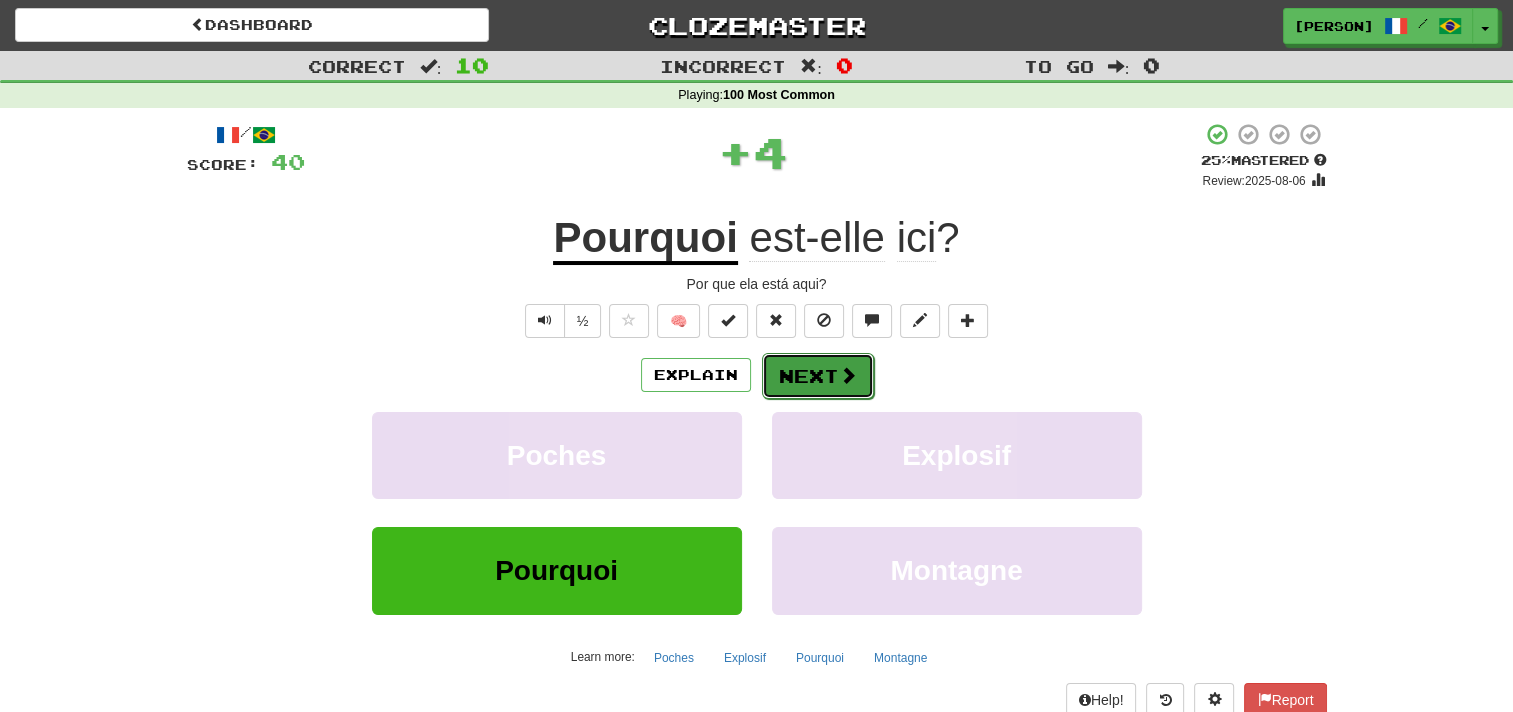 click on "Next" at bounding box center [818, 376] 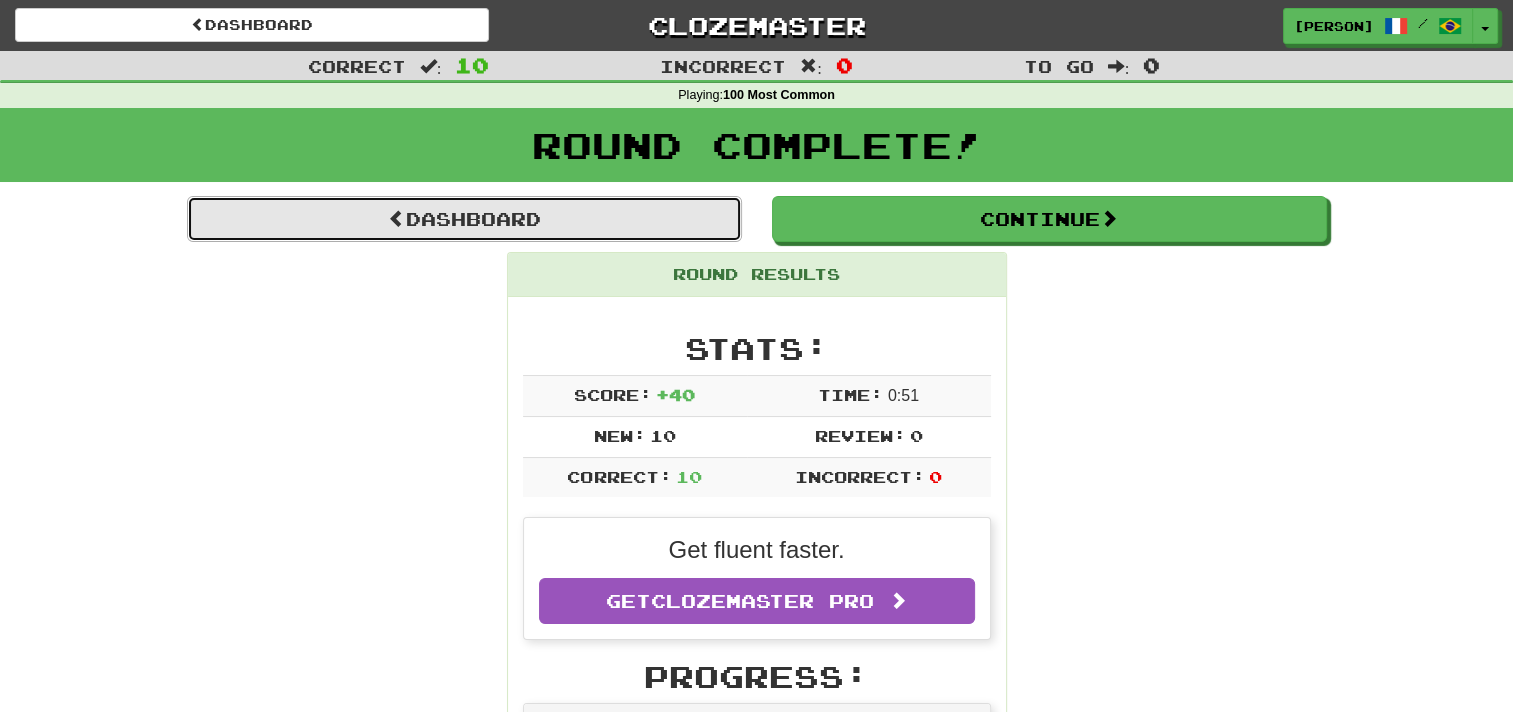 click on "Dashboard" at bounding box center [464, 219] 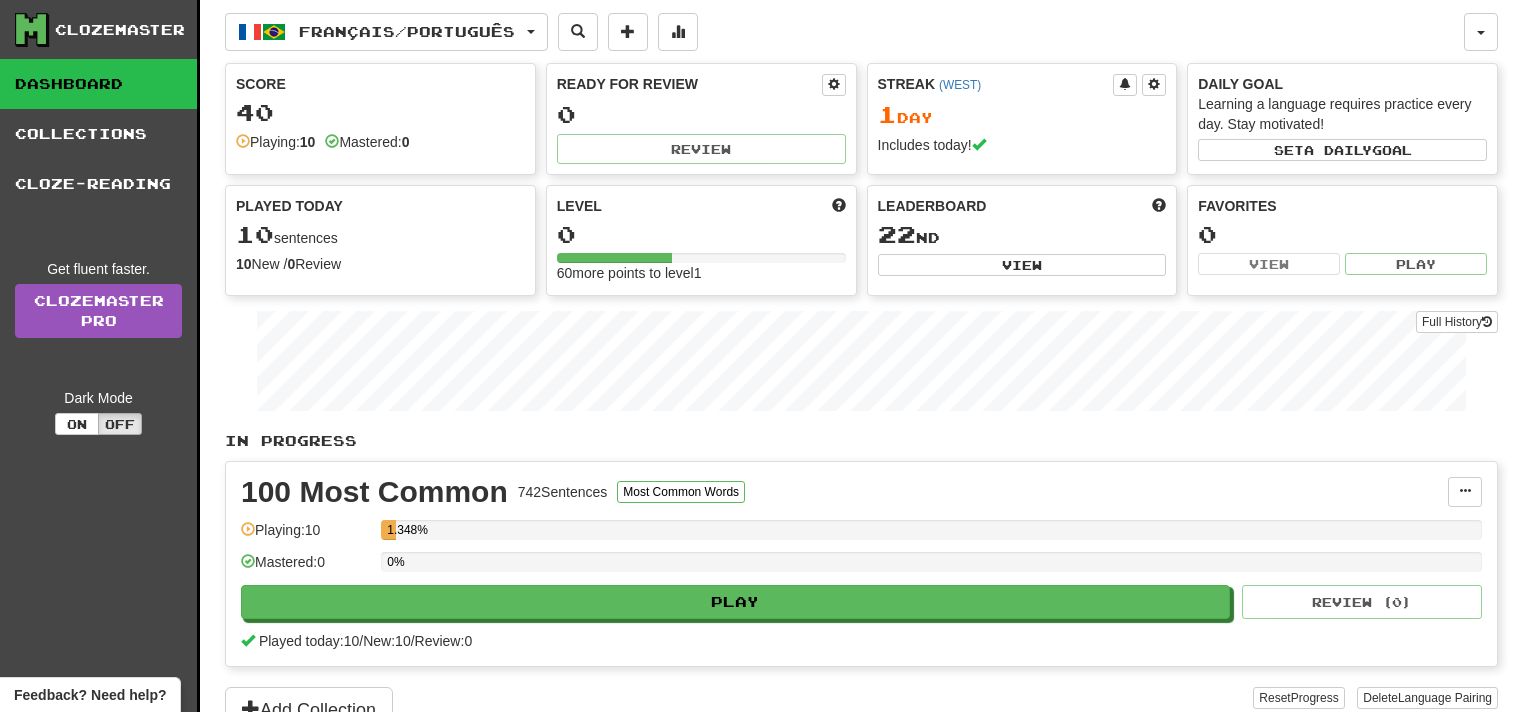 scroll, scrollTop: 0, scrollLeft: 0, axis: both 